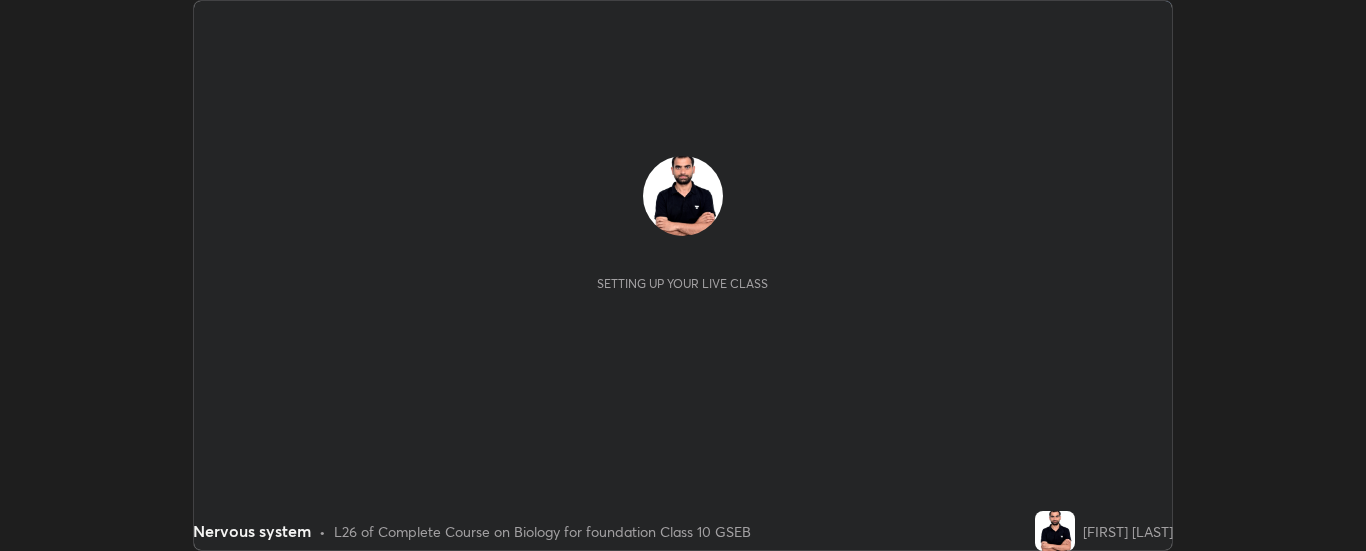 scroll, scrollTop: 0, scrollLeft: 0, axis: both 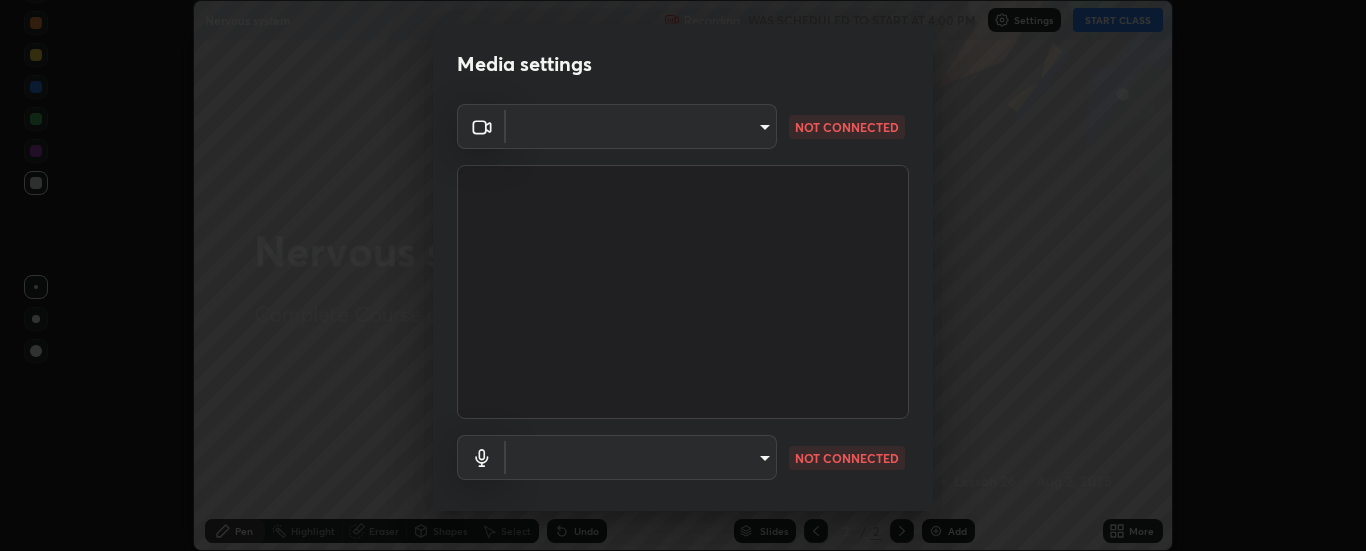 type on "6d3829c99f98afdfe7c29186be8927c2ef9ac3e8f7233b1026567672352cba5b" 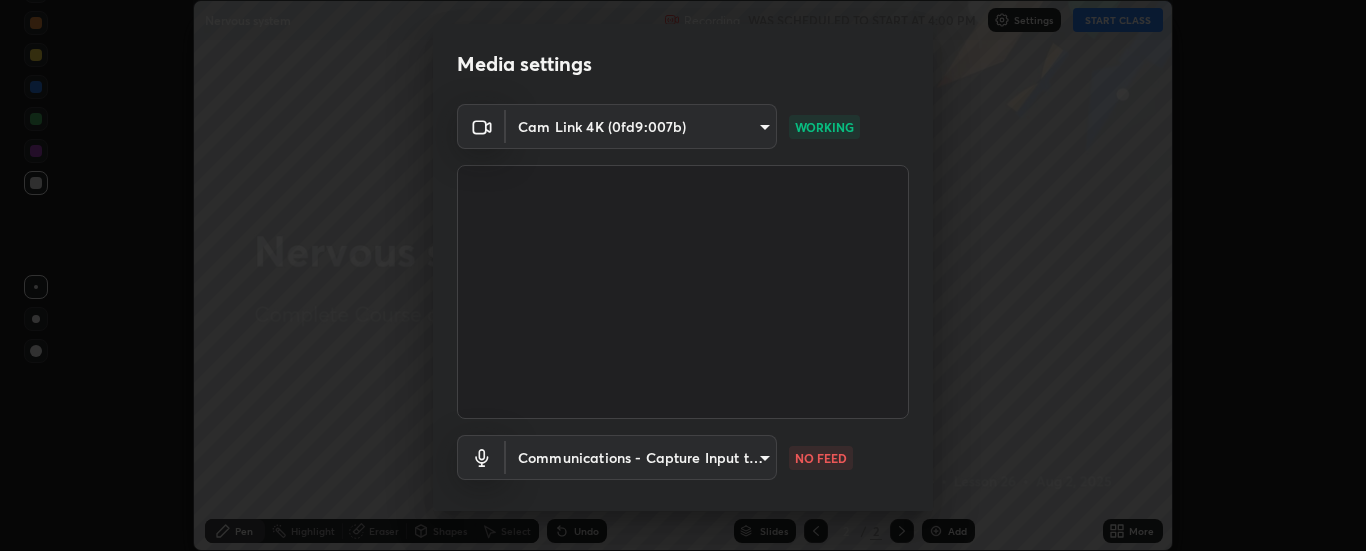 scroll, scrollTop: 105, scrollLeft: 0, axis: vertical 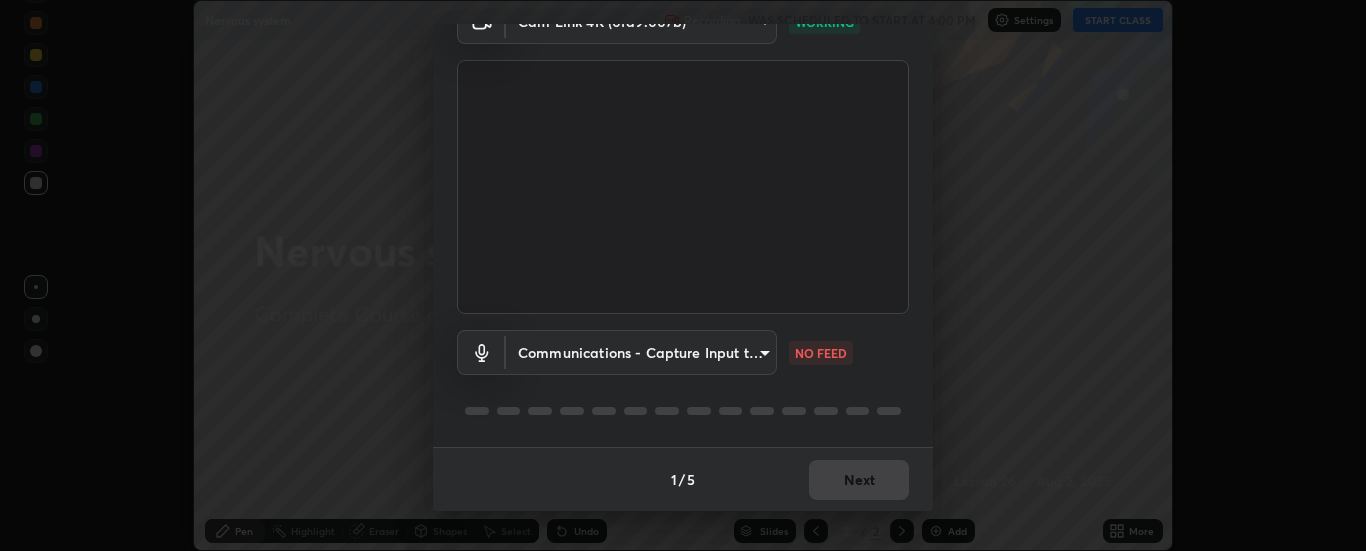 click on "Erase all Nervous system Recording WAS SCHEDULED TO START AT  4:00 PM Settings START CLASS Setting up your live class Nervous system • L26 of Complete Course on Biology for foundation Class 10 GSEB [FIRST] [LAST] Pen Highlight Eraser Shapes Select Undo Slides 2 / 2 Add More No doubts shared Encourage your learners to ask a doubt for better clarity Report an issue Reason for reporting Buffering Chat not working Audio - Video sync issue Educator video quality low ​ Attach an image Report Media settings Cam Link 4K (0fd9:007b) 6d3829c99f98afdfe7c29186be8927c2ef9ac3e8f7233b1026567672352cba5b WORKING Communications - Capture Input terminal (Digital Array MIC) communications NO FEED 1 / 5 Next" at bounding box center (683, 275) 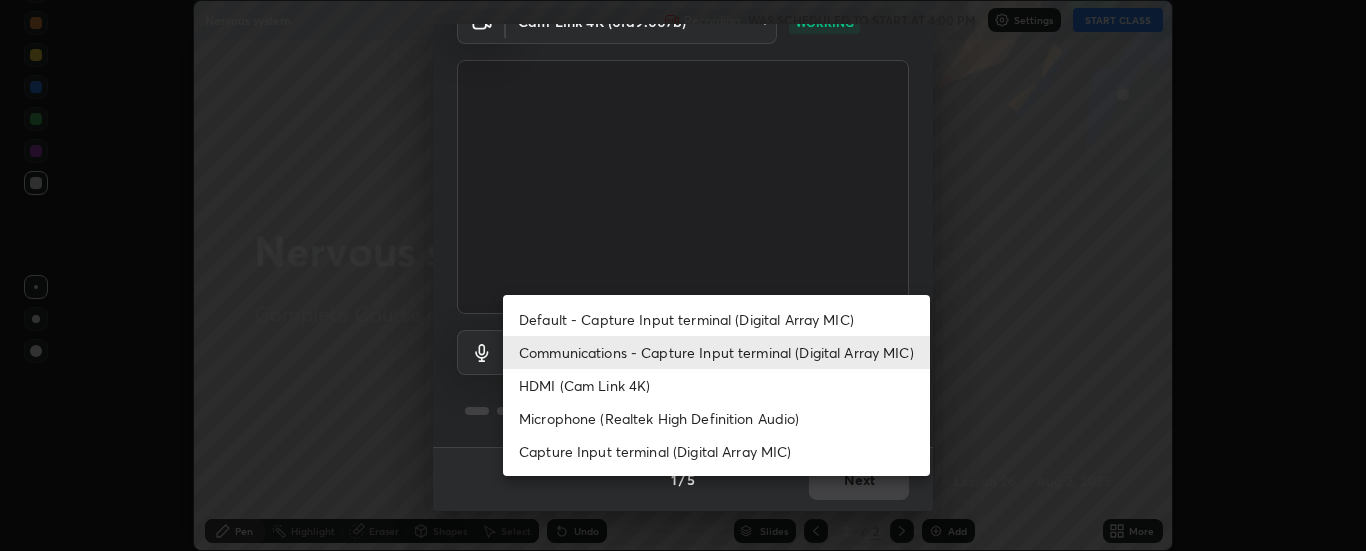 click on "Default - Capture Input terminal (Digital Array MIC)" at bounding box center (716, 319) 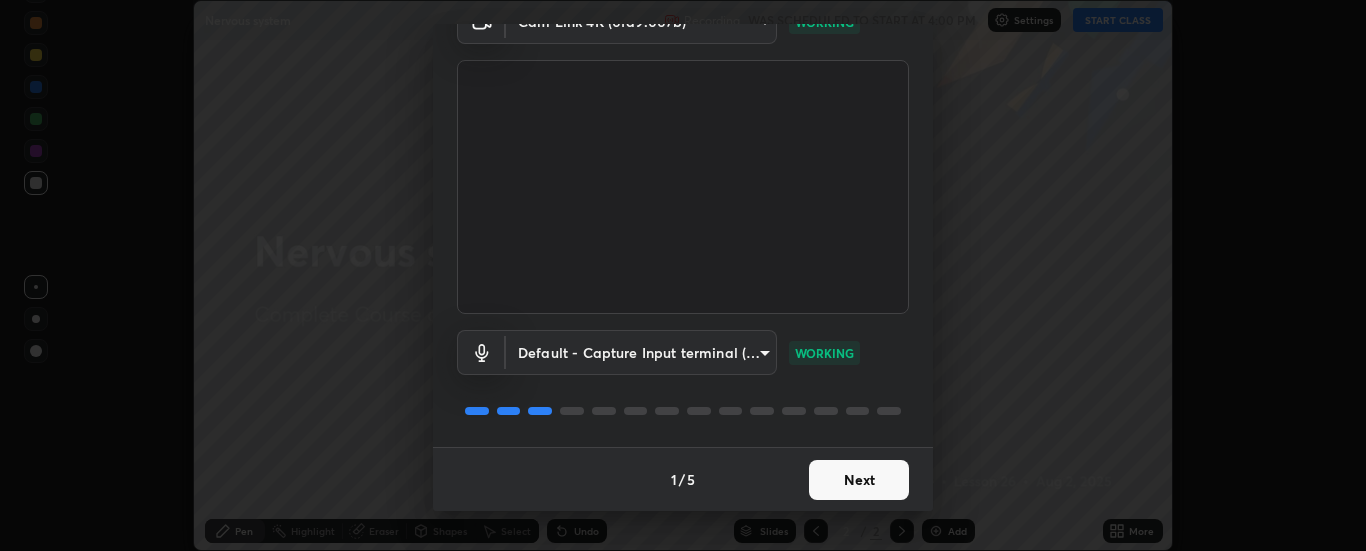 click on "Next" at bounding box center [859, 480] 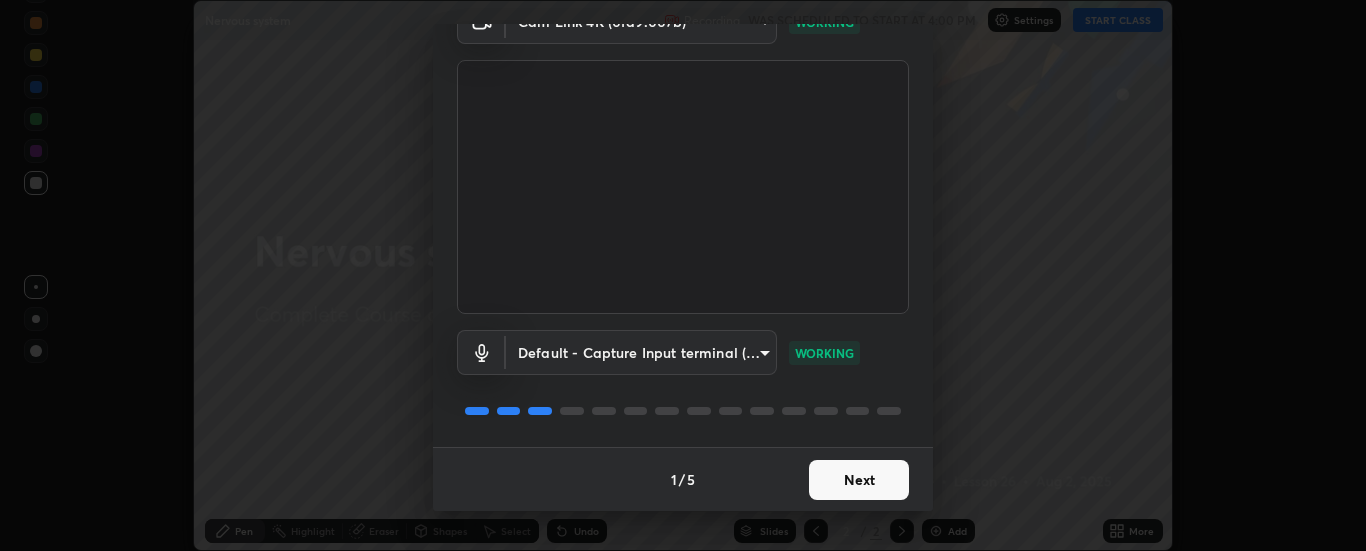 scroll, scrollTop: 0, scrollLeft: 0, axis: both 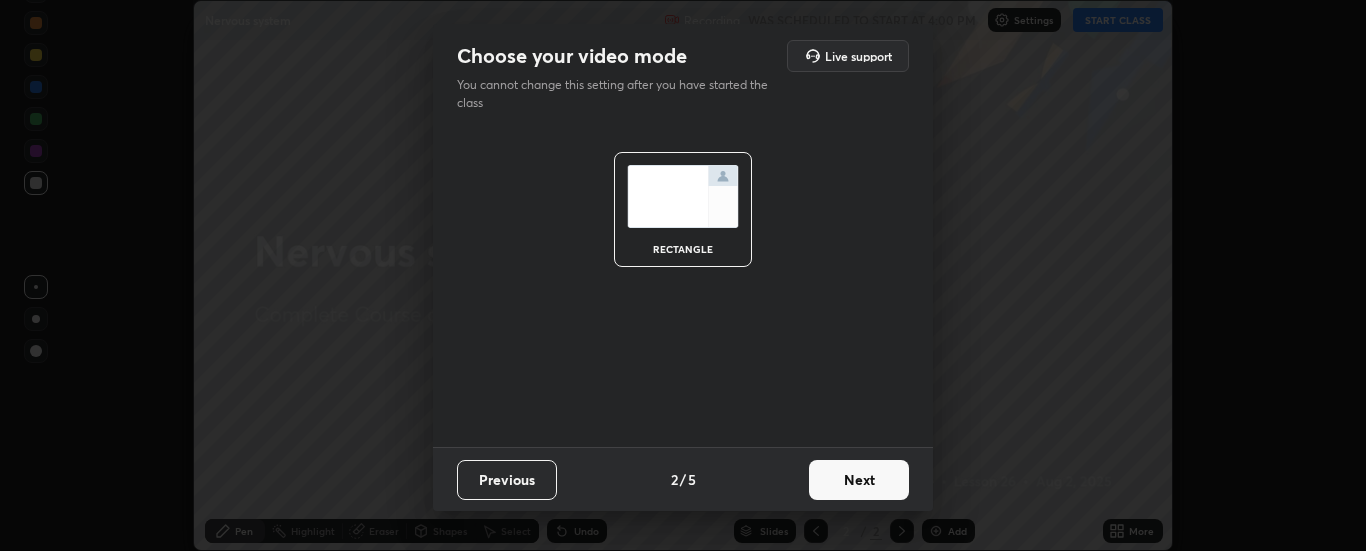 click on "Next" at bounding box center [859, 480] 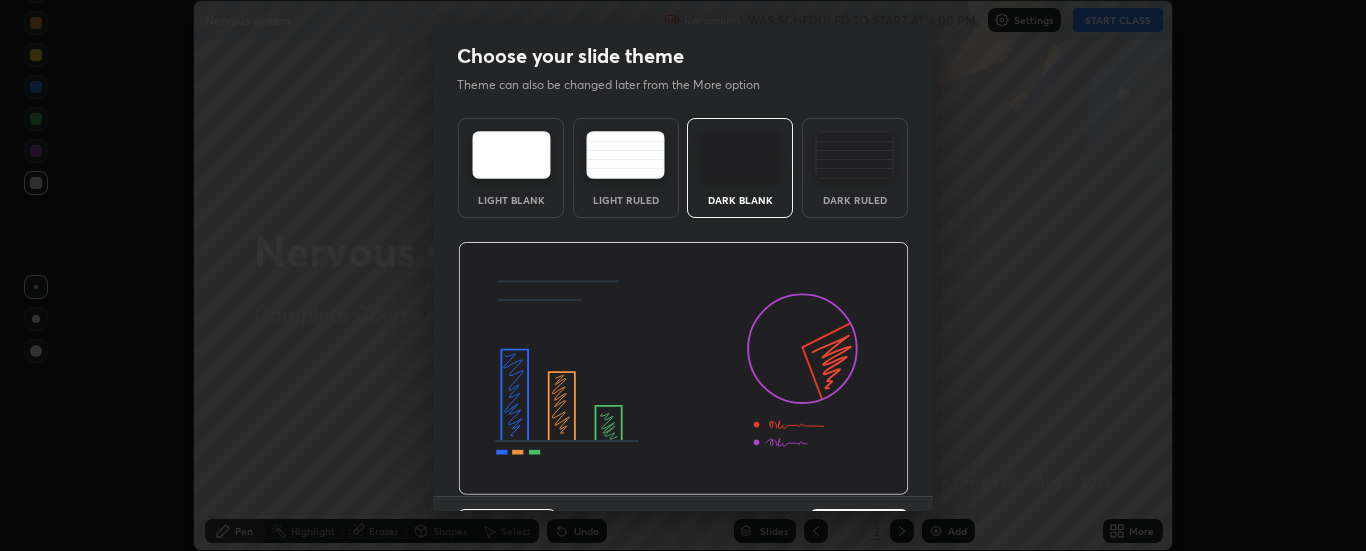 scroll, scrollTop: 49, scrollLeft: 0, axis: vertical 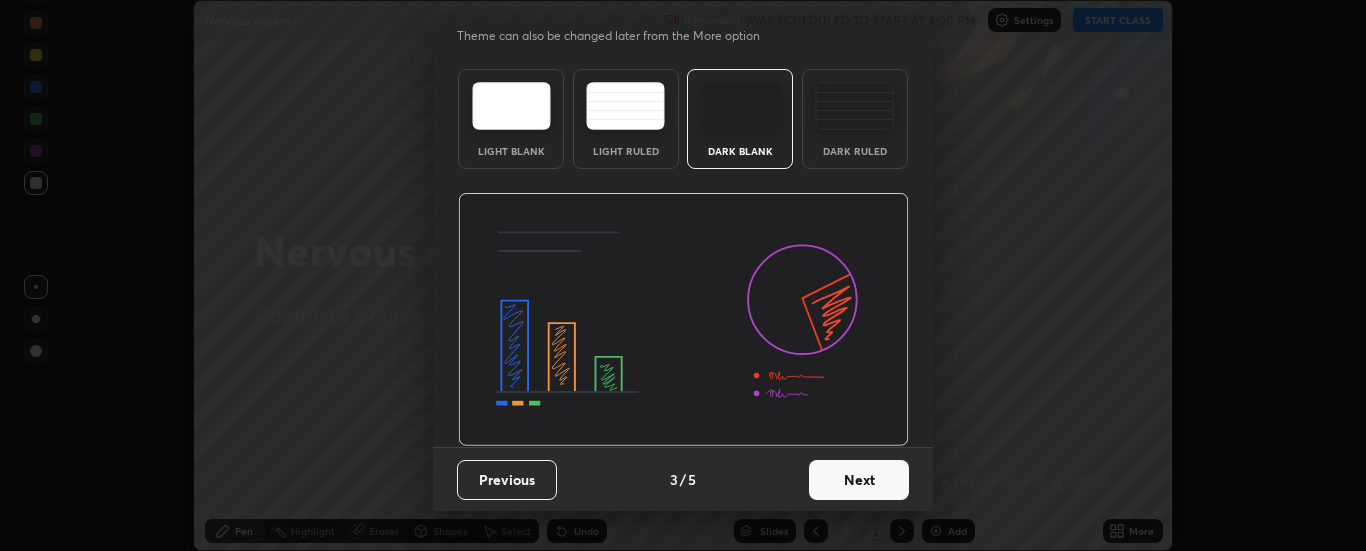 click on "Next" at bounding box center [859, 480] 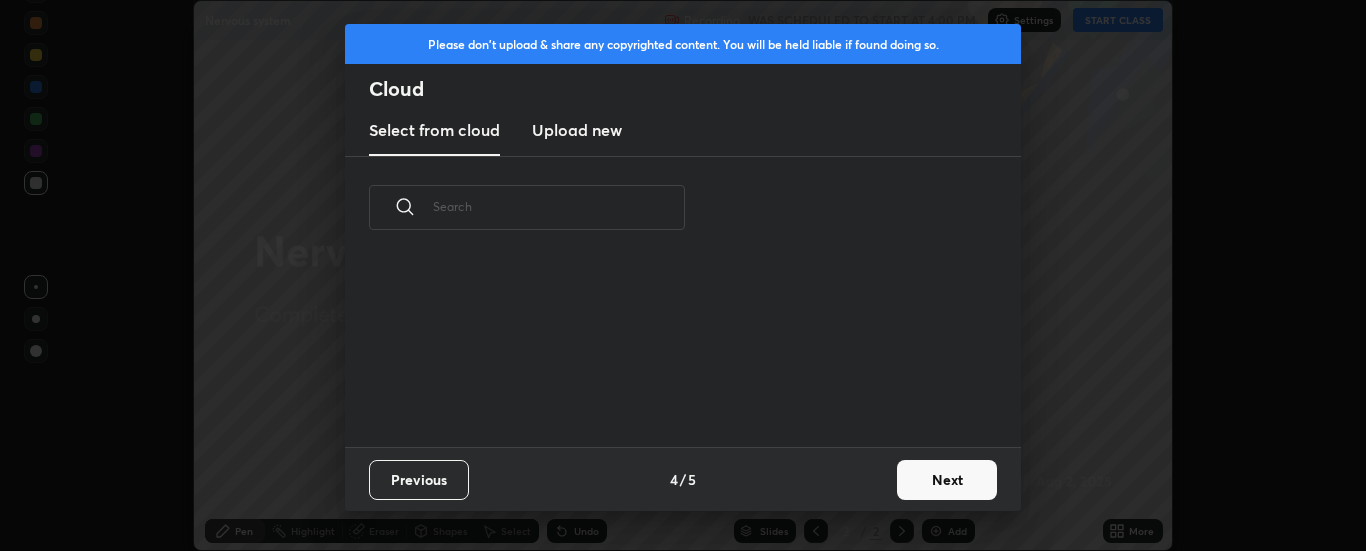 scroll, scrollTop: 0, scrollLeft: 0, axis: both 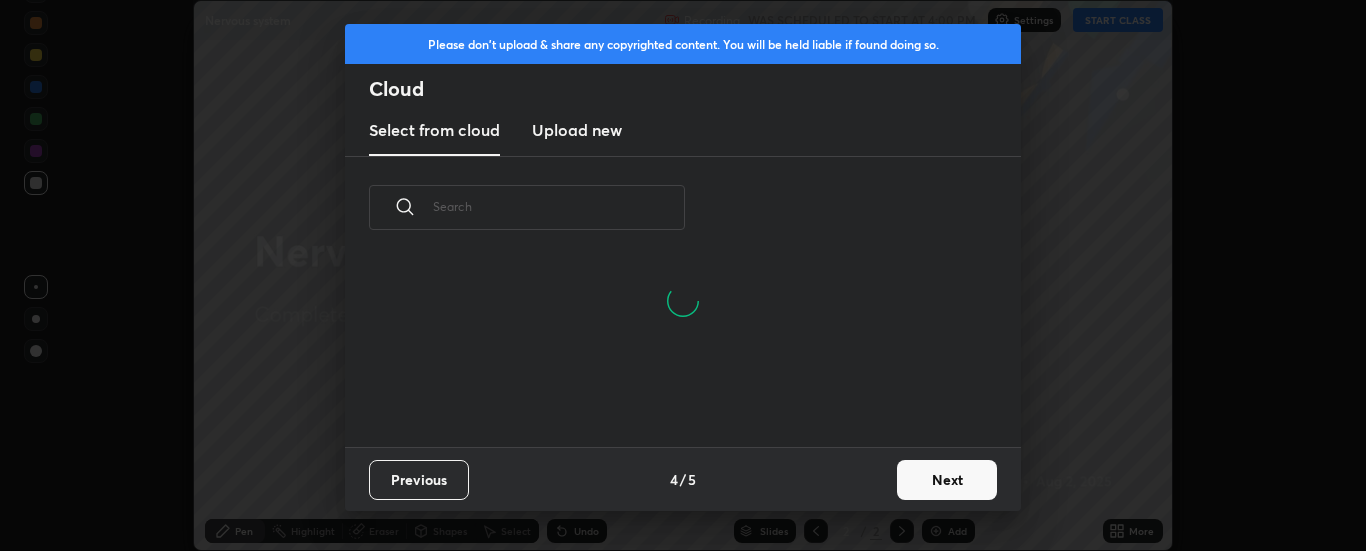 click on "Next" at bounding box center (947, 480) 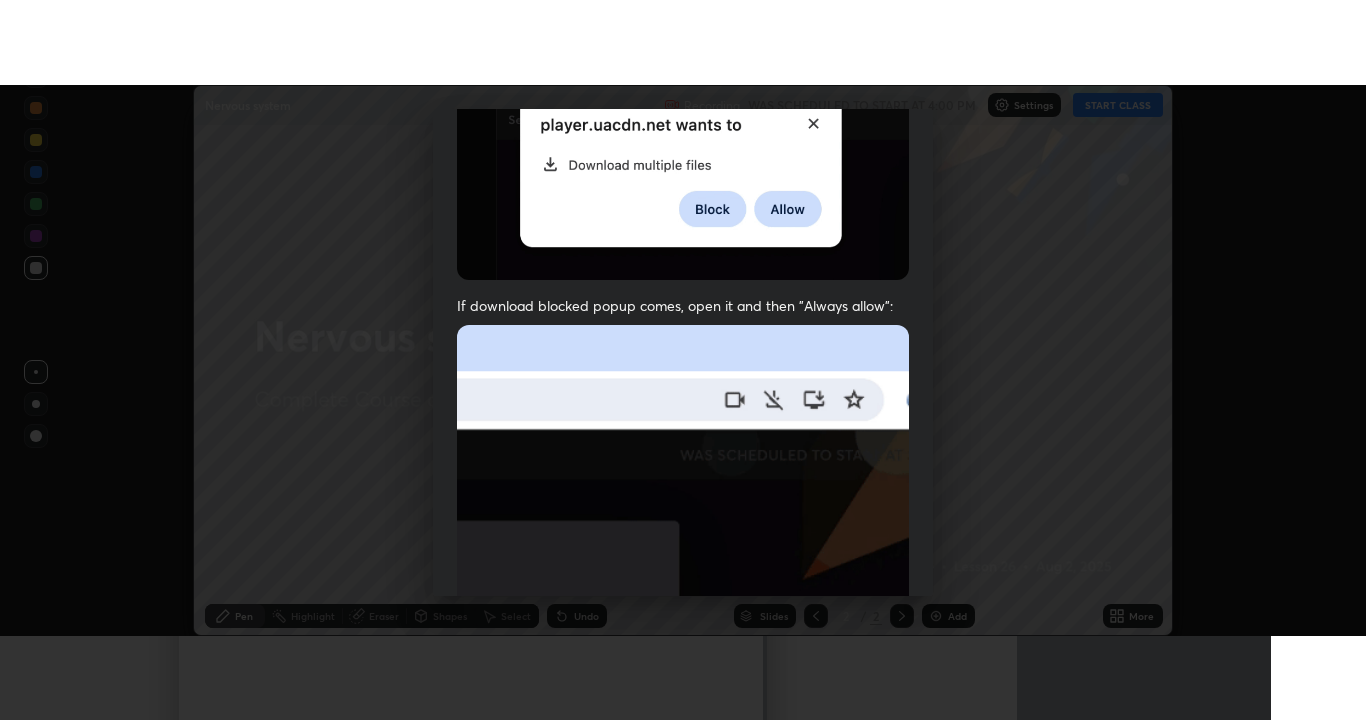 scroll, scrollTop: 513, scrollLeft: 0, axis: vertical 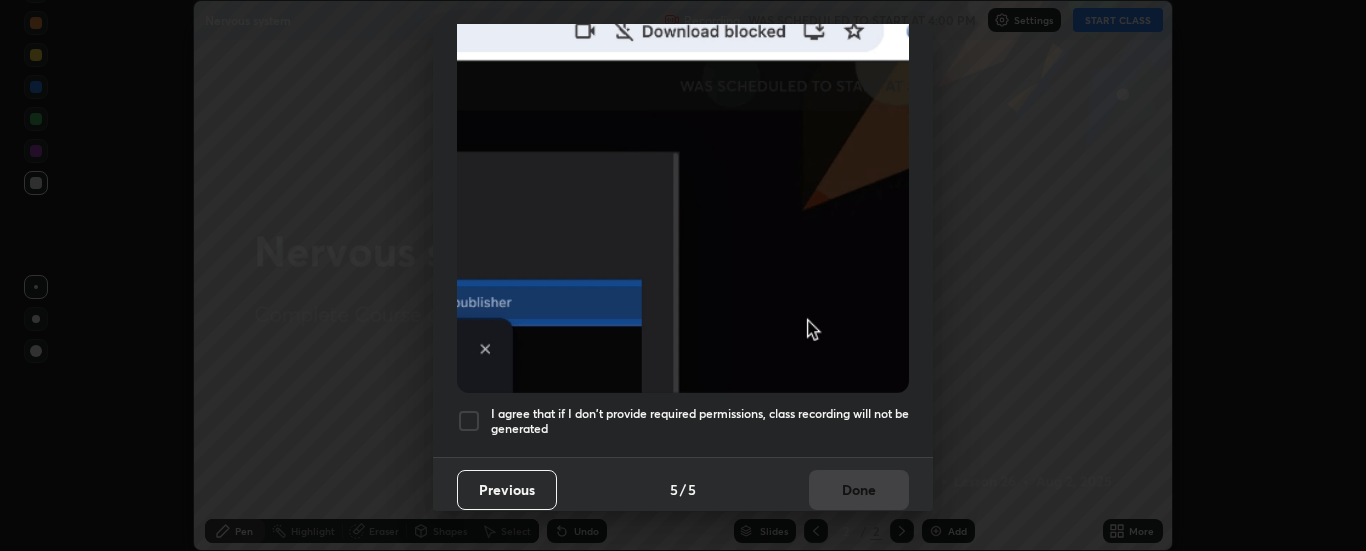 click on "I agree that if I don't provide required permissions, class recording will not be generated" at bounding box center (700, 421) 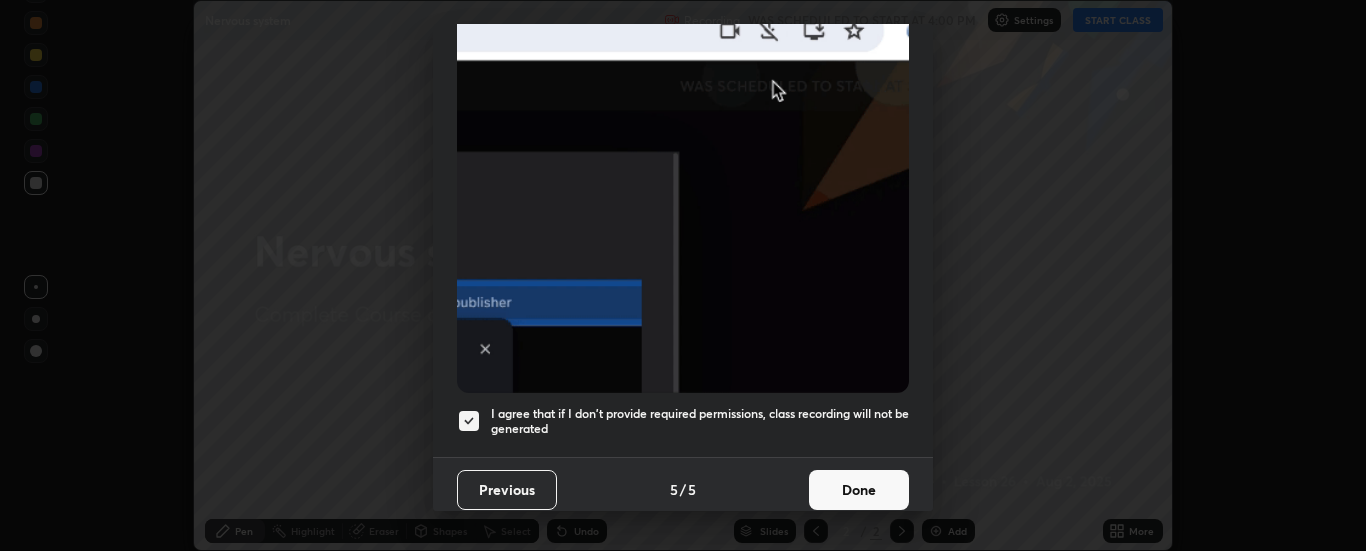click on "Done" at bounding box center [859, 490] 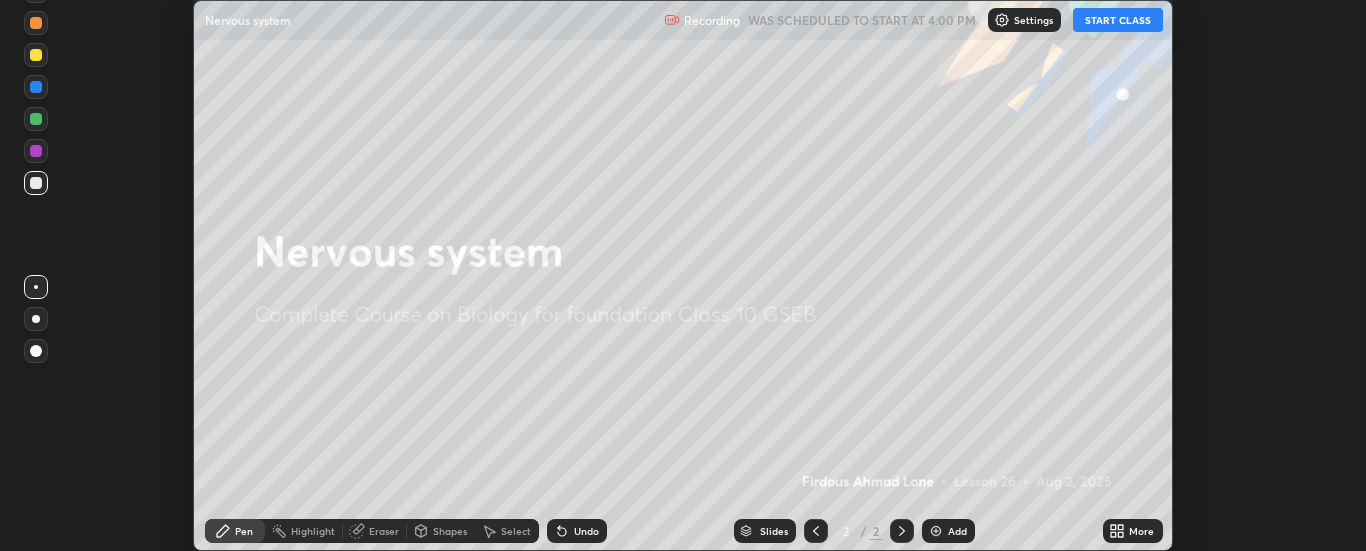 click on "START CLASS" at bounding box center [1118, 20] 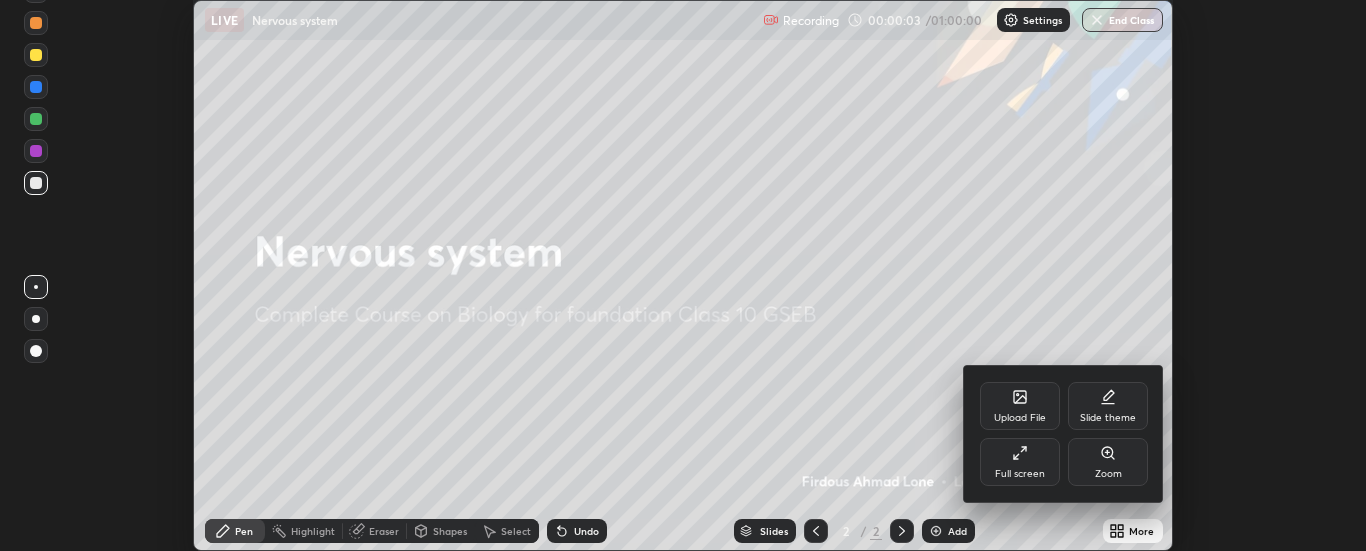 click on "Full screen" at bounding box center (1020, 462) 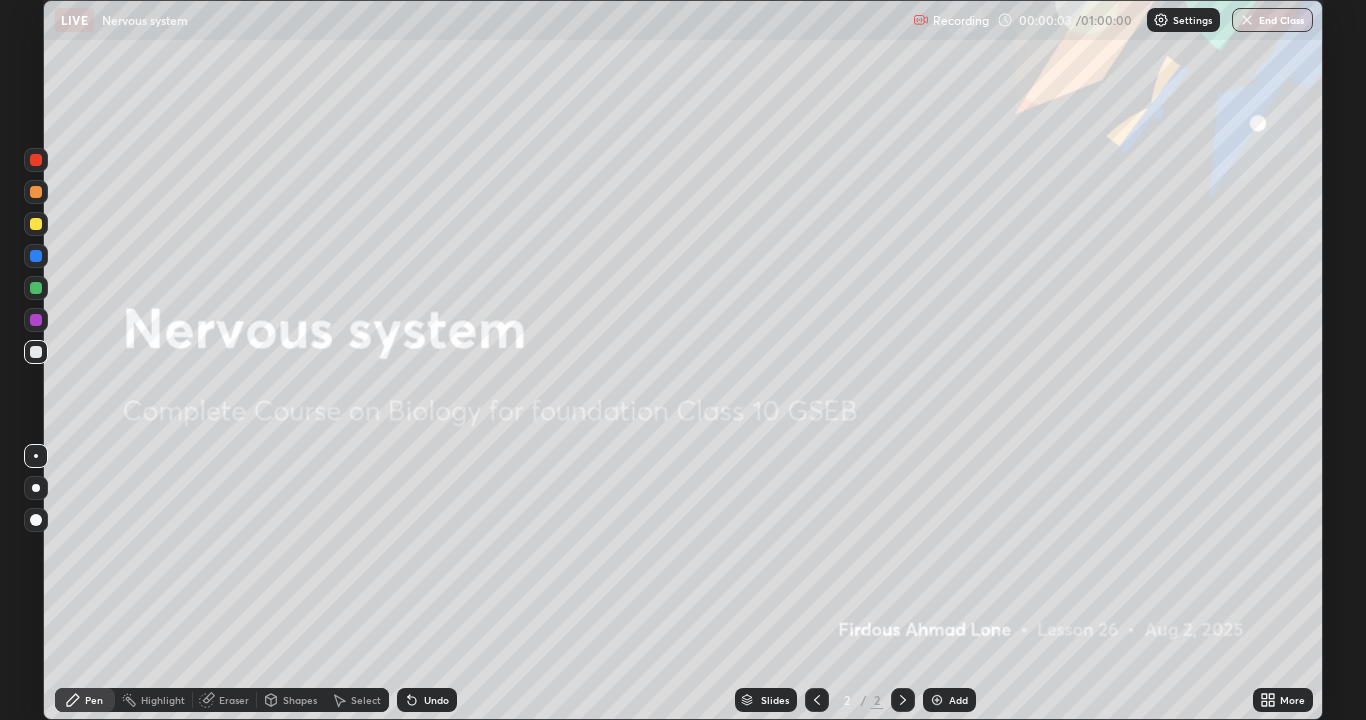 scroll, scrollTop: 99280, scrollLeft: 98634, axis: both 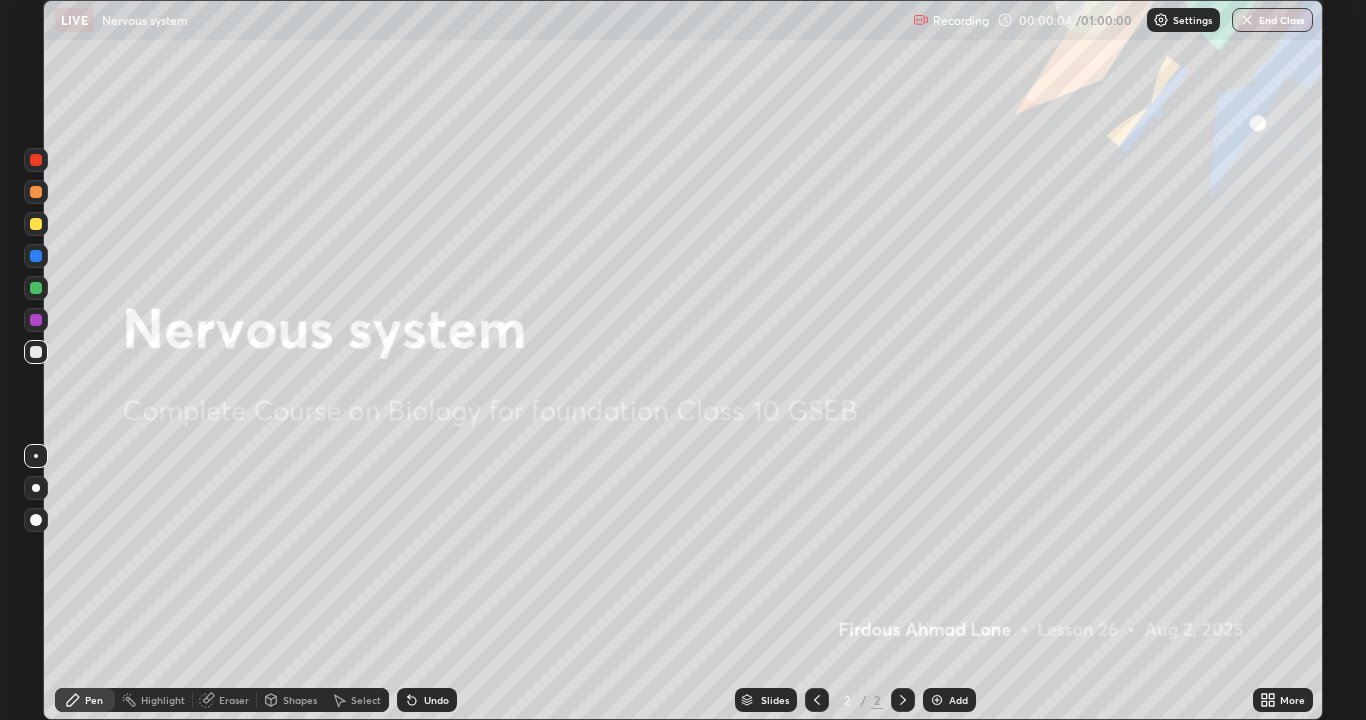 click on "Add" at bounding box center [949, 700] 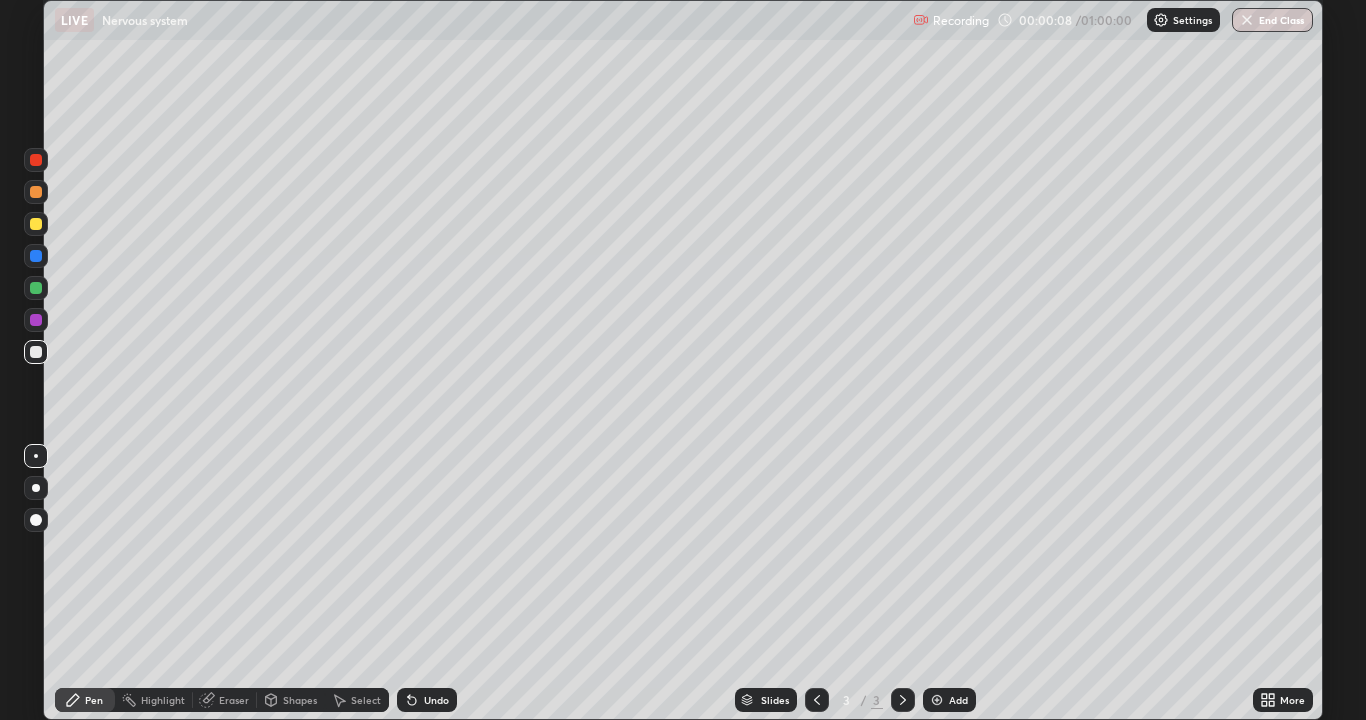 click at bounding box center [36, 520] 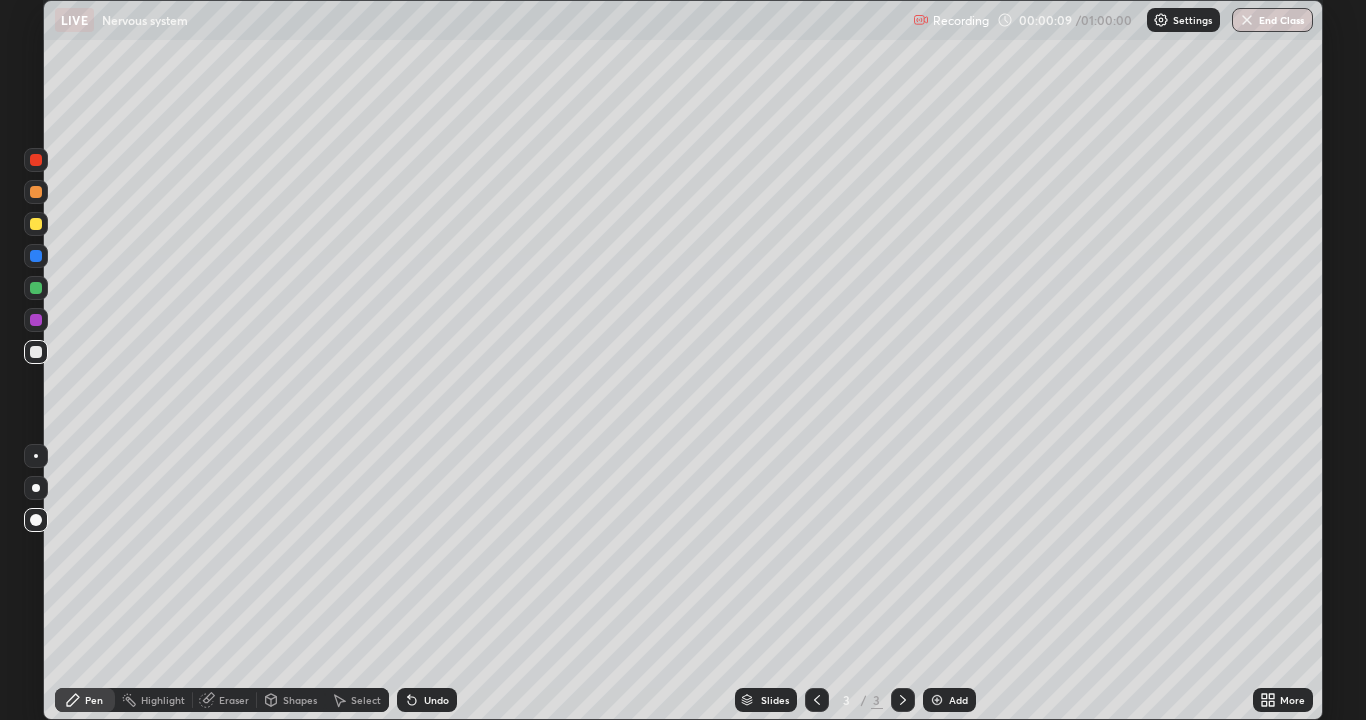 click at bounding box center (36, 224) 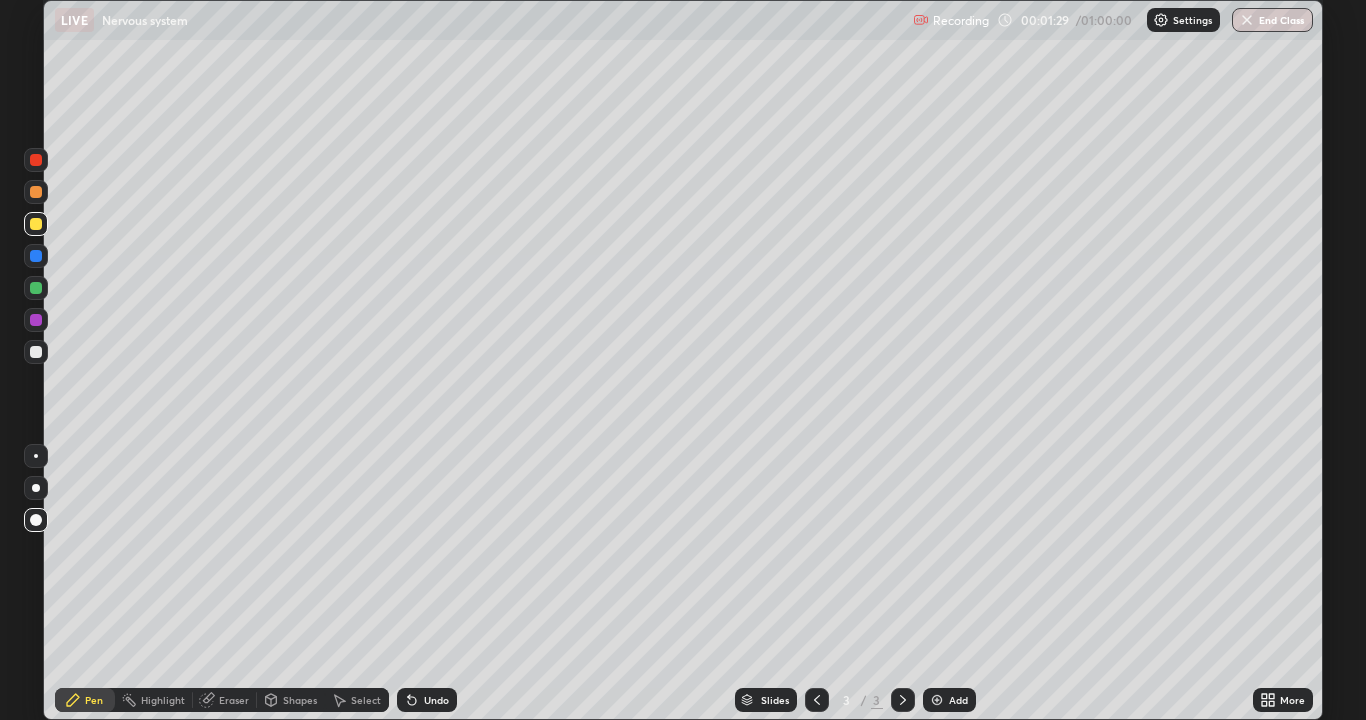 click at bounding box center (36, 520) 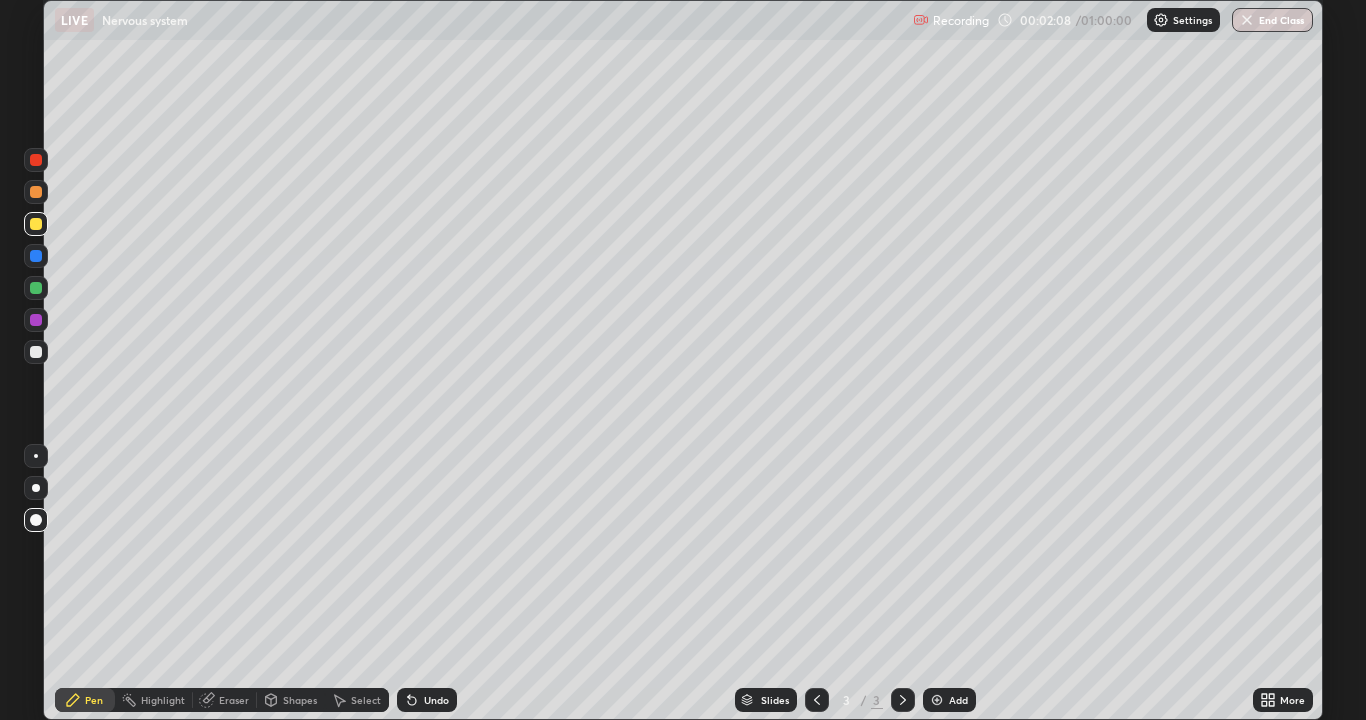 click at bounding box center (36, 224) 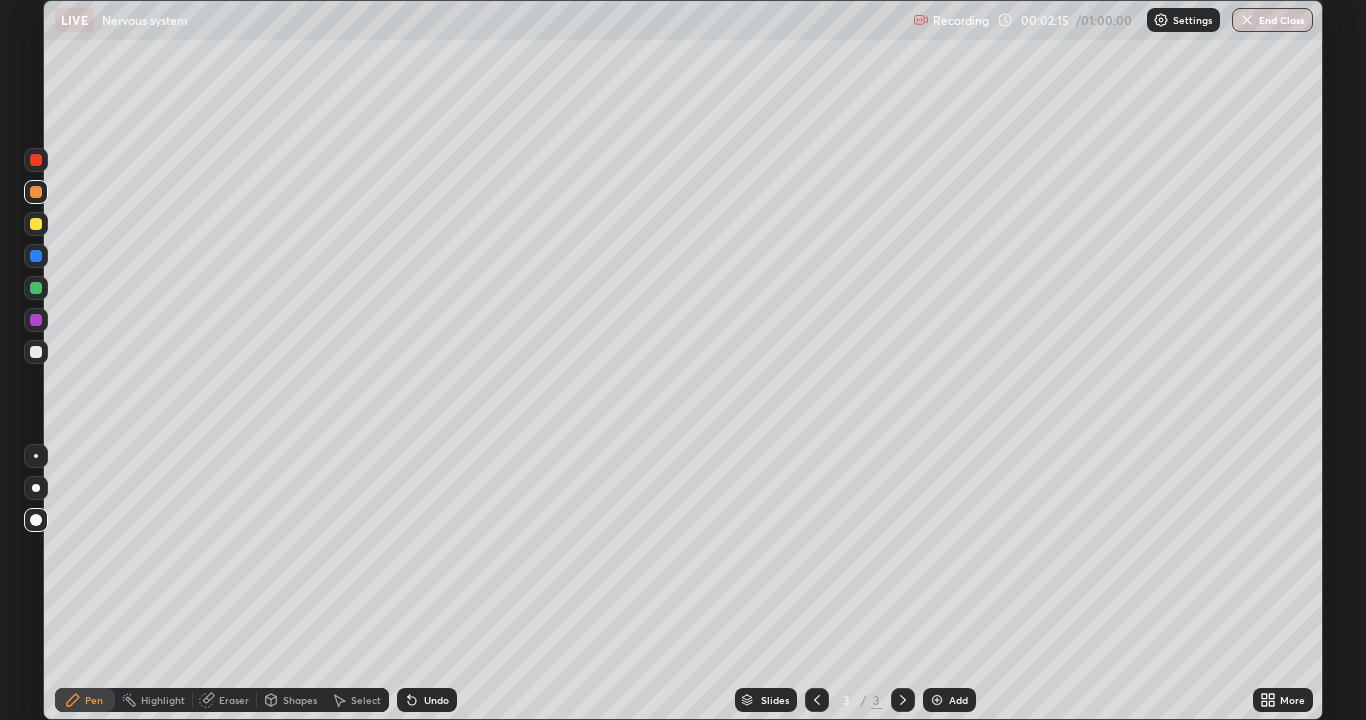 click at bounding box center (36, 352) 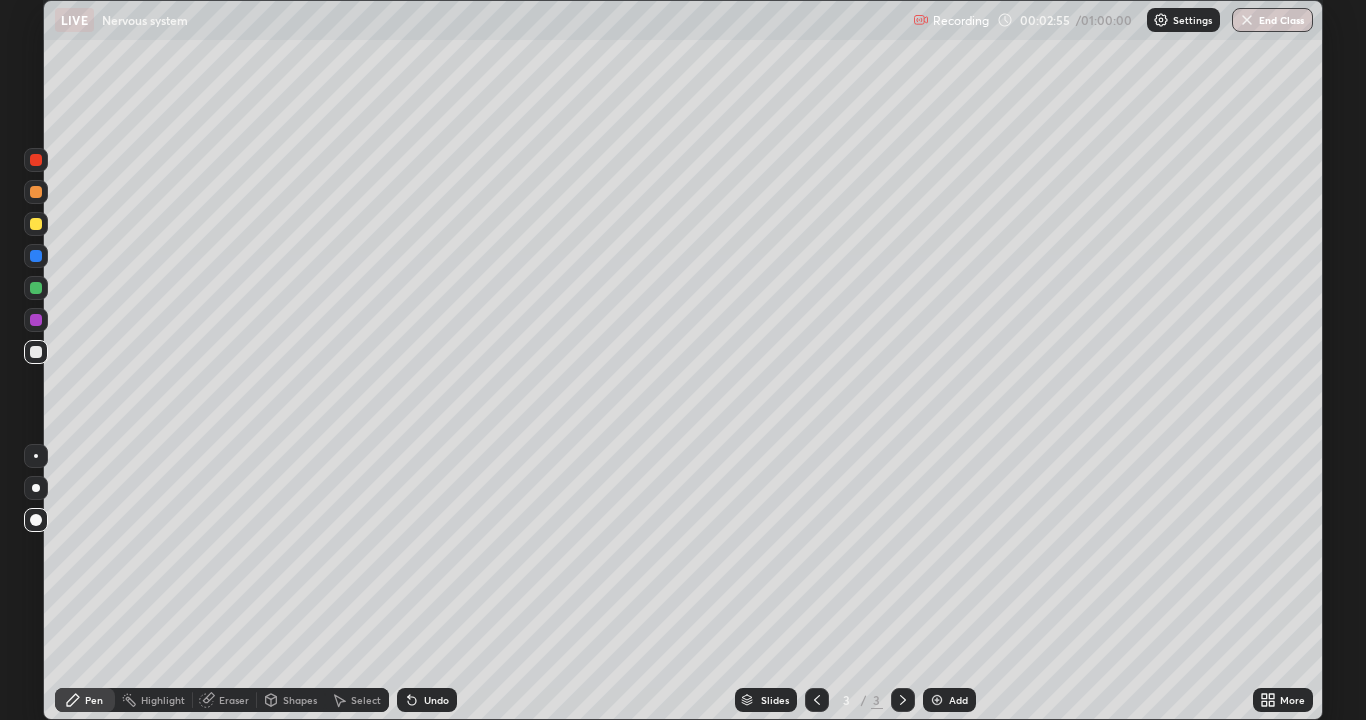 click at bounding box center (36, 288) 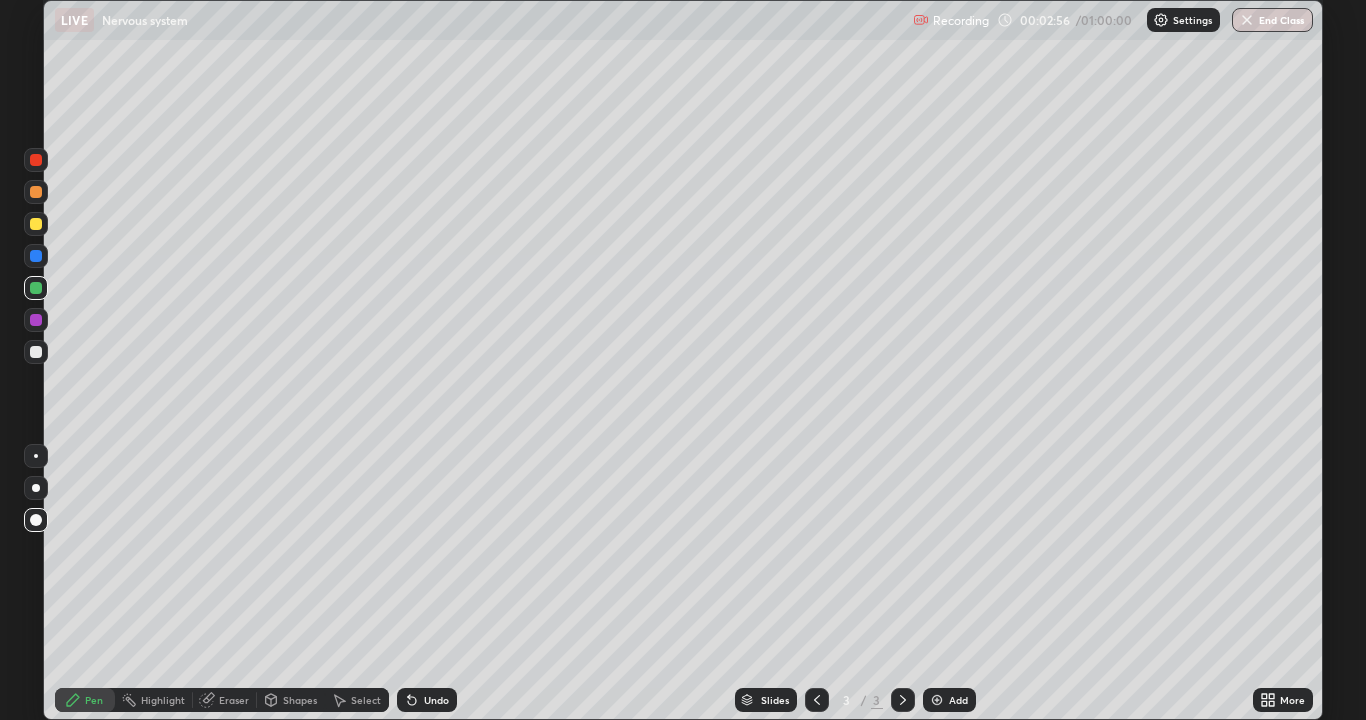 click at bounding box center (36, 224) 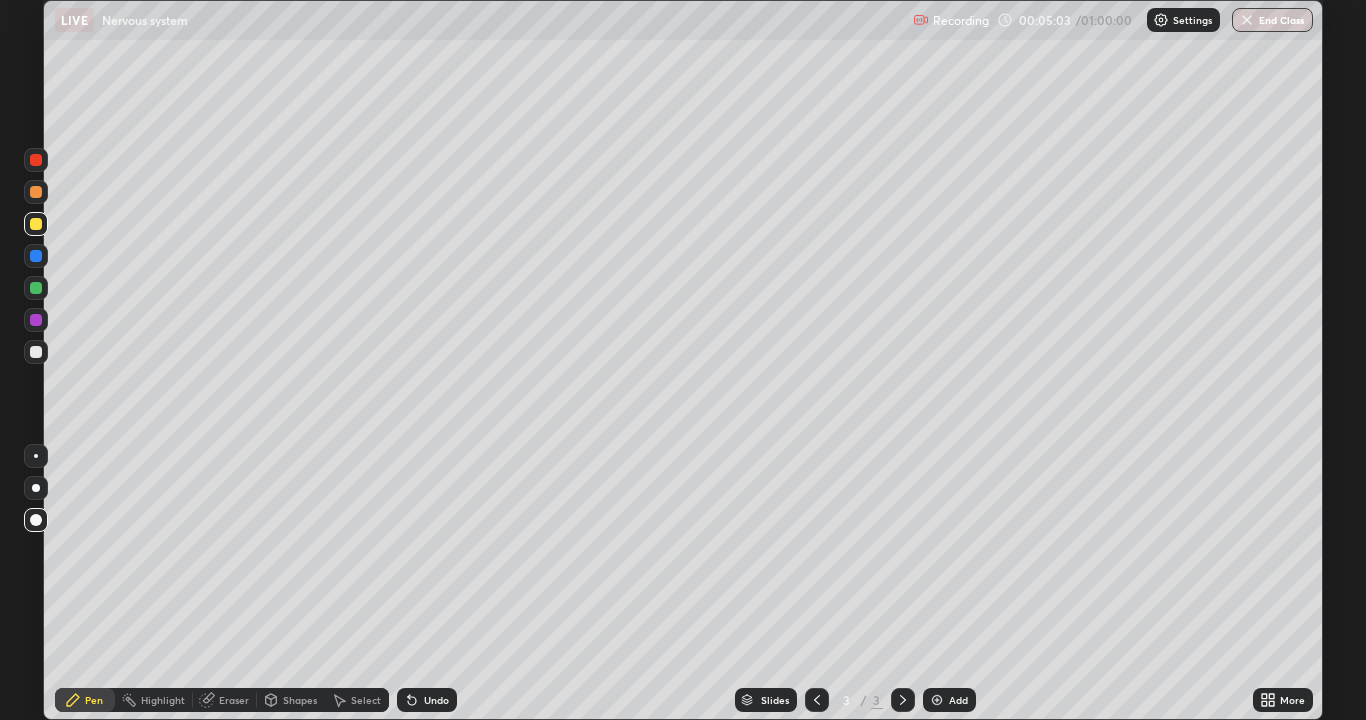click at bounding box center (36, 352) 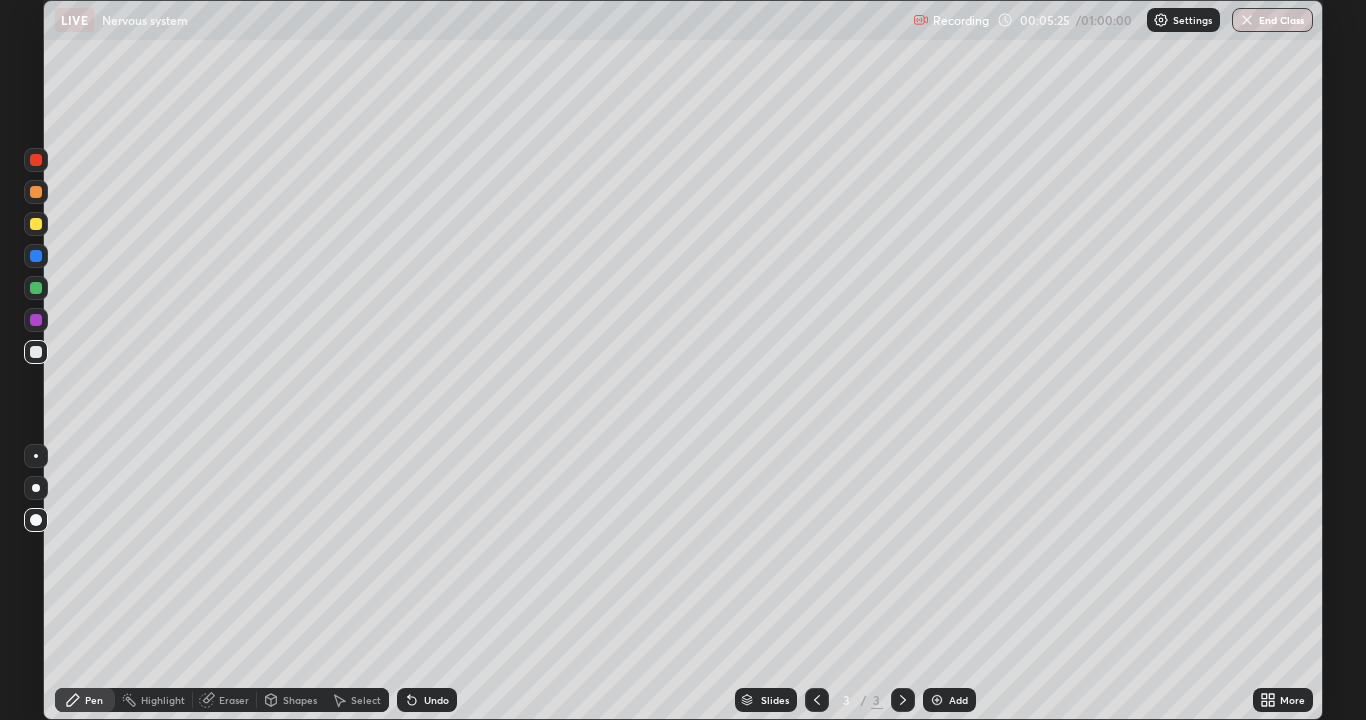 click at bounding box center (36, 288) 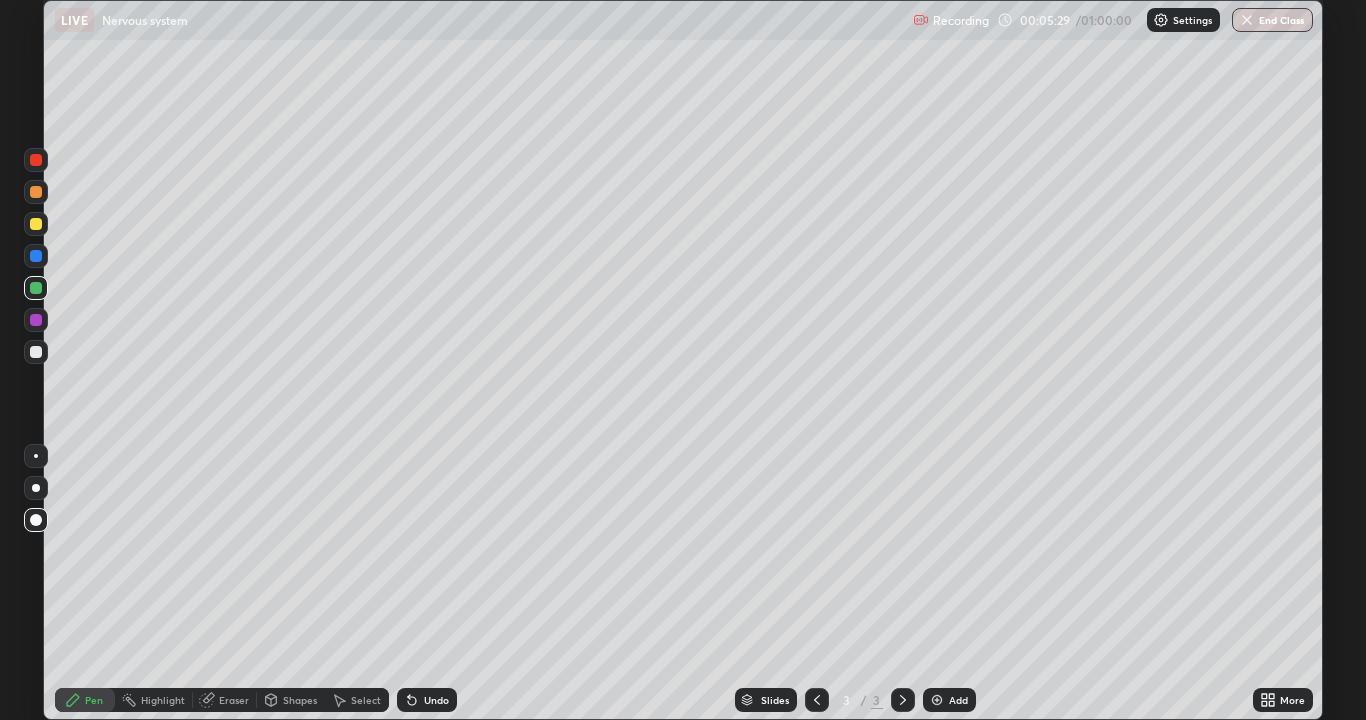 click at bounding box center [36, 352] 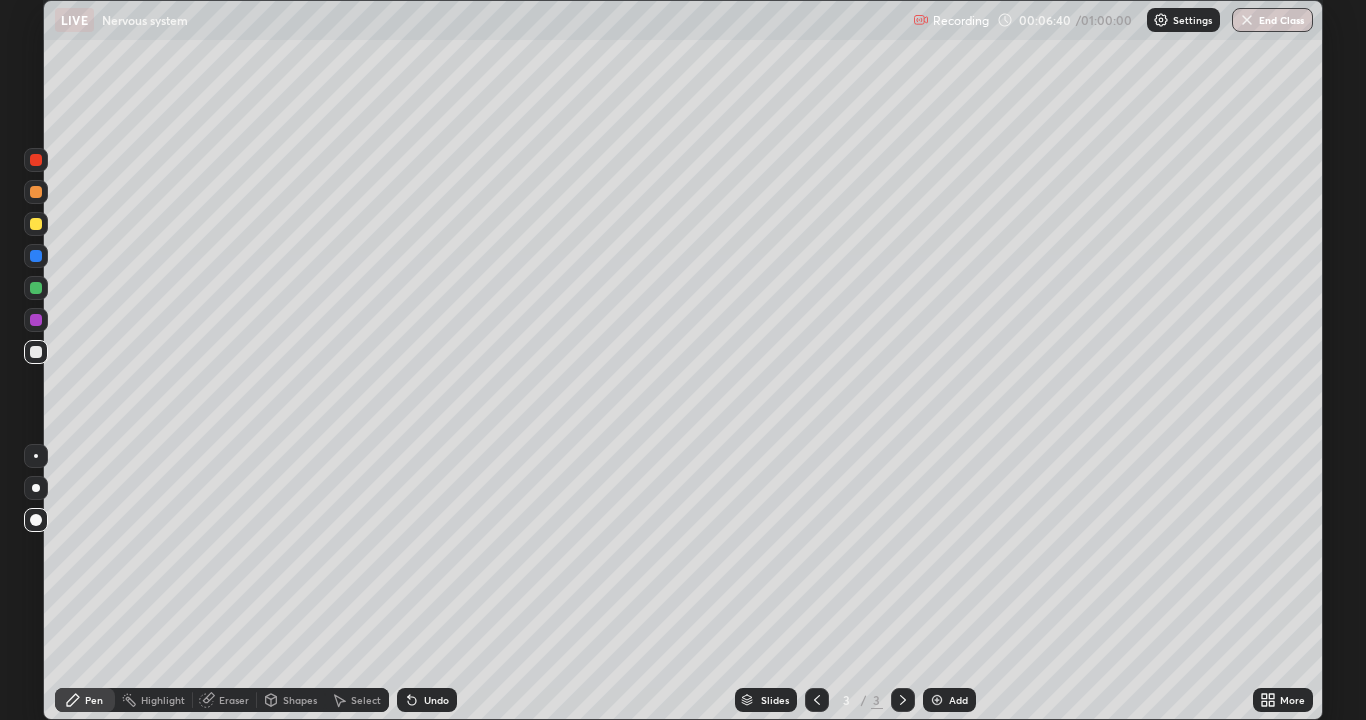 click at bounding box center (36, 192) 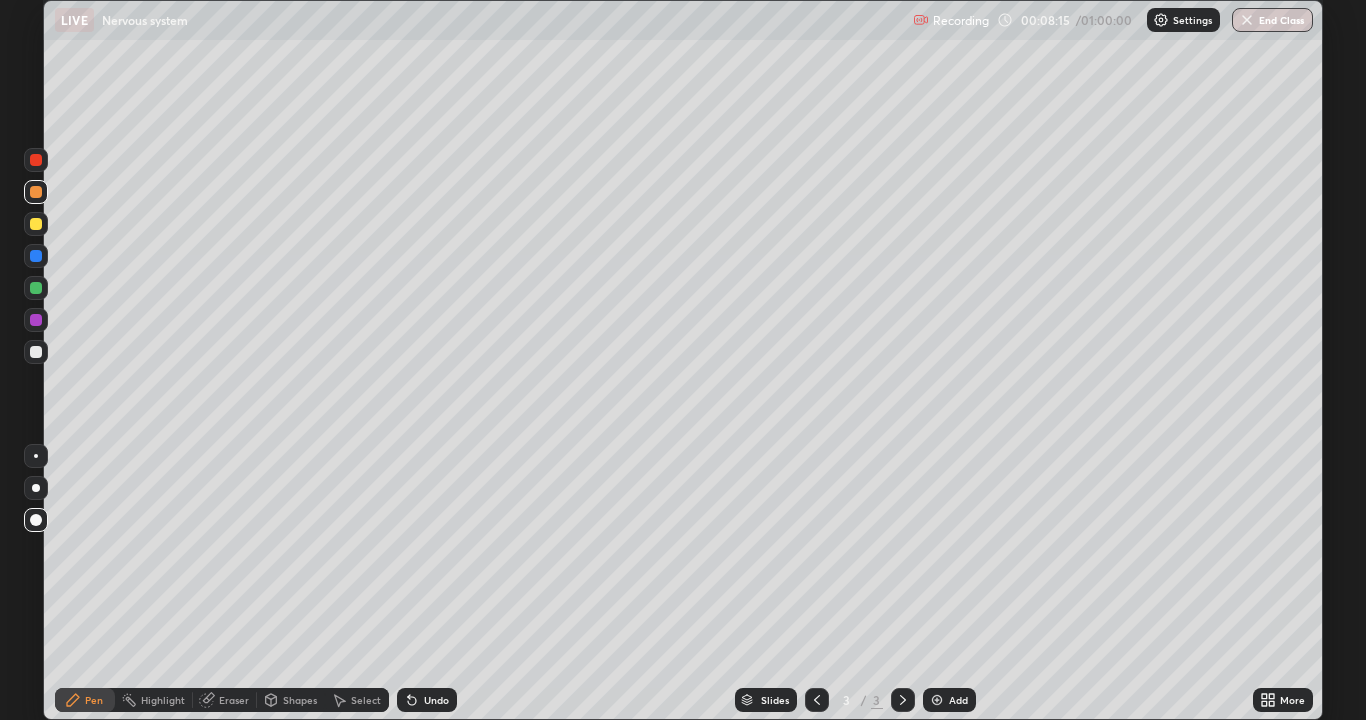 click on "Add" at bounding box center (949, 700) 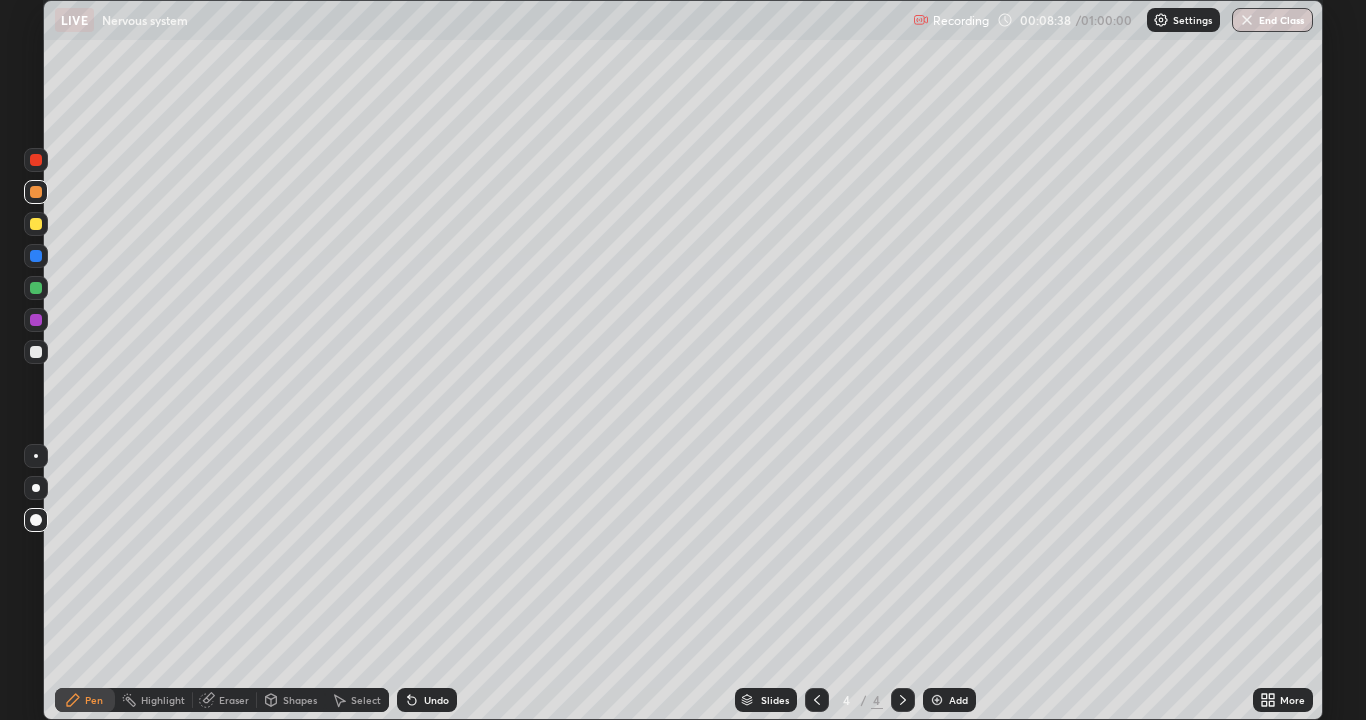 click at bounding box center [36, 352] 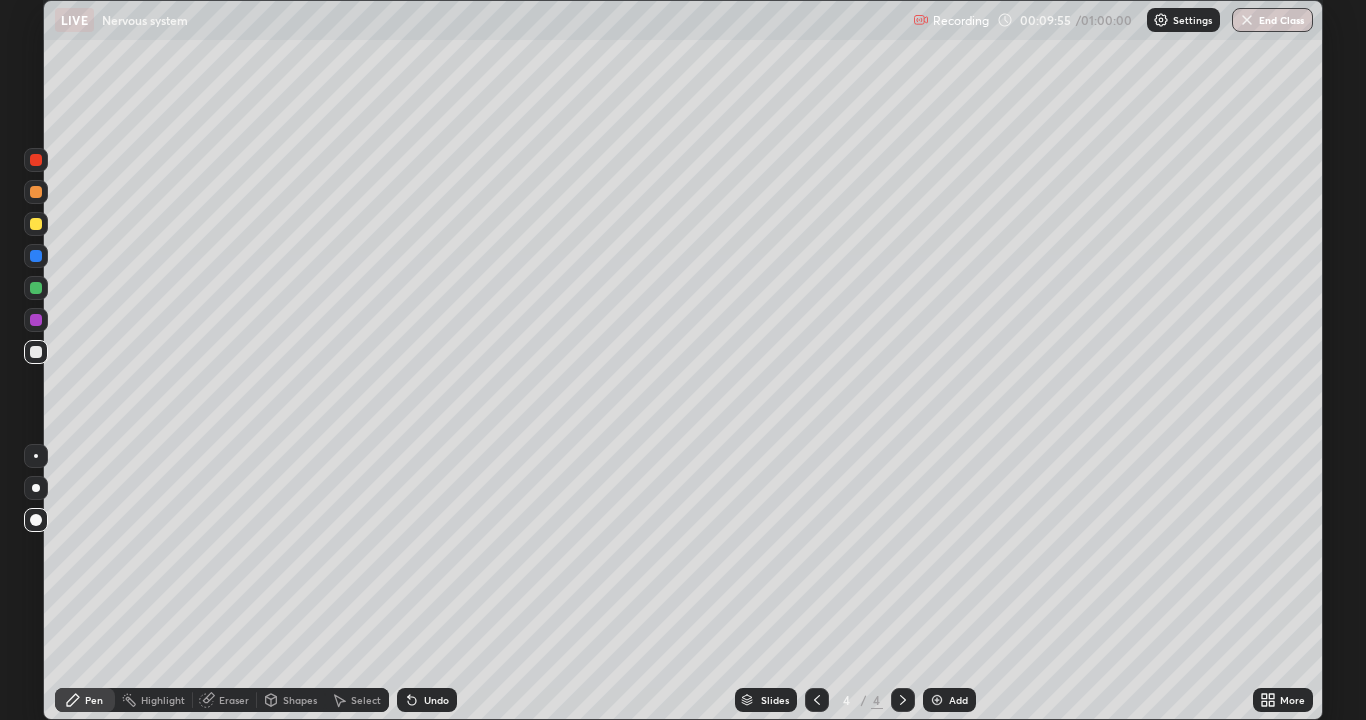 click 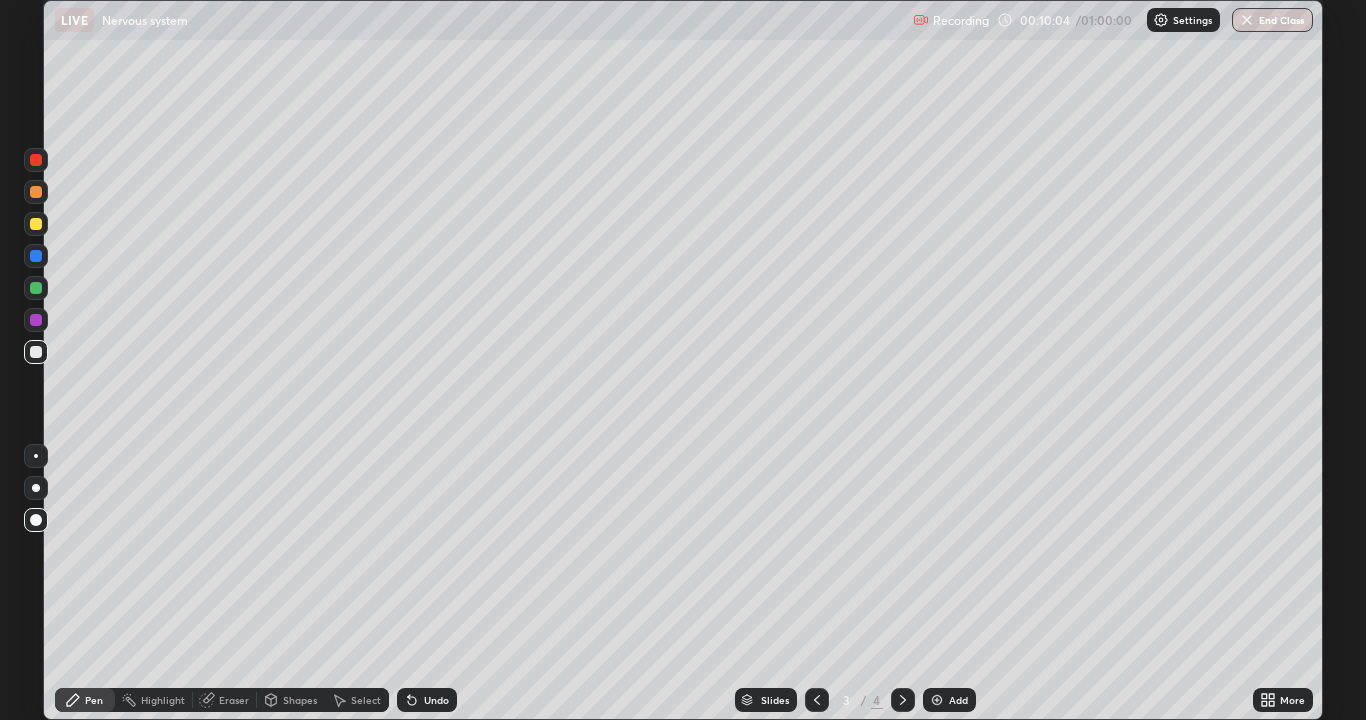 click at bounding box center (36, 224) 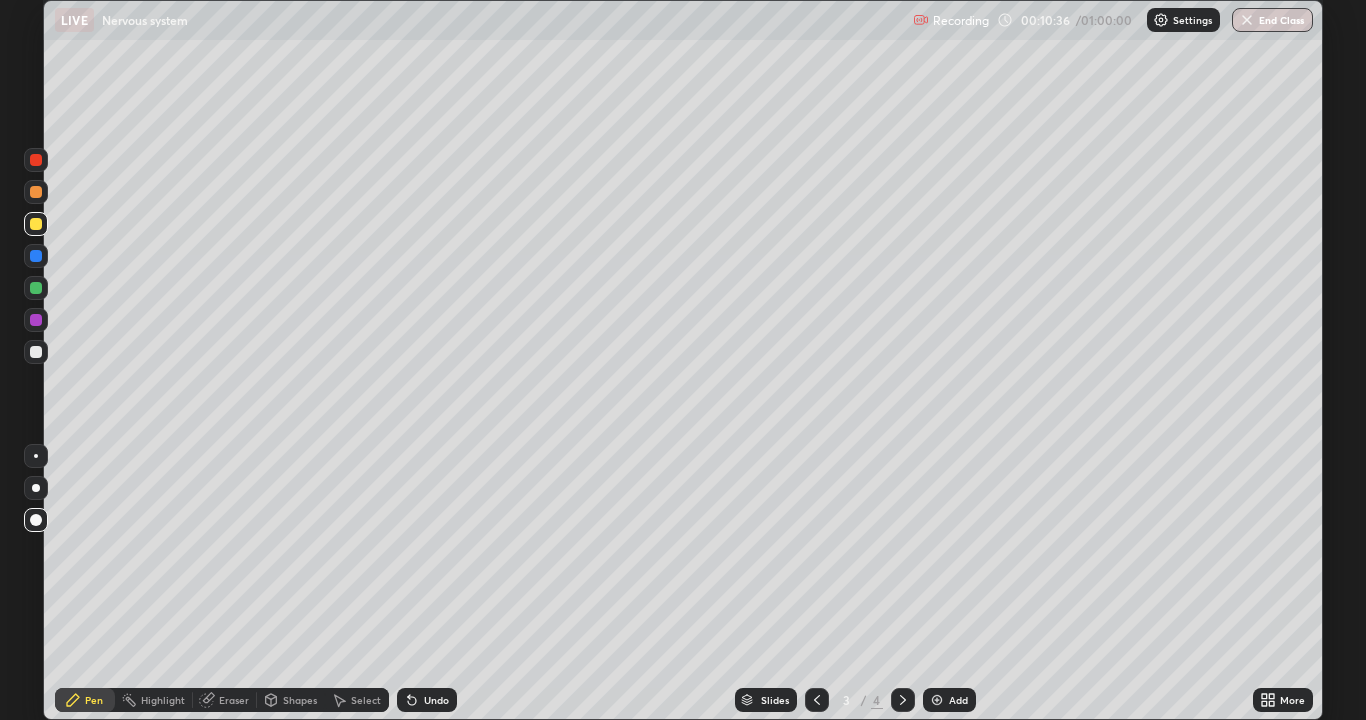 click 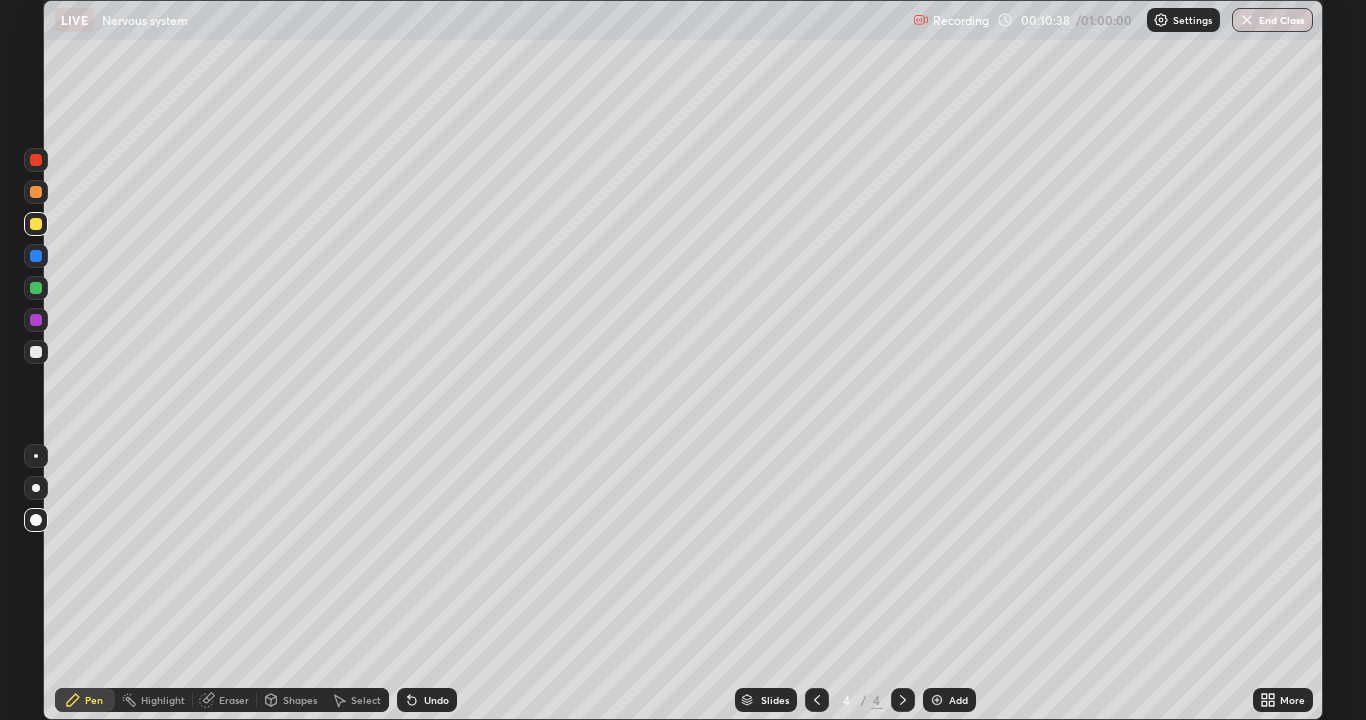 click at bounding box center (36, 192) 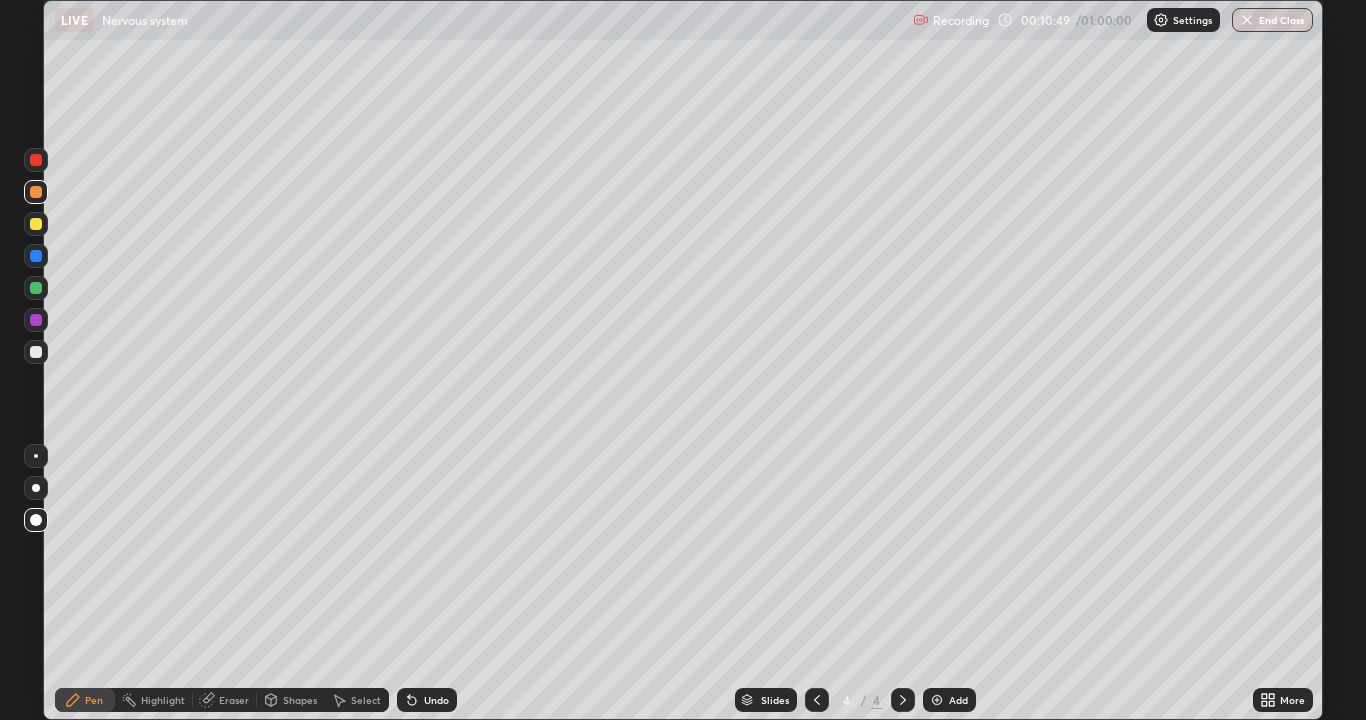 click at bounding box center (36, 224) 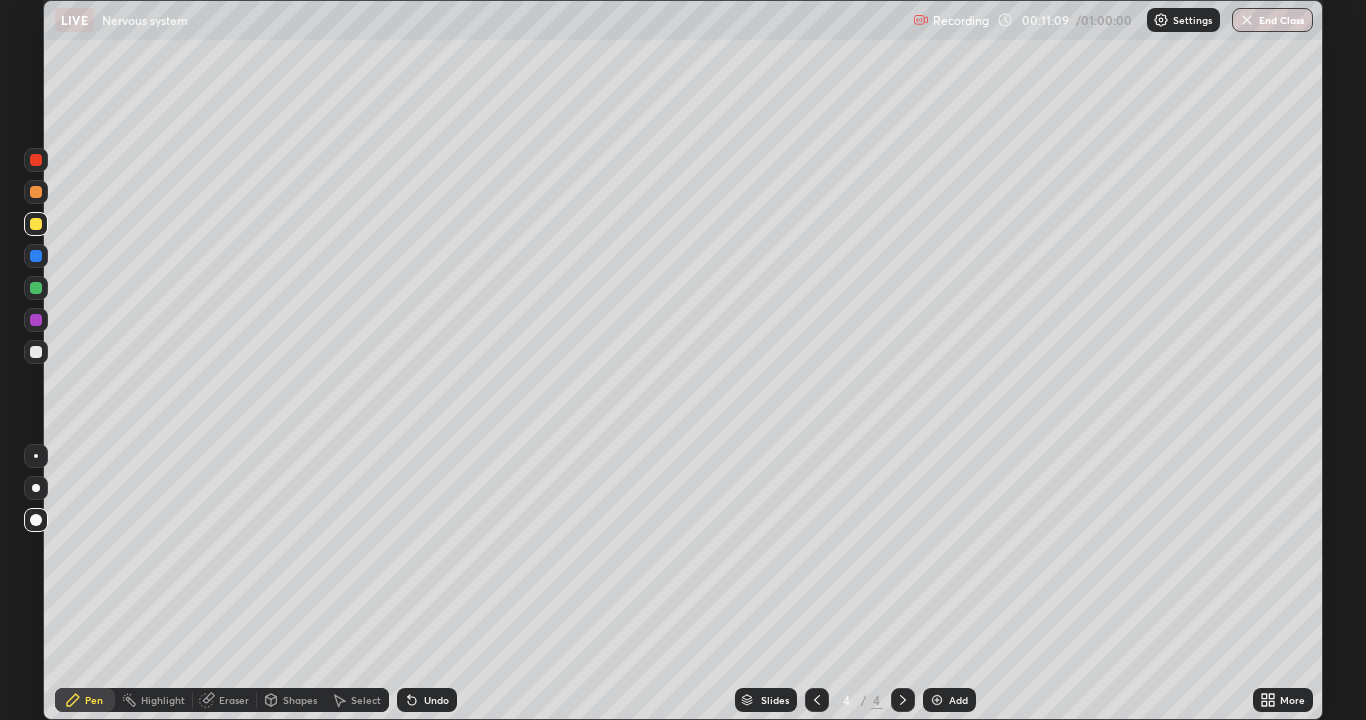 click at bounding box center (36, 352) 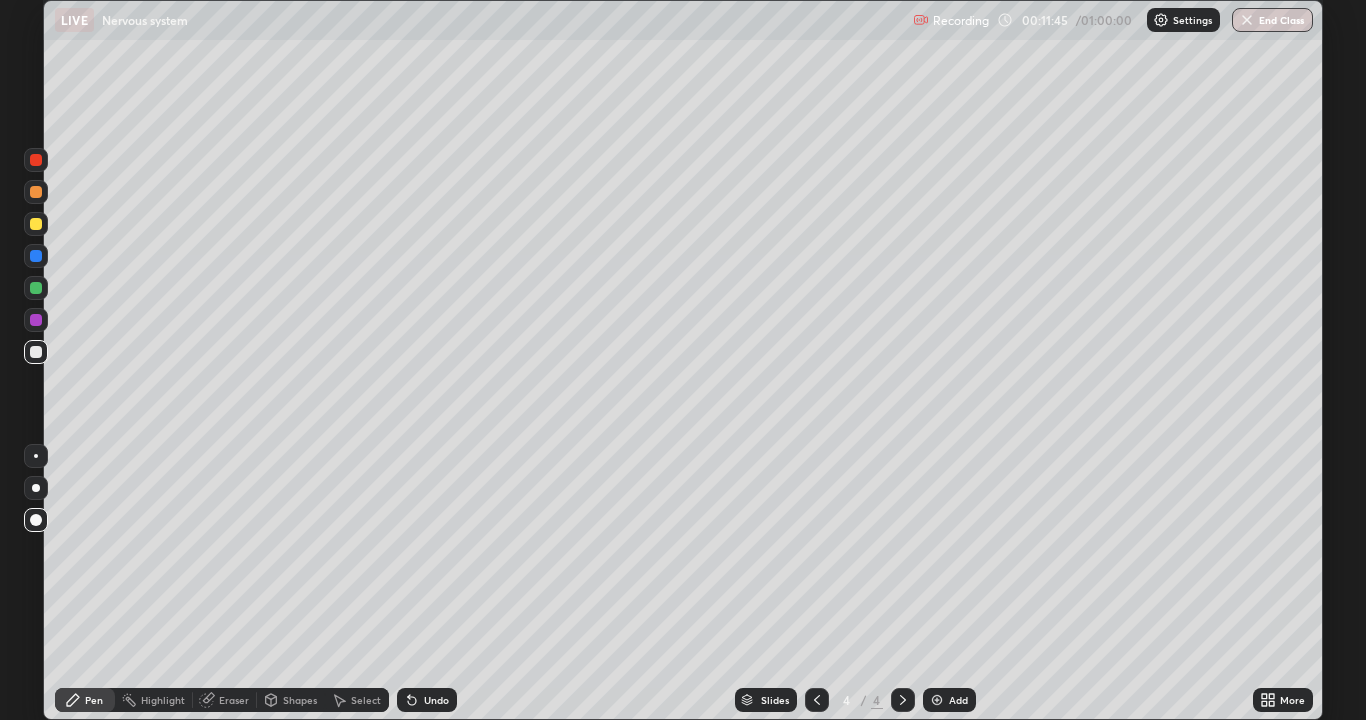 click at bounding box center [36, 320] 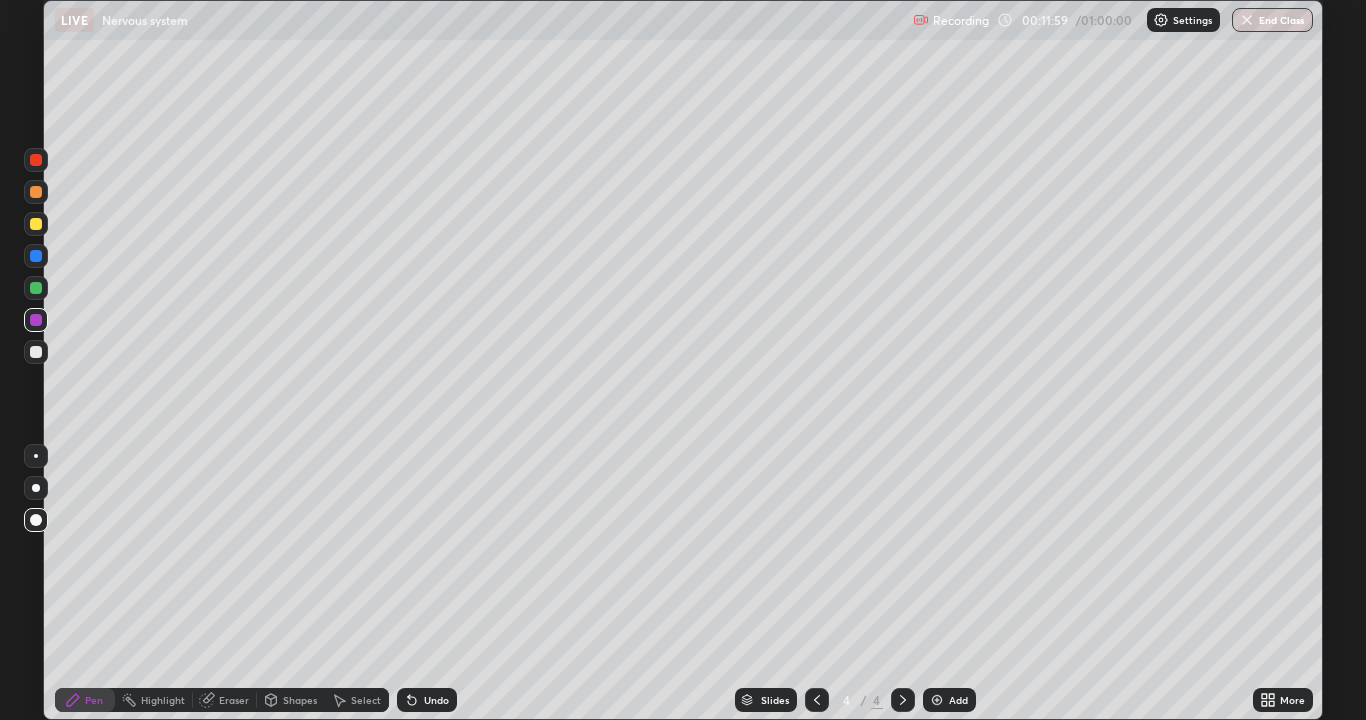 click on "Undo" at bounding box center [436, 700] 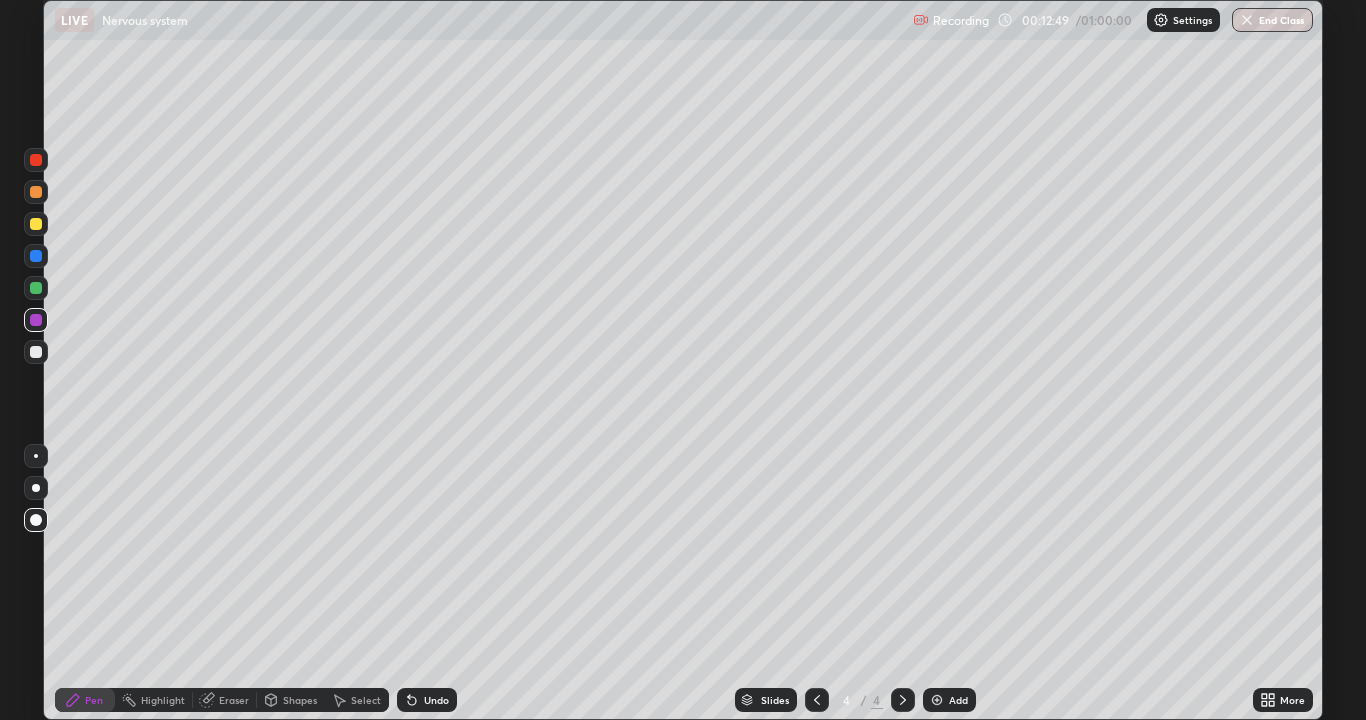 click at bounding box center (36, 352) 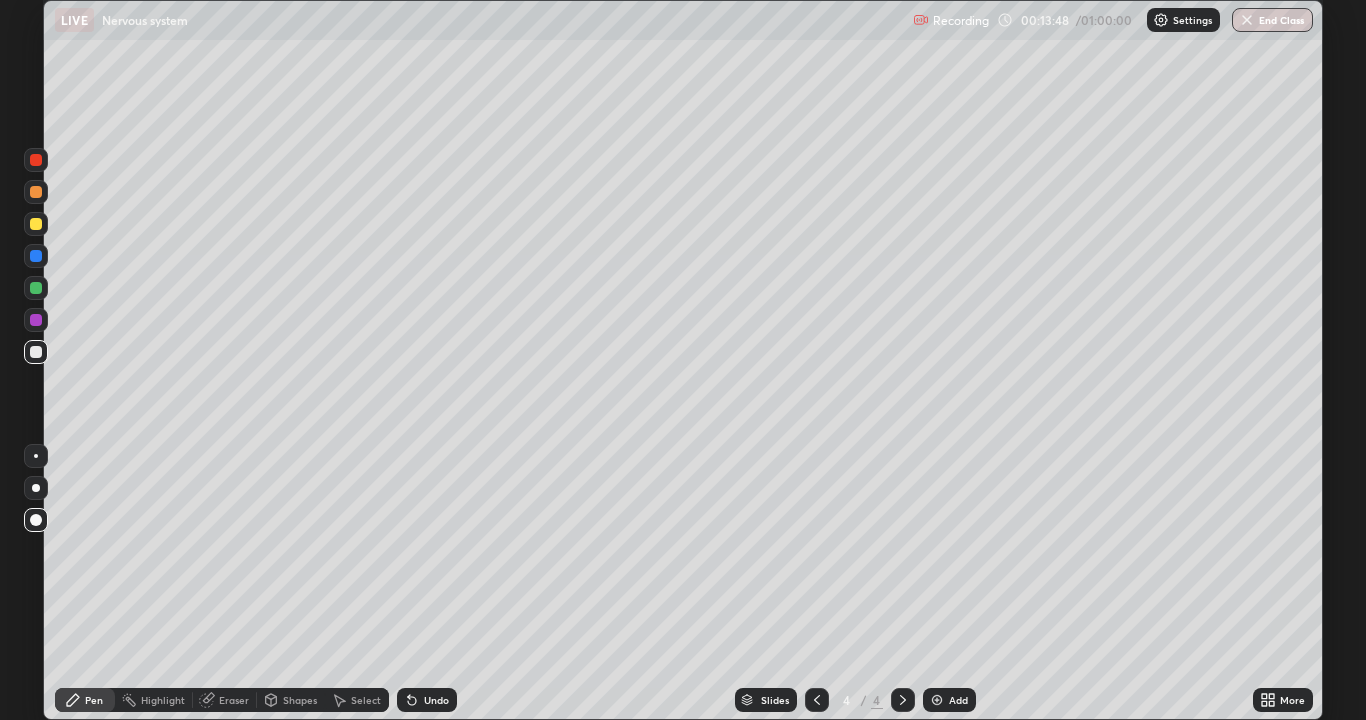click on "Undo" at bounding box center (436, 700) 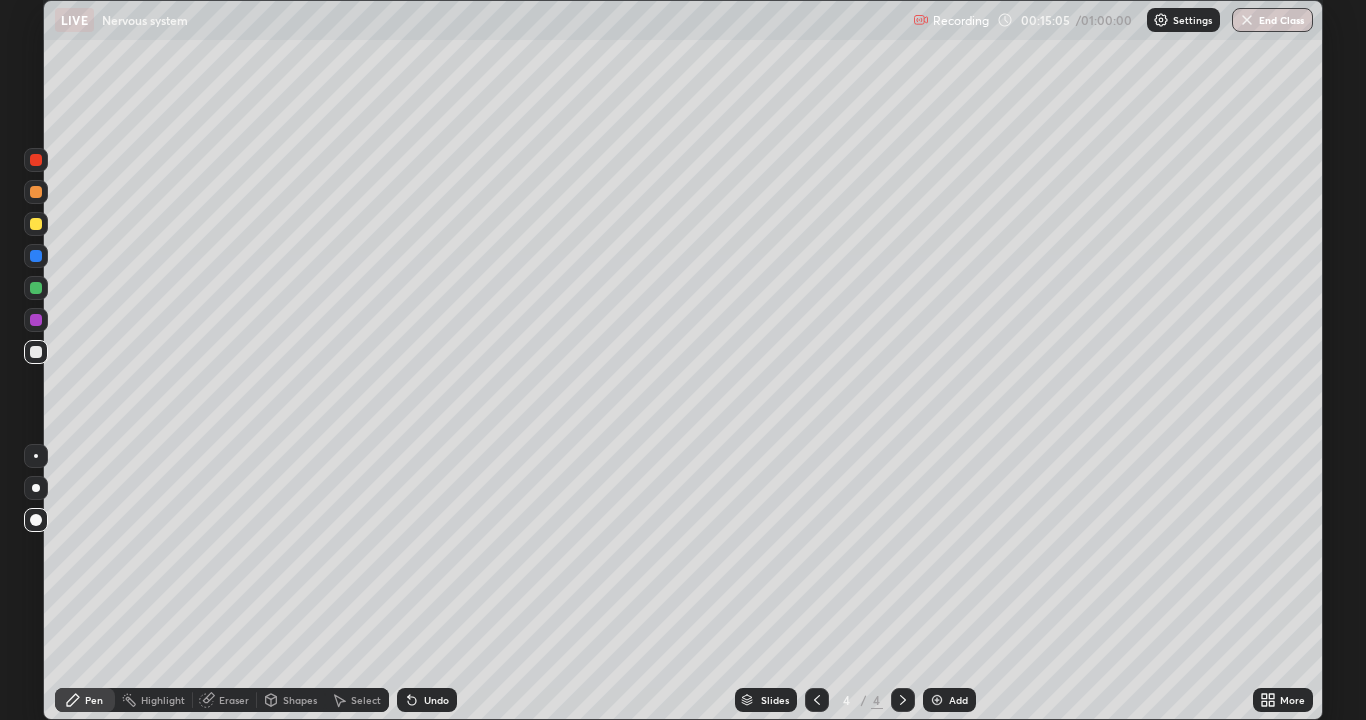 click on "Add" at bounding box center (958, 700) 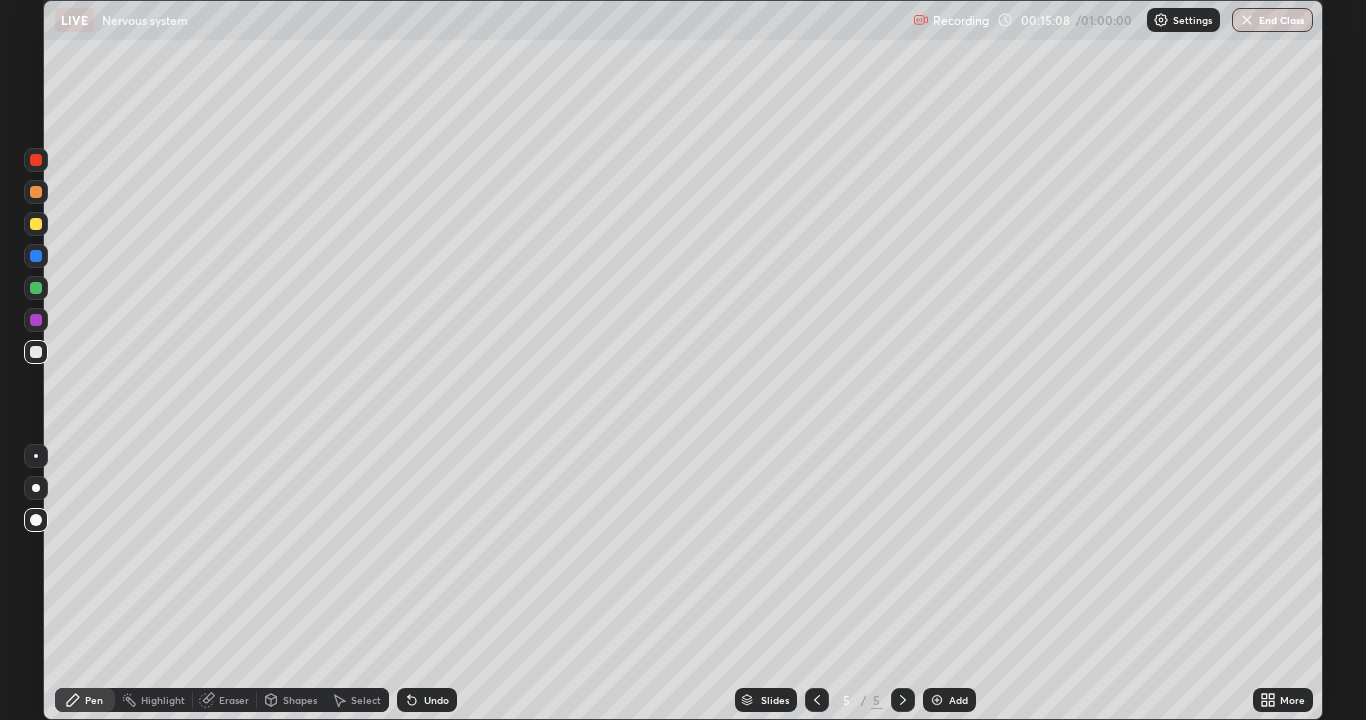 click at bounding box center [36, 224] 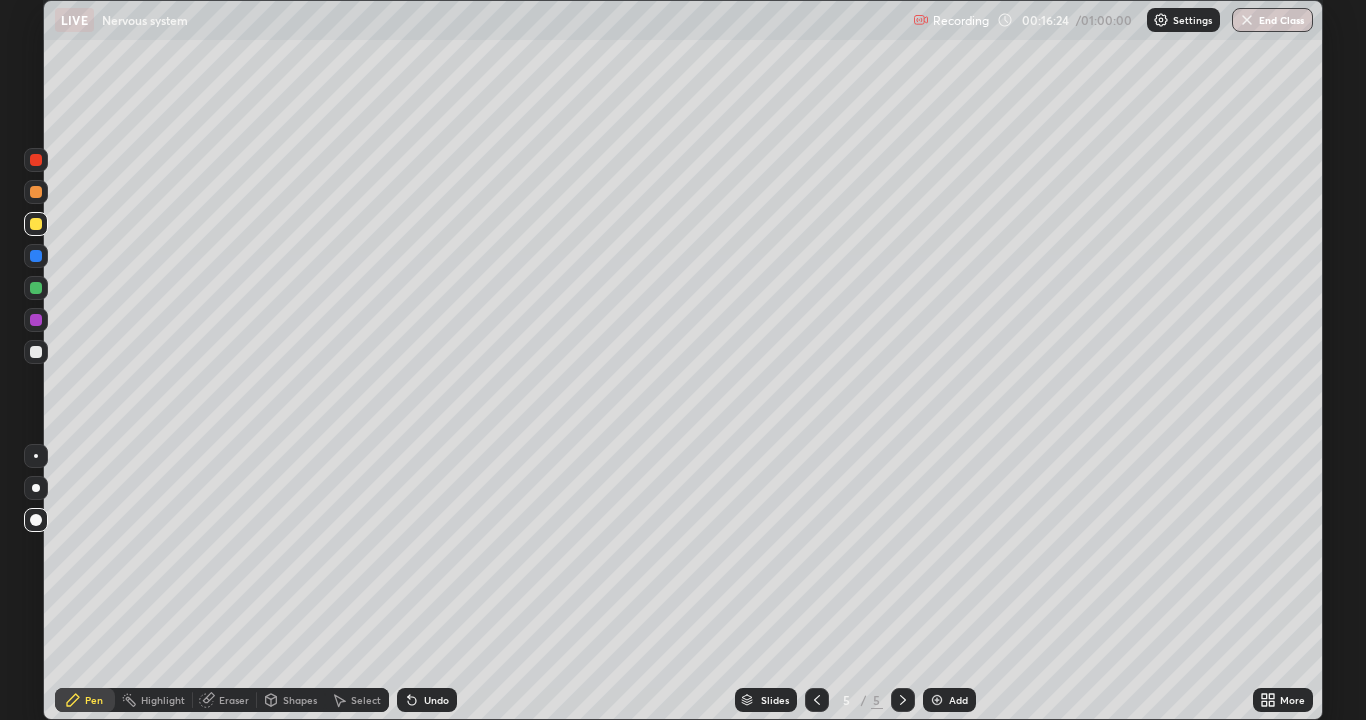 click at bounding box center [36, 192] 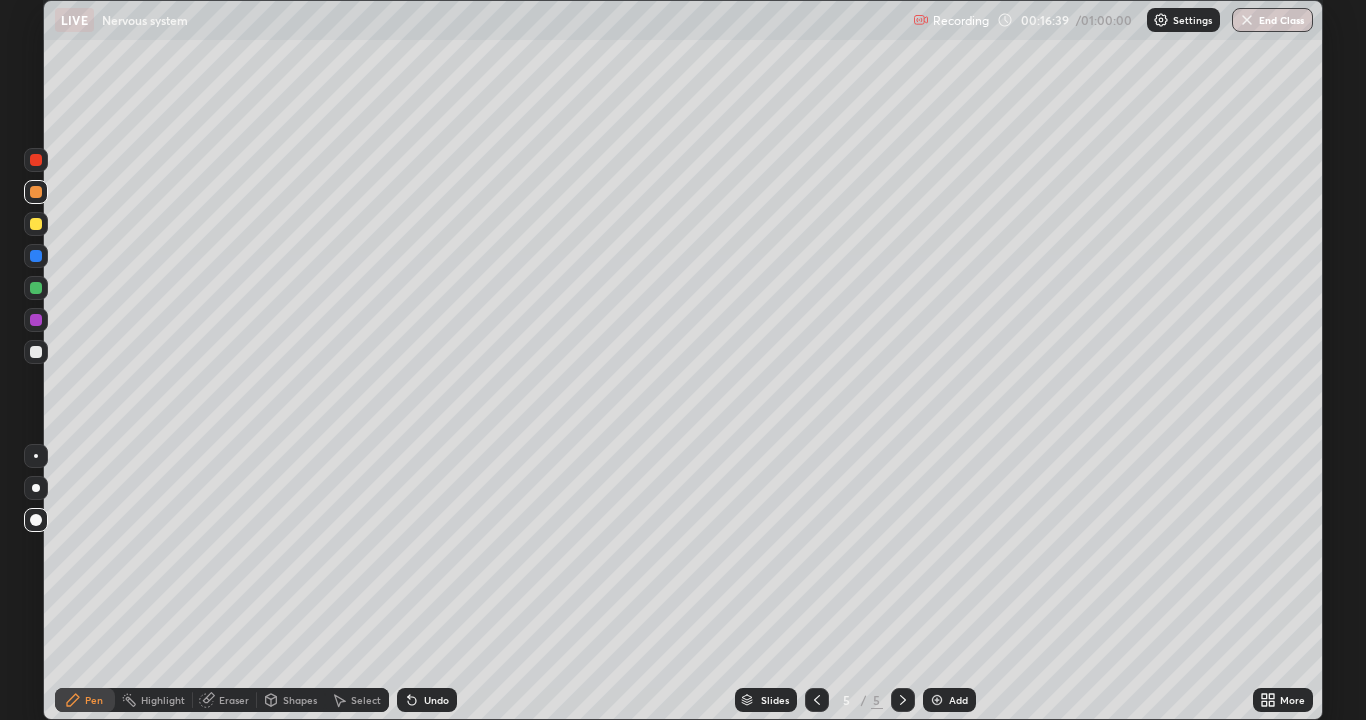 click at bounding box center [36, 352] 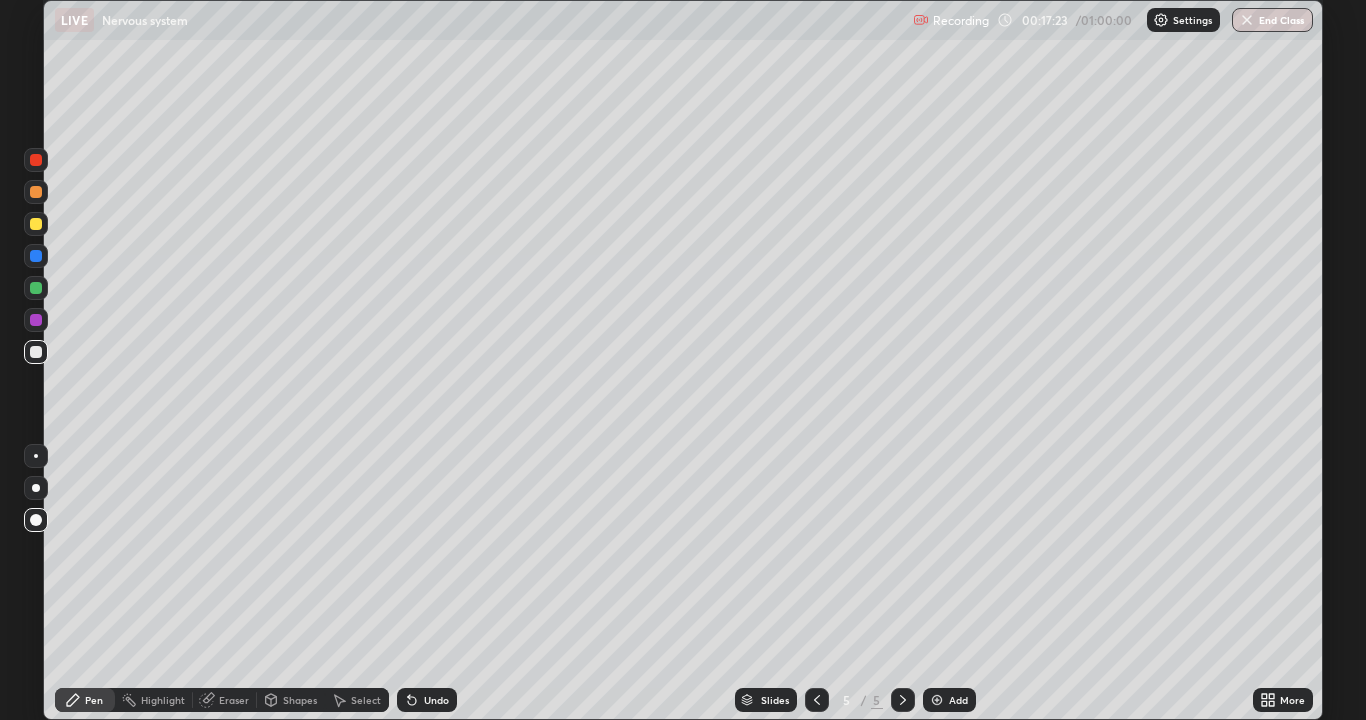 click at bounding box center [36, 192] 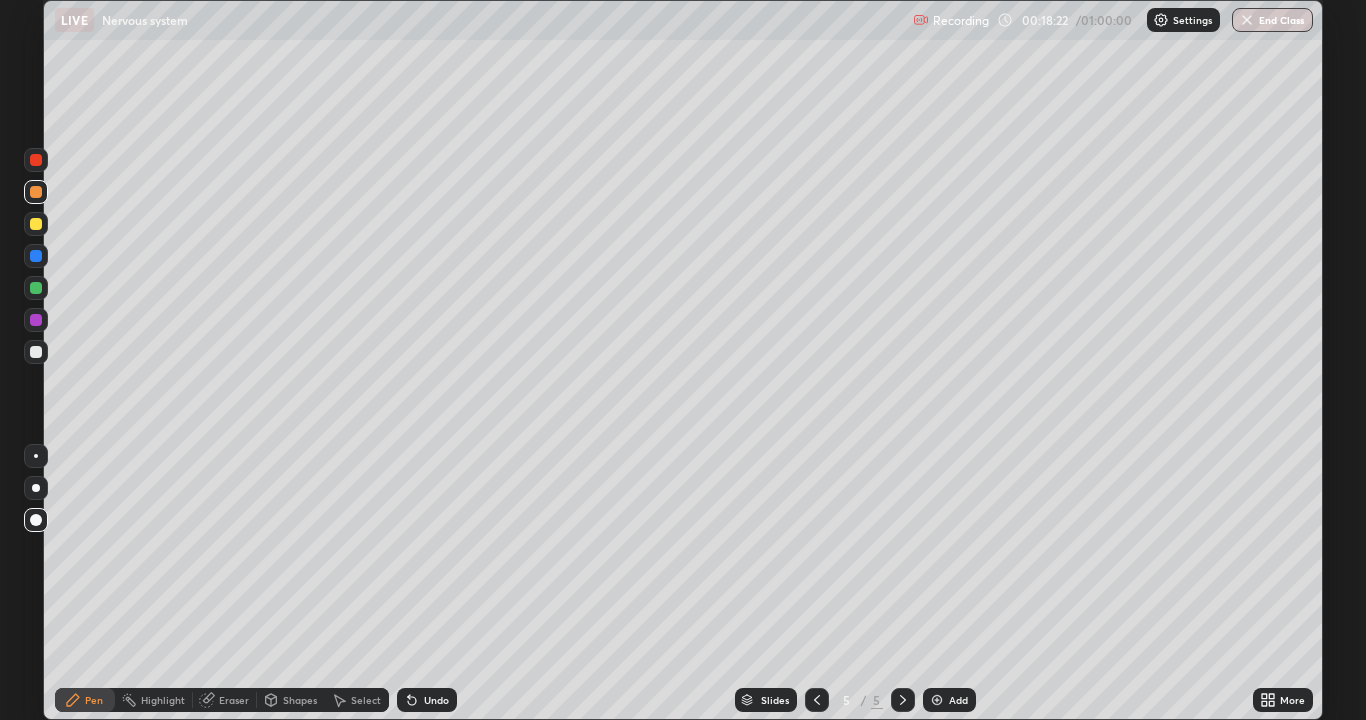 click at bounding box center (36, 352) 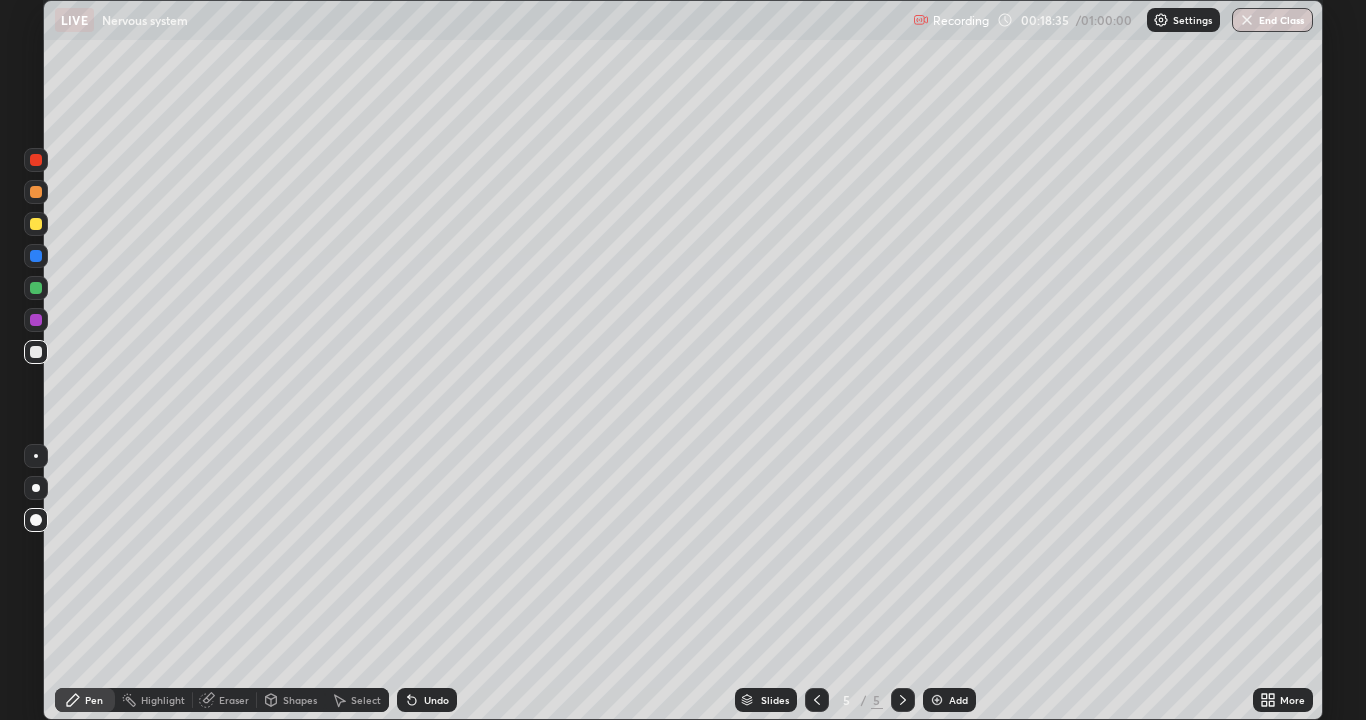 click at bounding box center (36, 224) 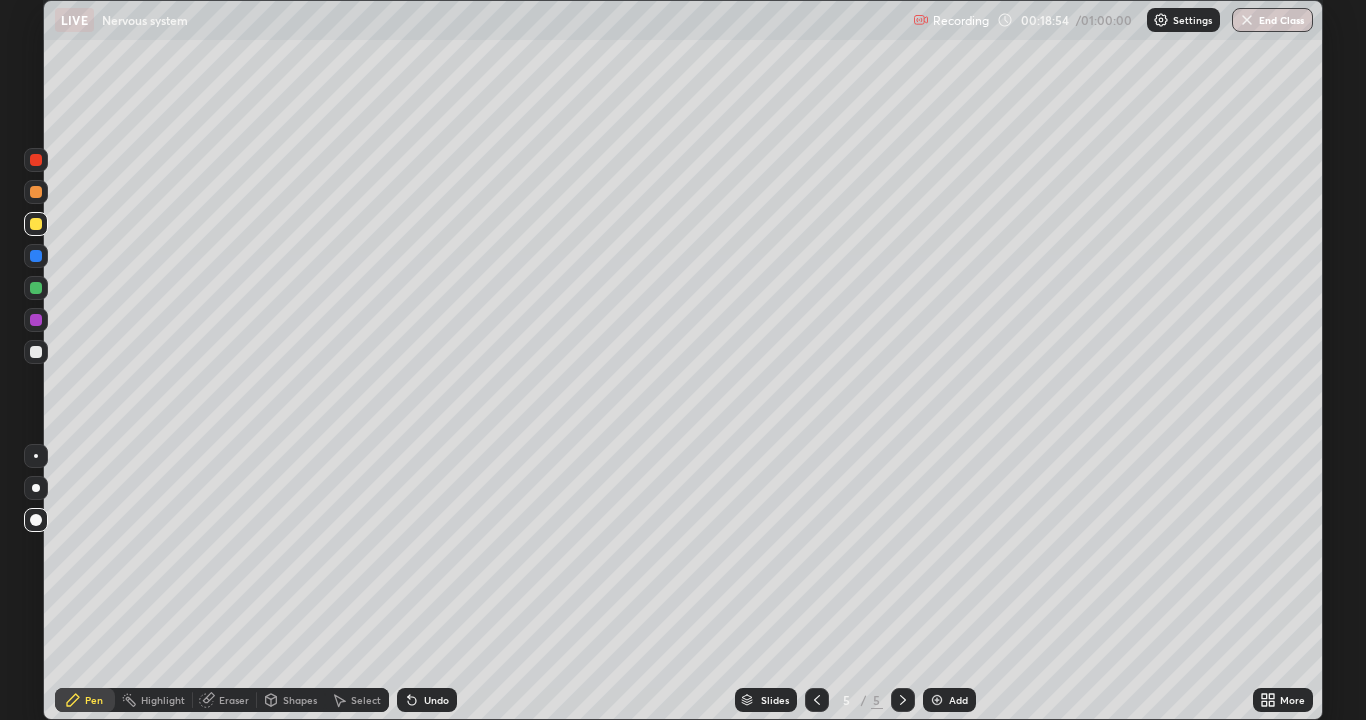 click at bounding box center (36, 192) 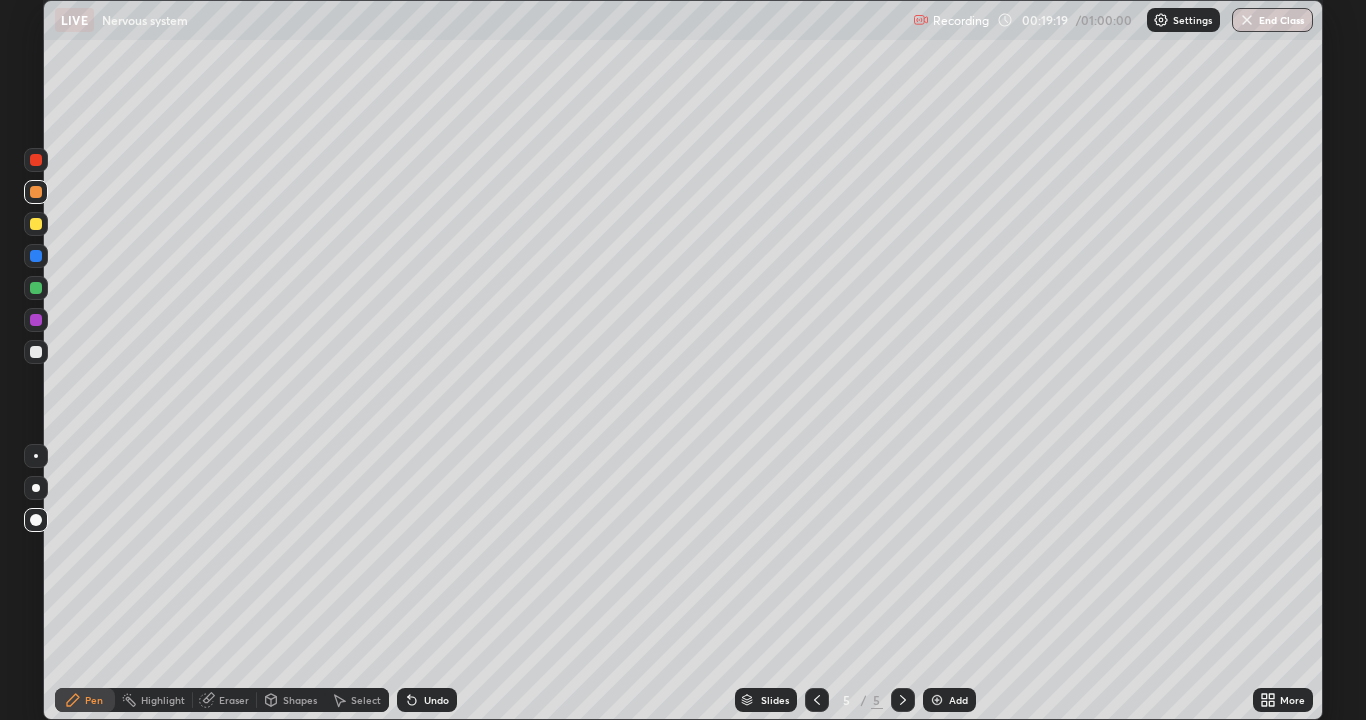 click on "Undo" at bounding box center [436, 700] 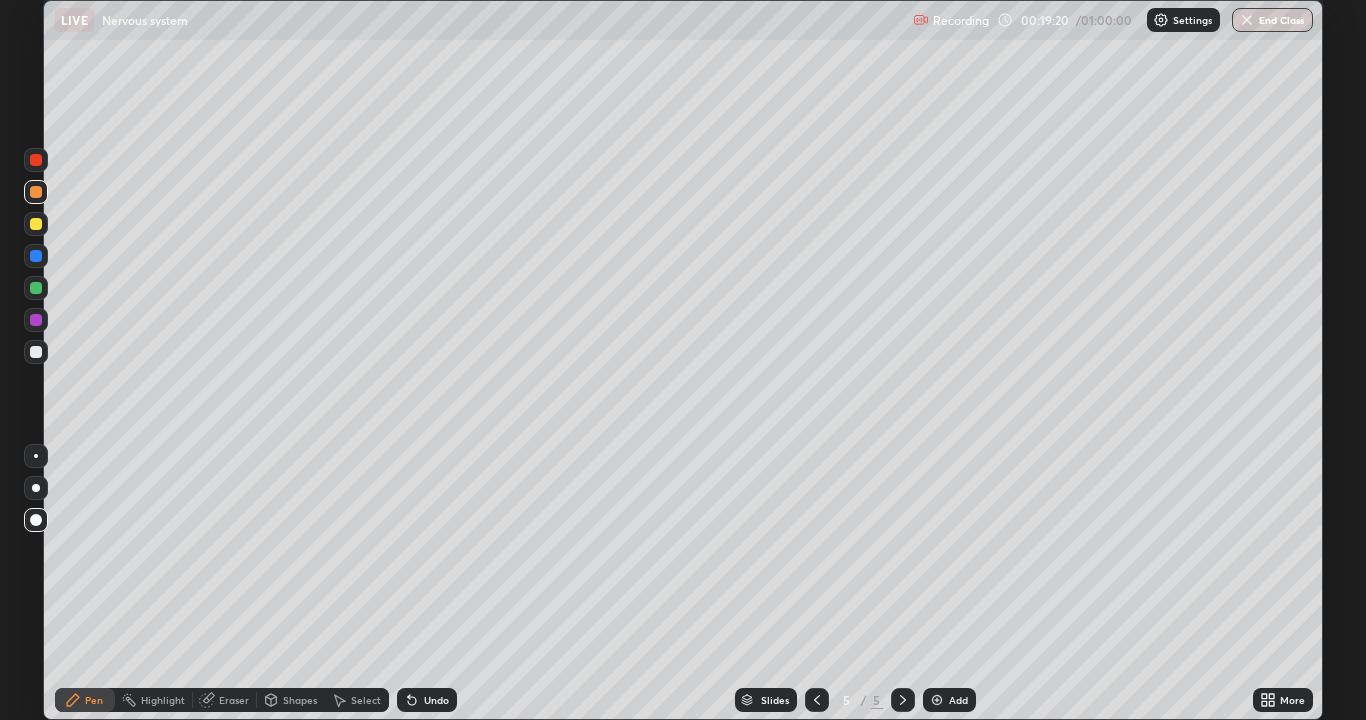 click on "Undo" at bounding box center (436, 700) 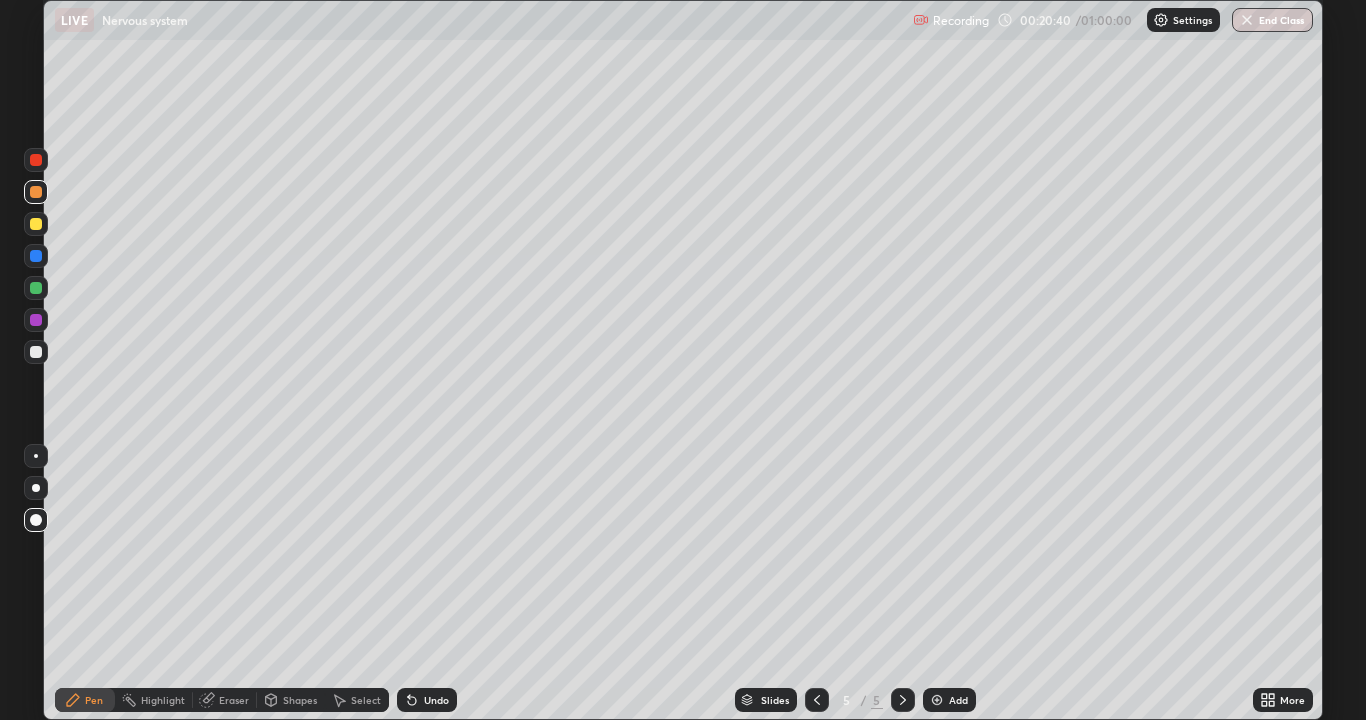 click on "Add" at bounding box center (949, 700) 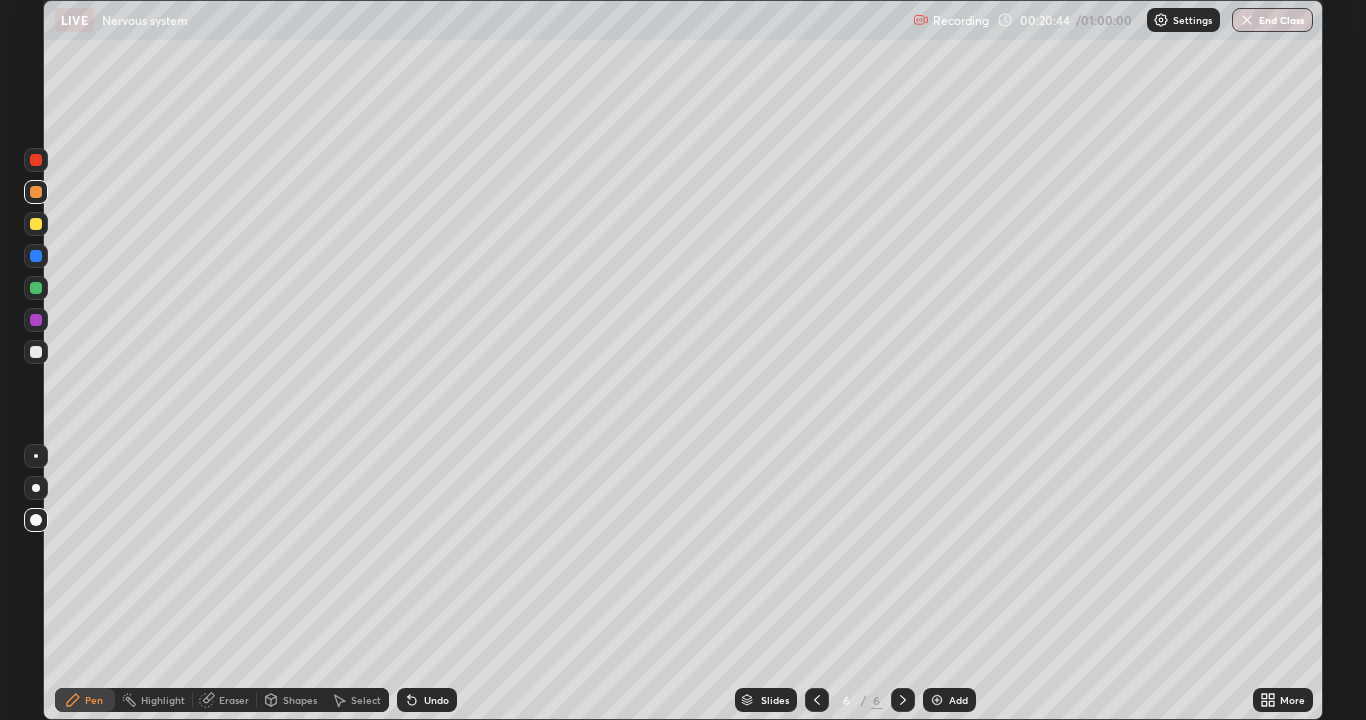 click at bounding box center (36, 224) 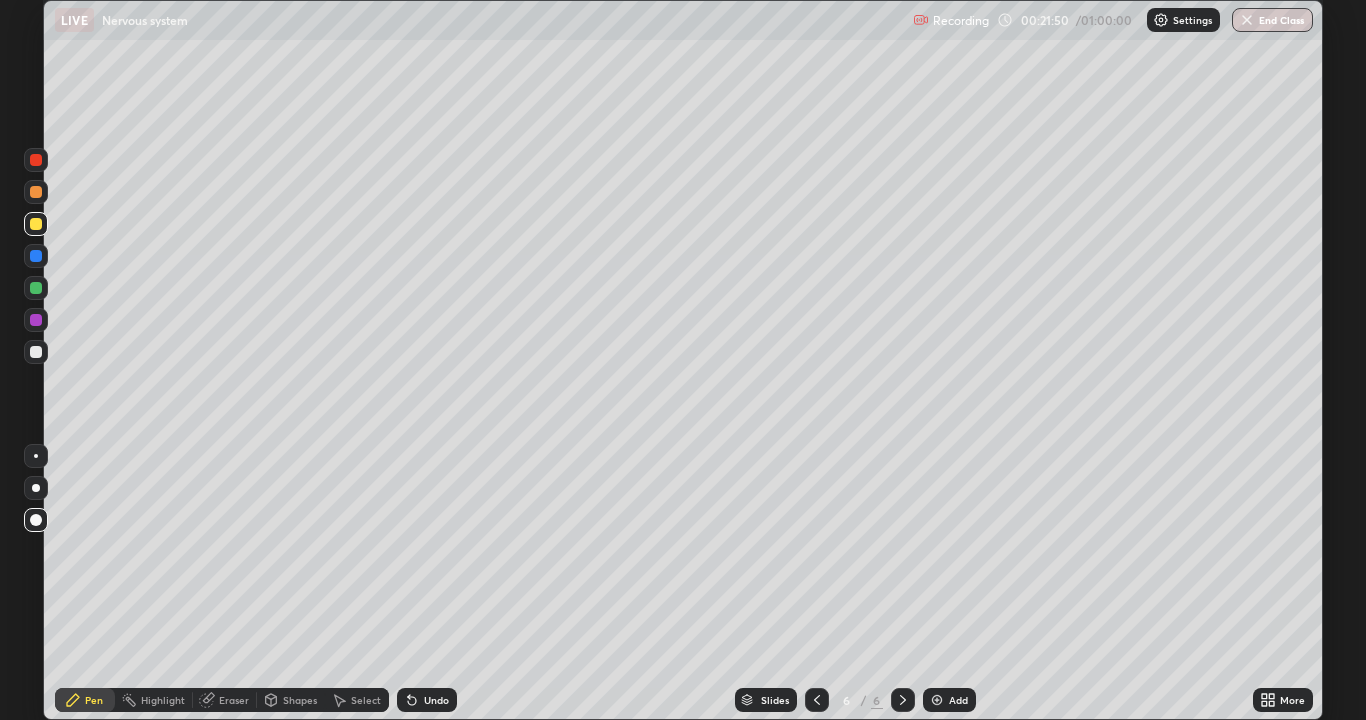 click at bounding box center [36, 352] 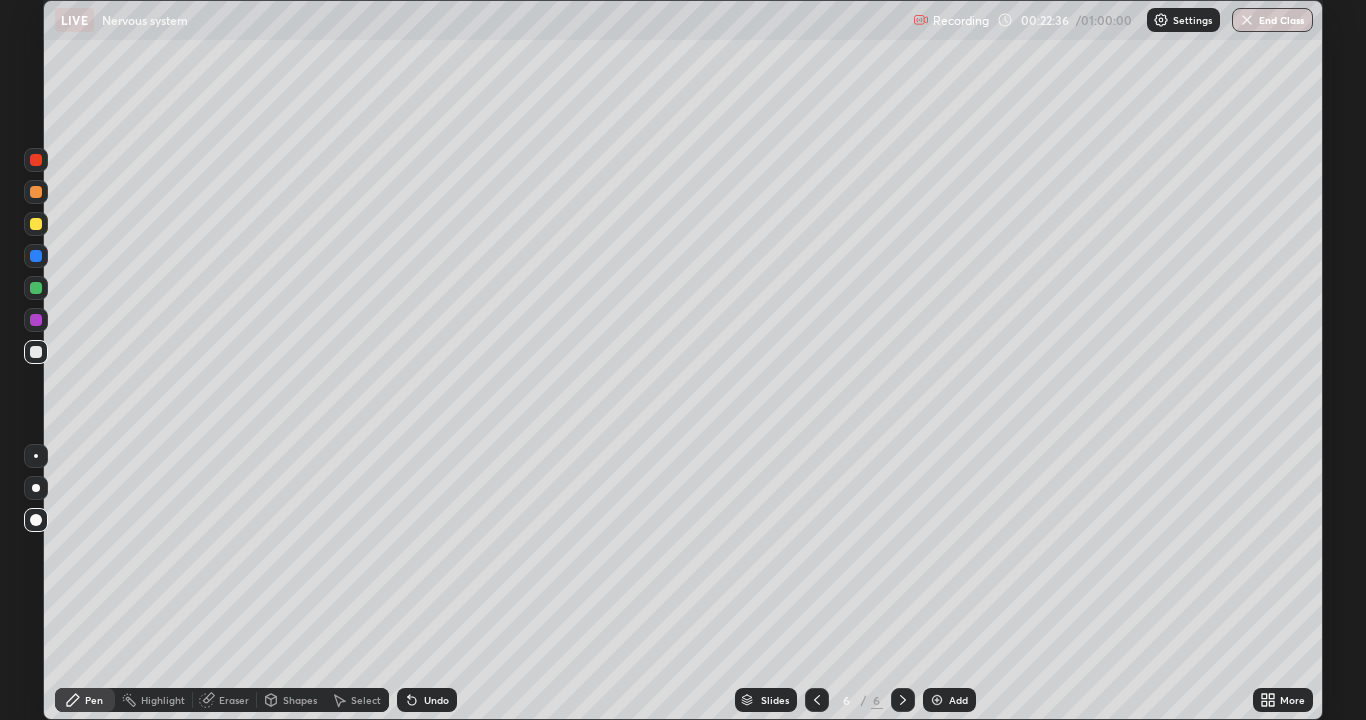 click on "Add" at bounding box center [949, 700] 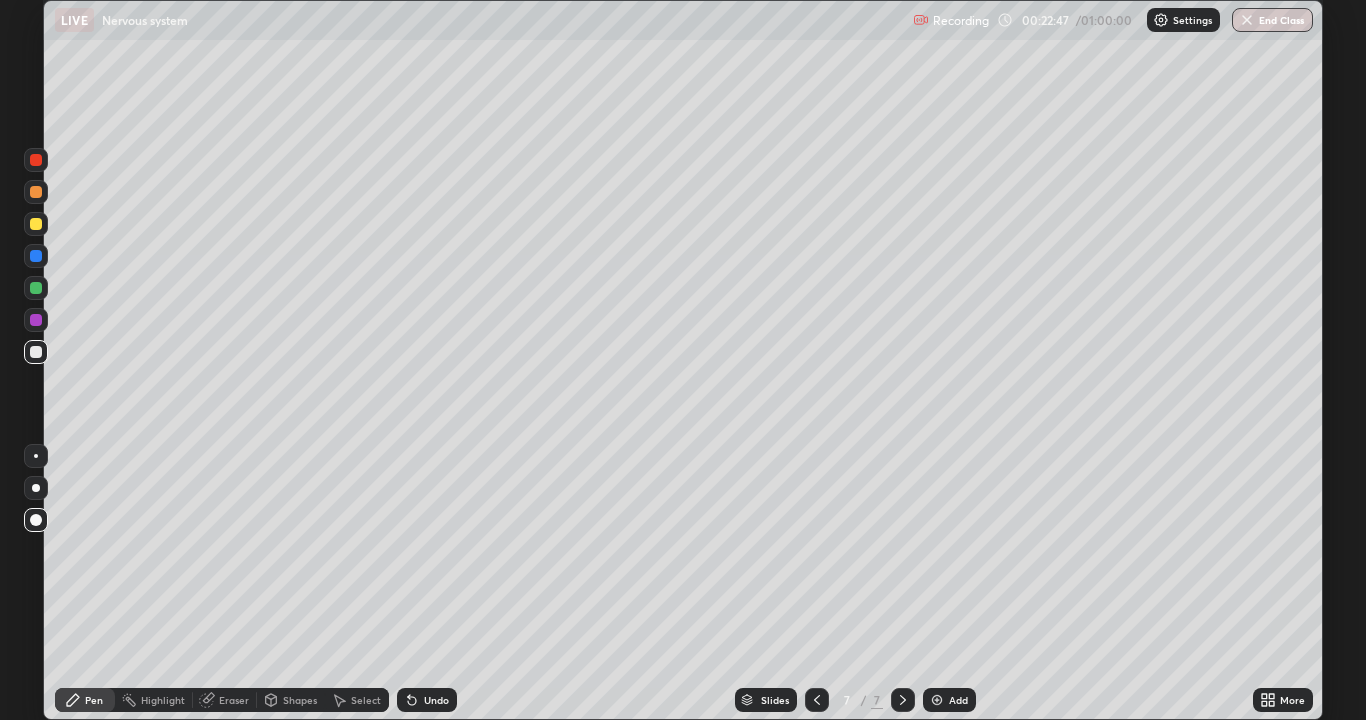 click at bounding box center (36, 224) 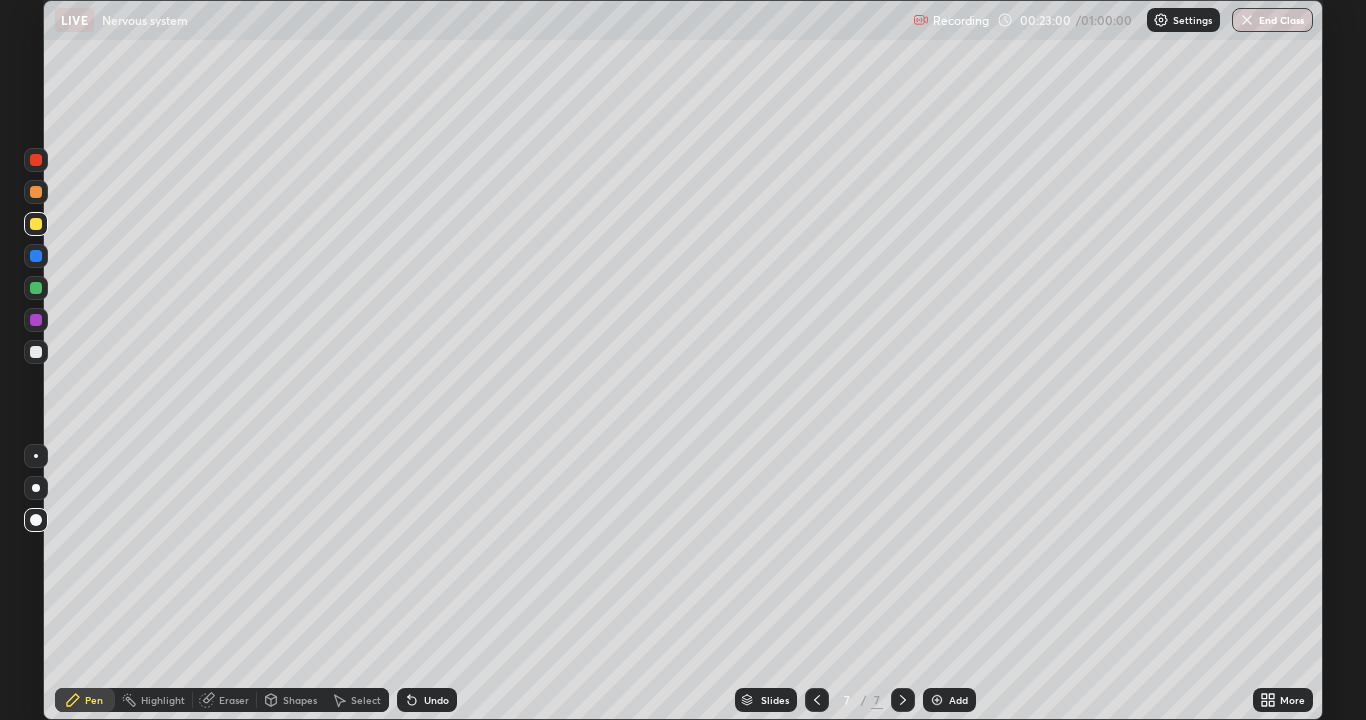 click at bounding box center (36, 192) 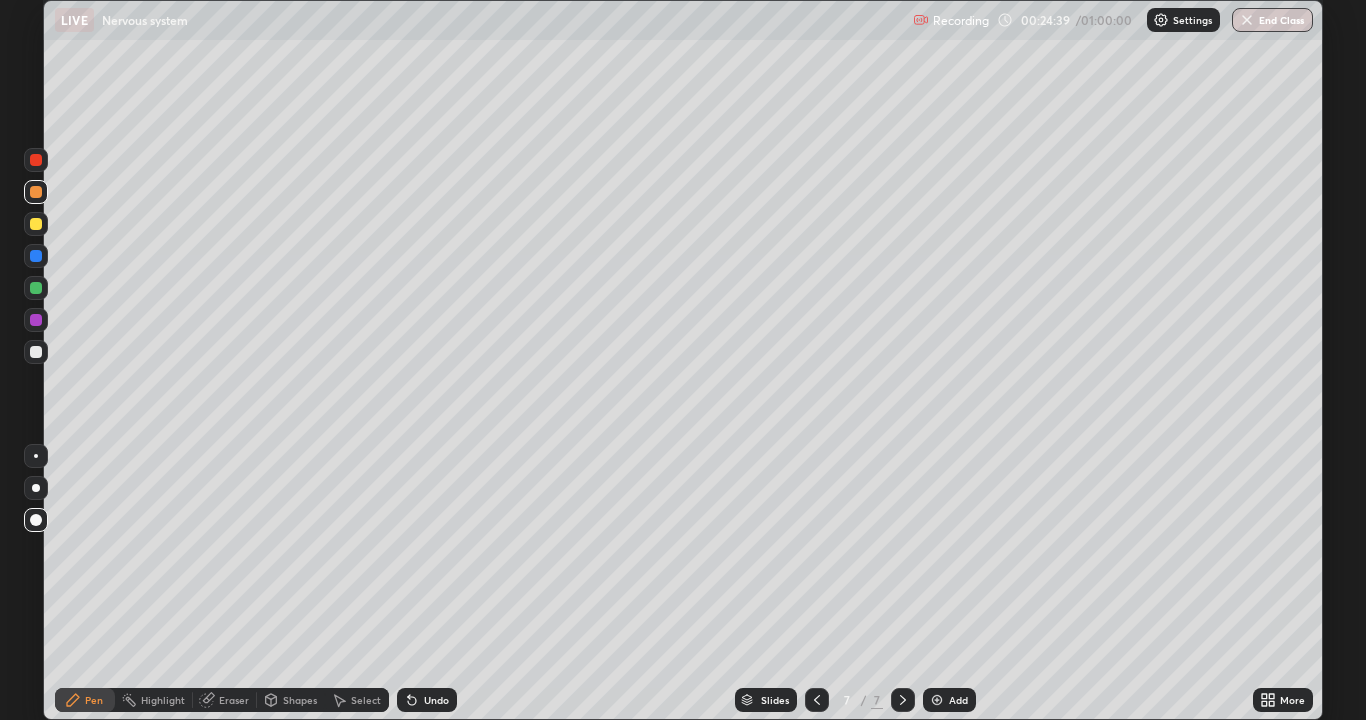 click at bounding box center (36, 352) 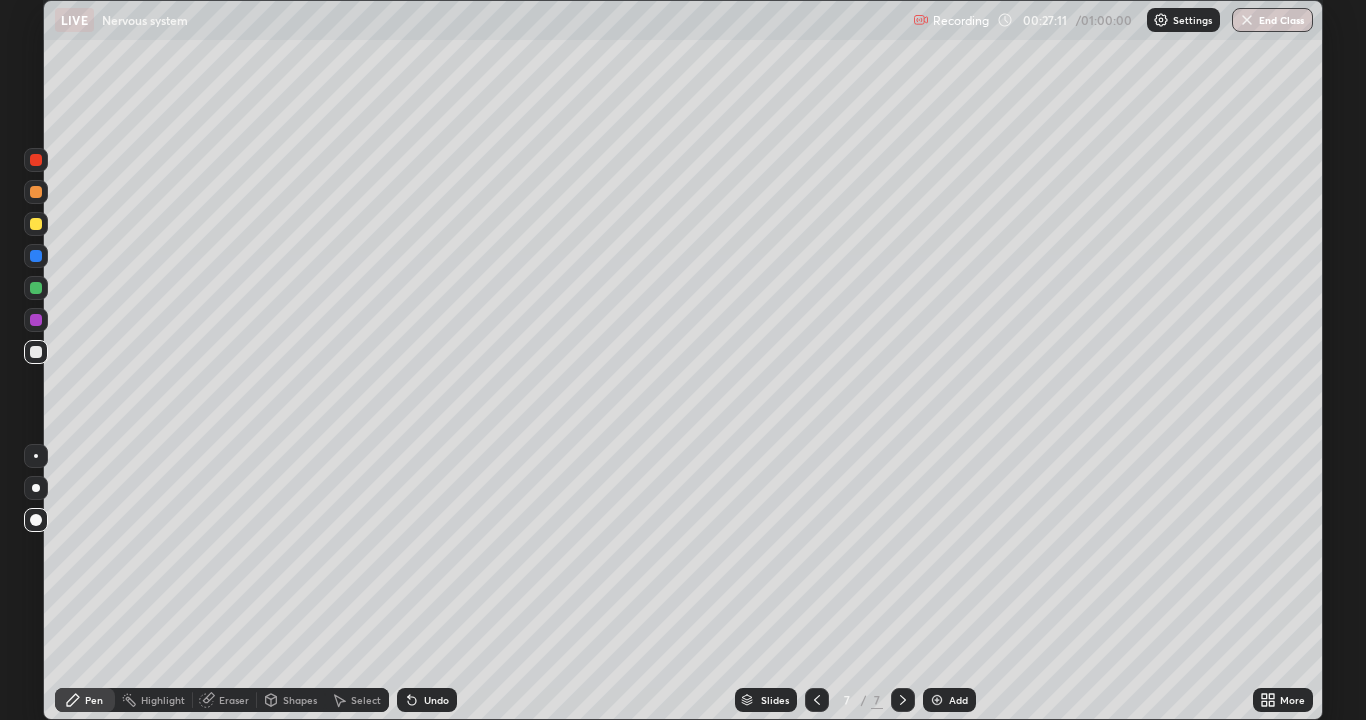 click at bounding box center (36, 352) 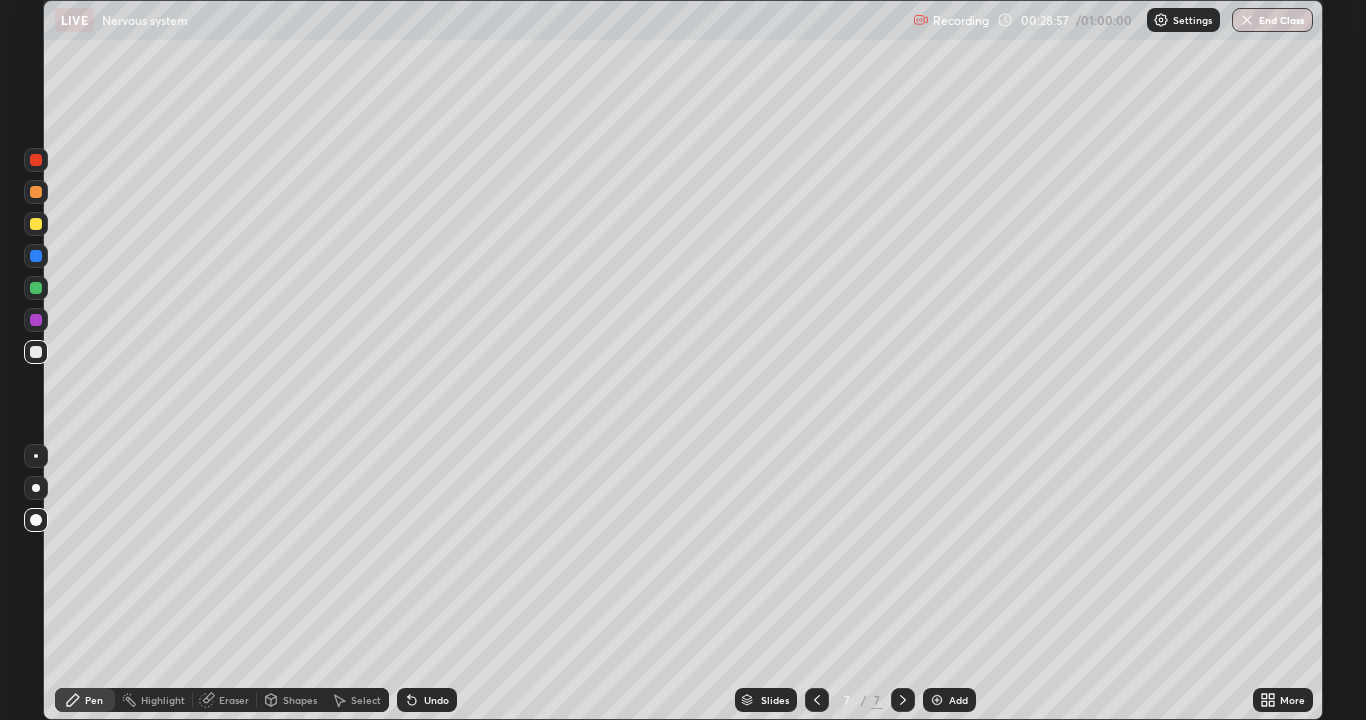 click at bounding box center [937, 700] 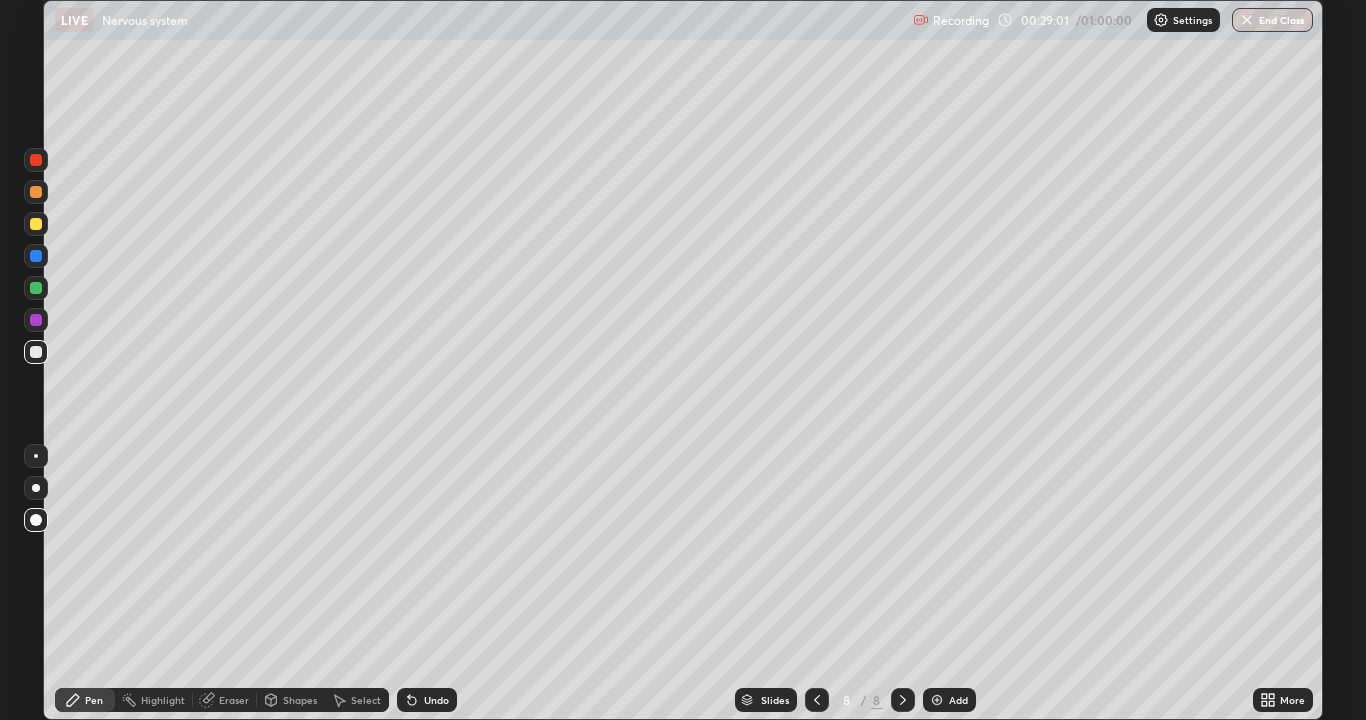 click at bounding box center (36, 224) 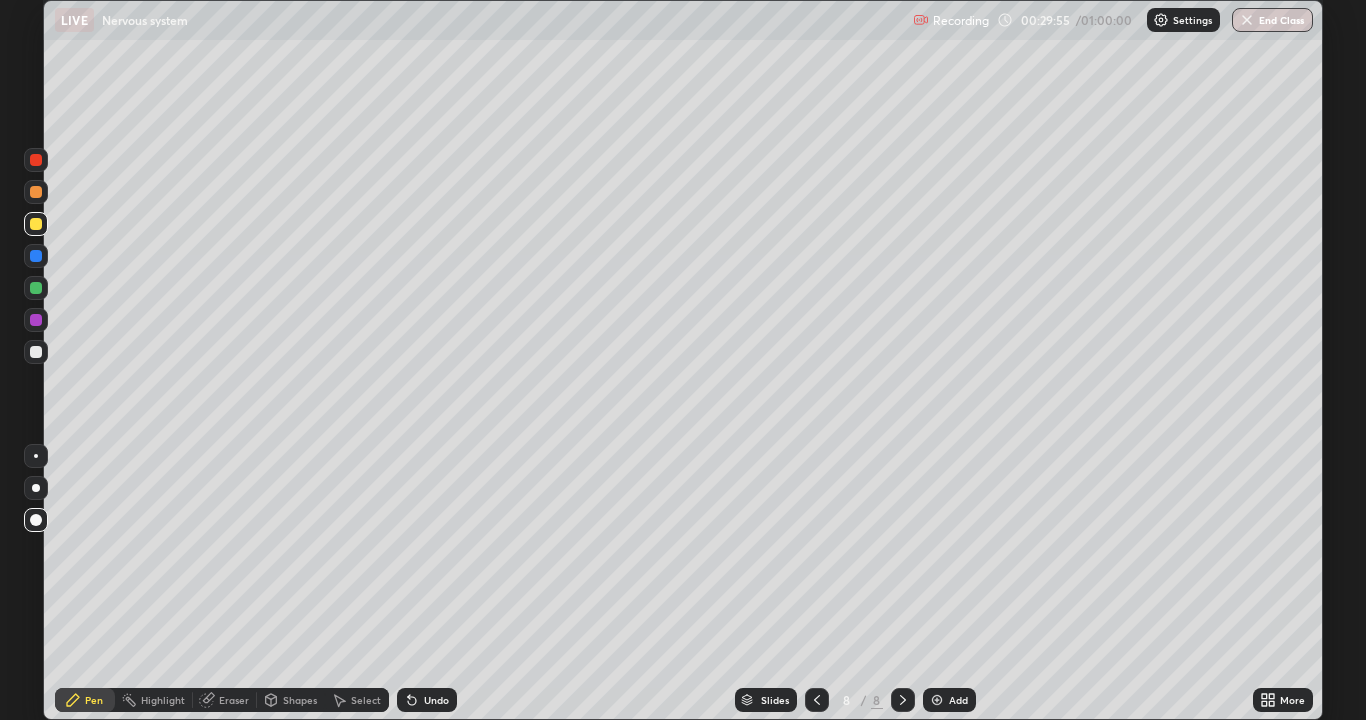 click at bounding box center (36, 352) 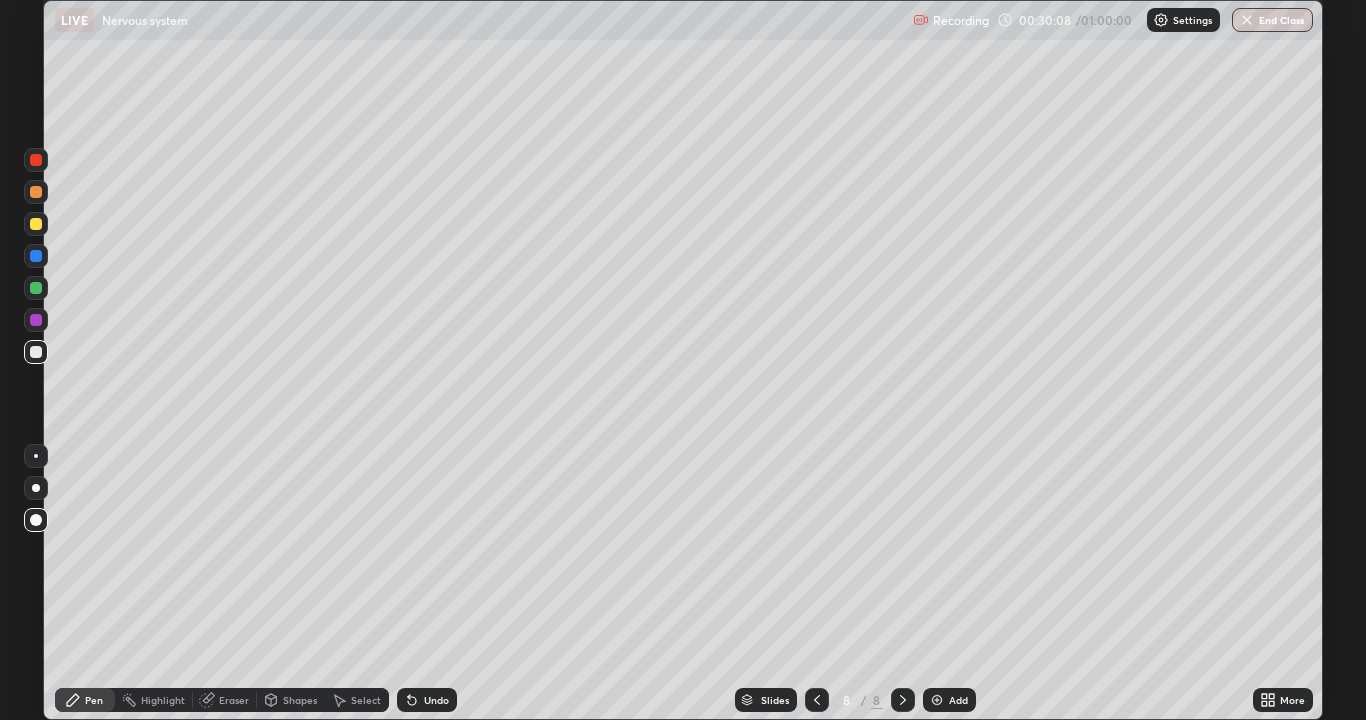 click on "Undo" at bounding box center [427, 700] 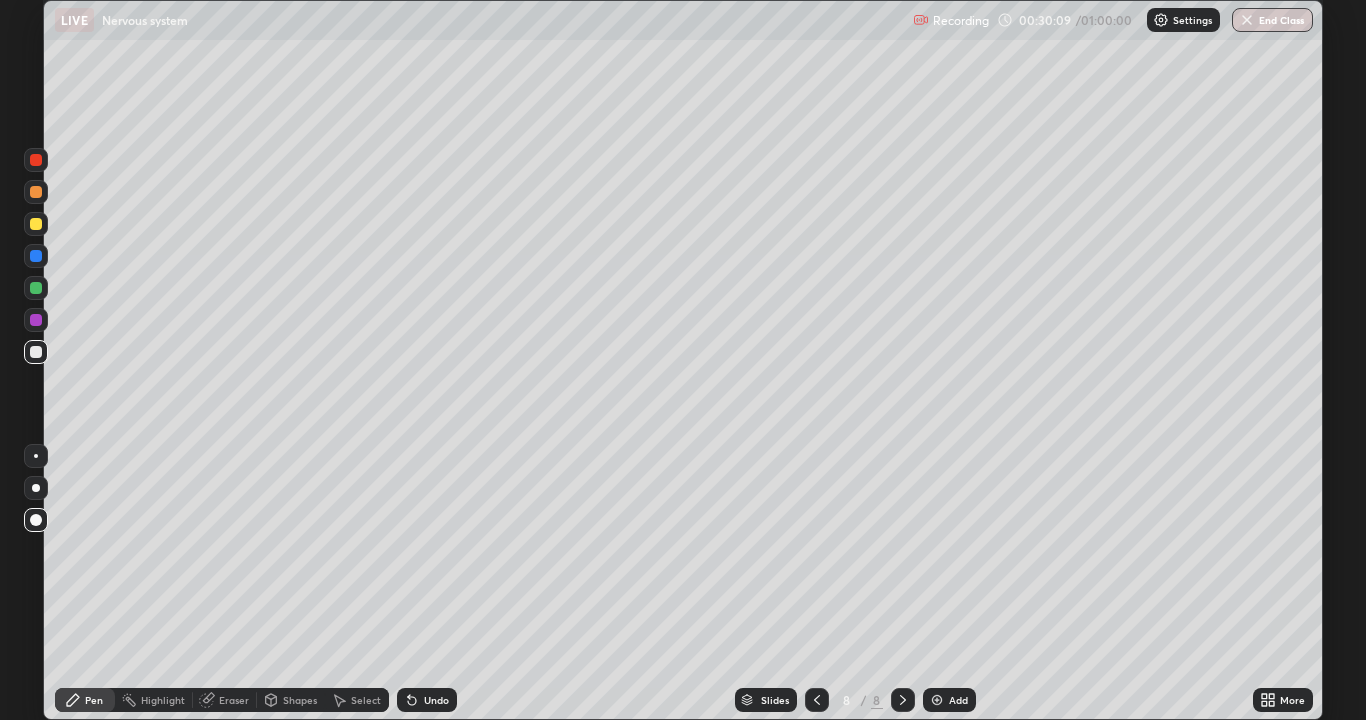 click on "Undo" at bounding box center (427, 700) 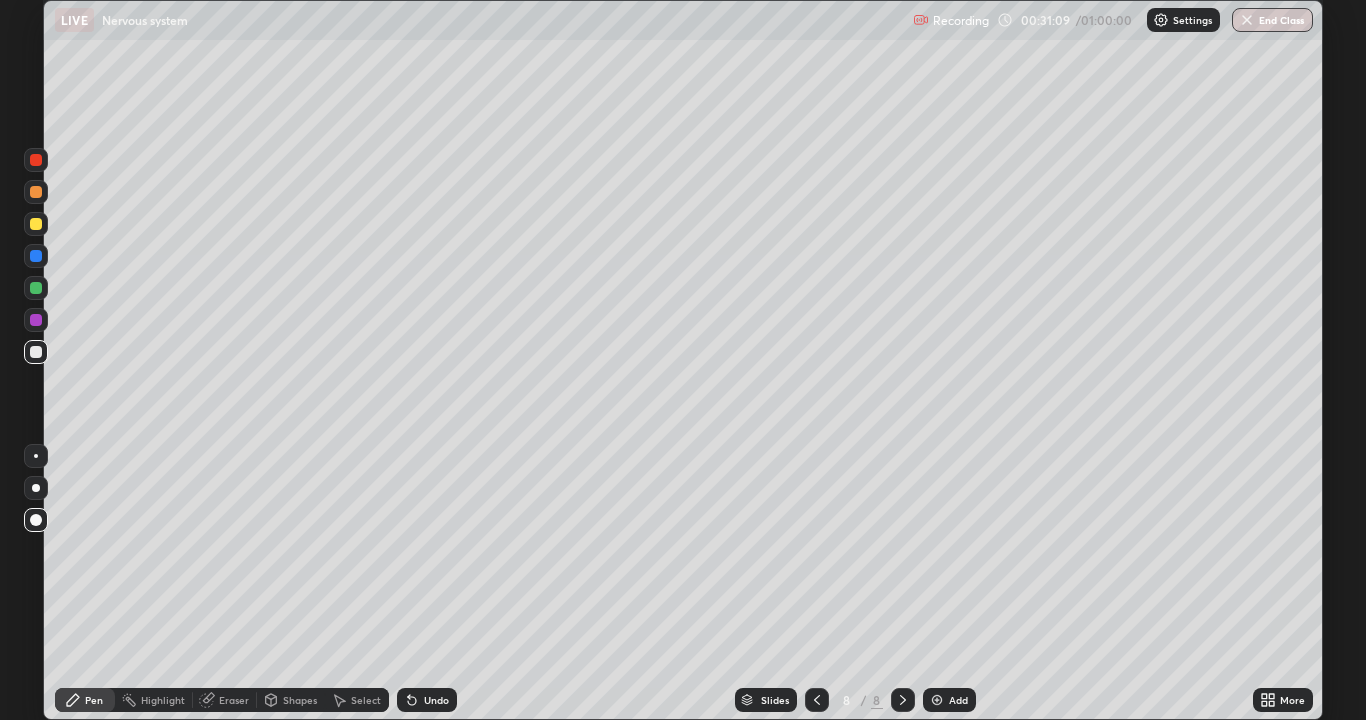 click at bounding box center (36, 320) 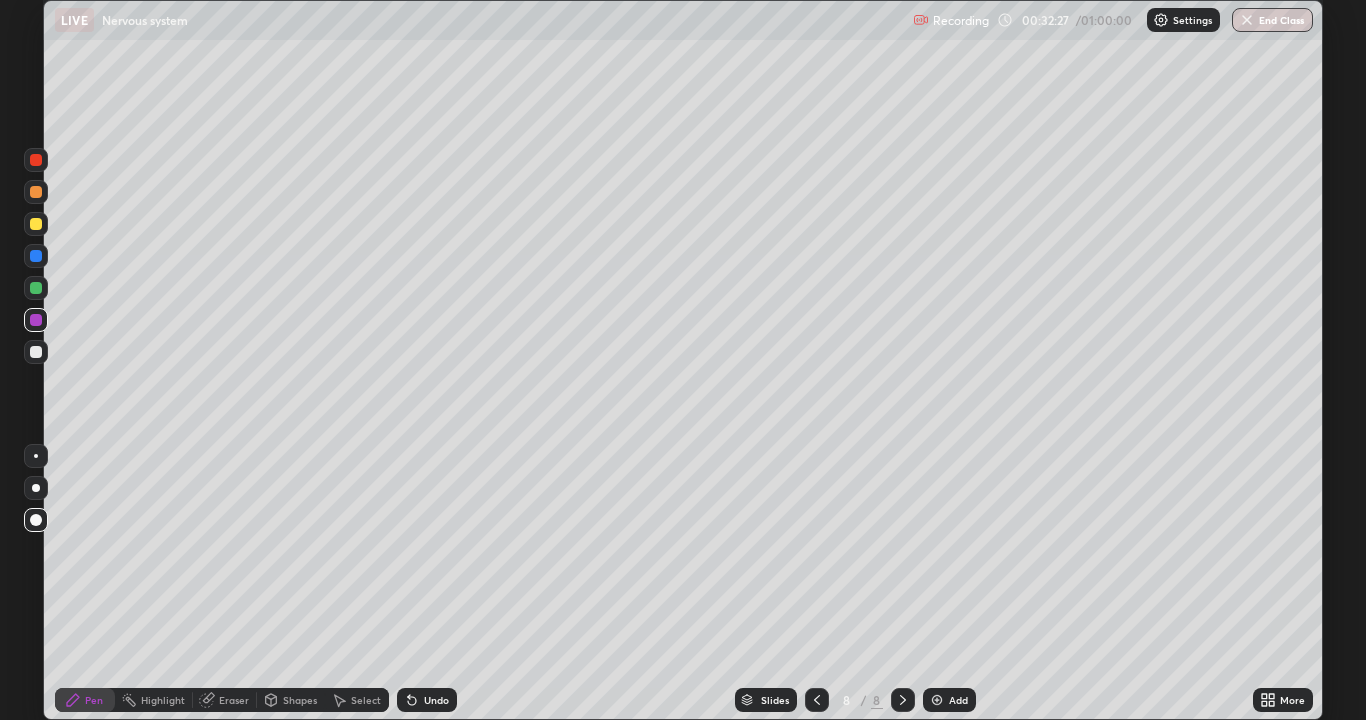 click on "Add" at bounding box center (949, 700) 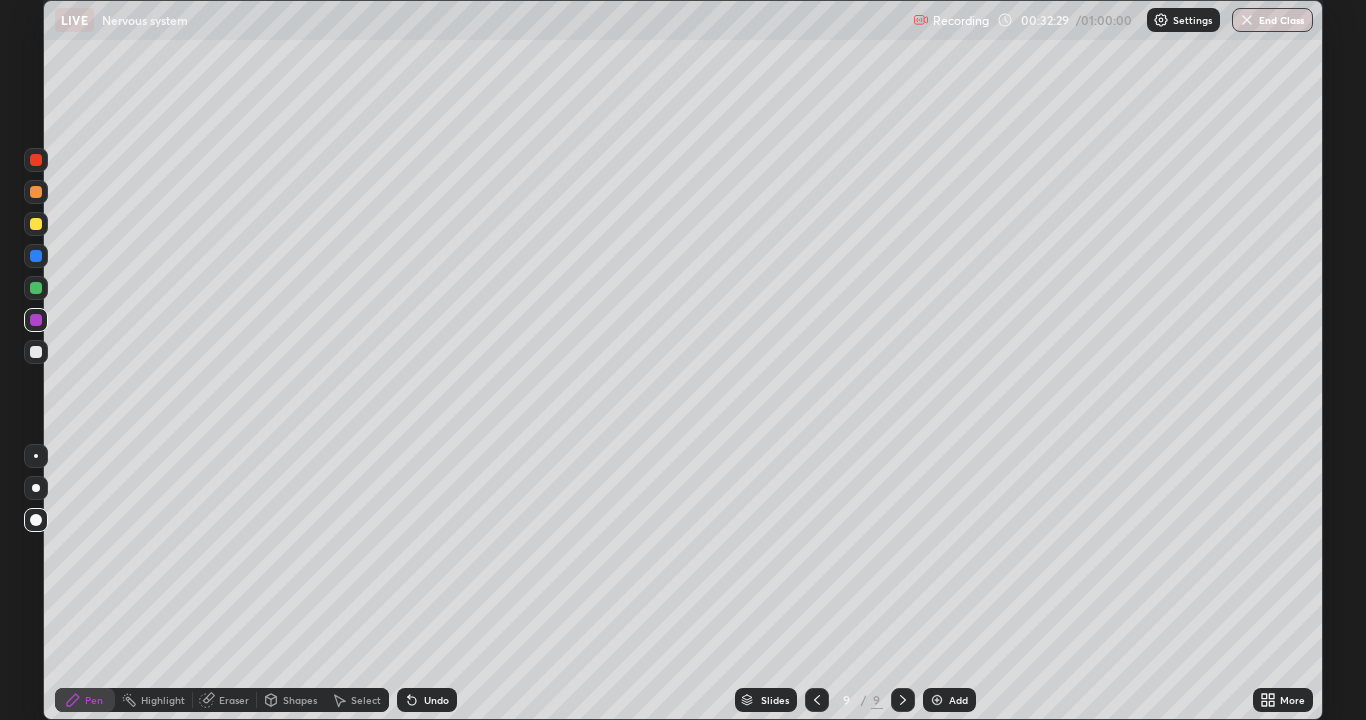 click at bounding box center [36, 224] 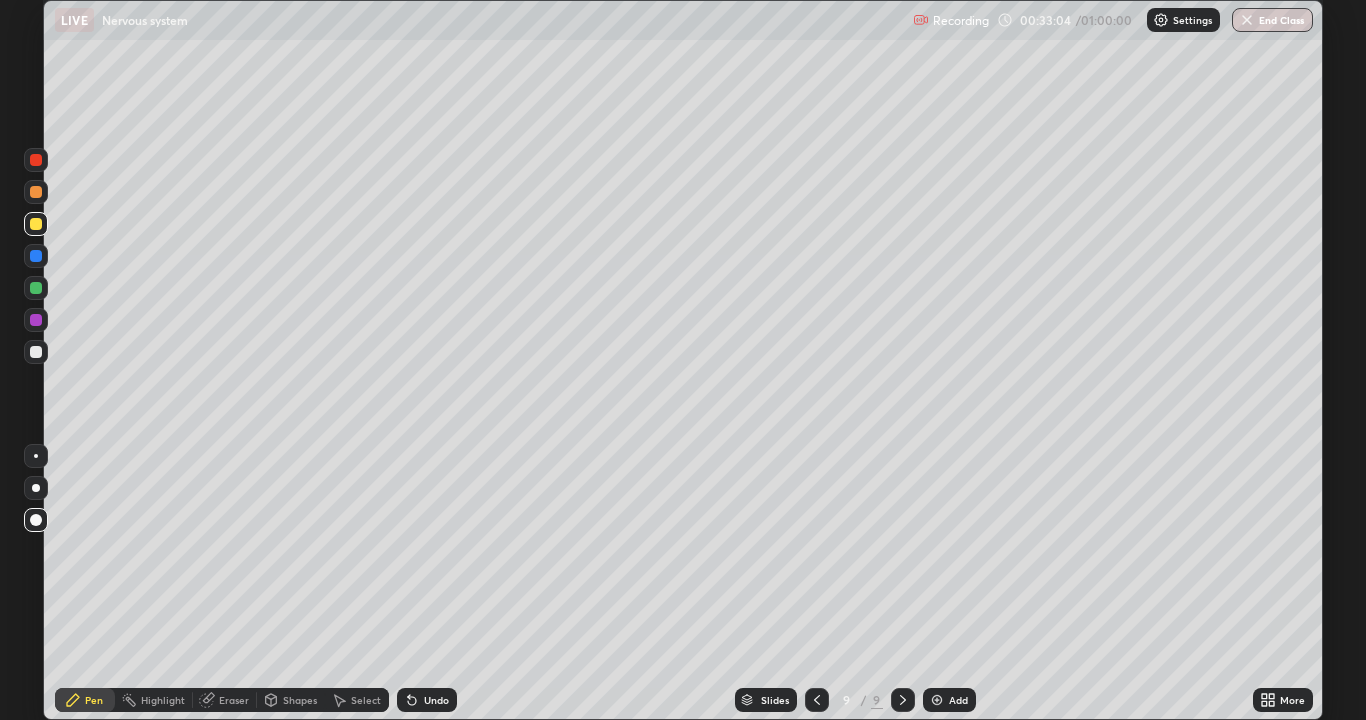 click 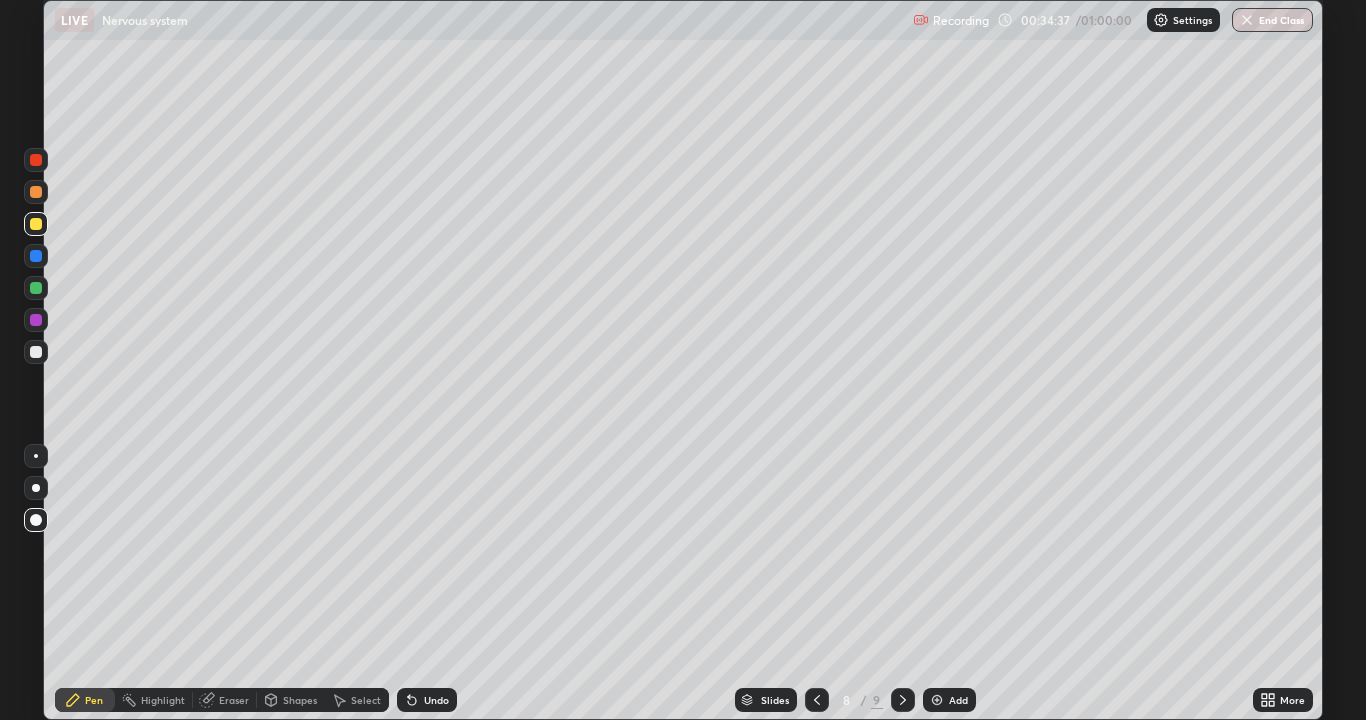 click 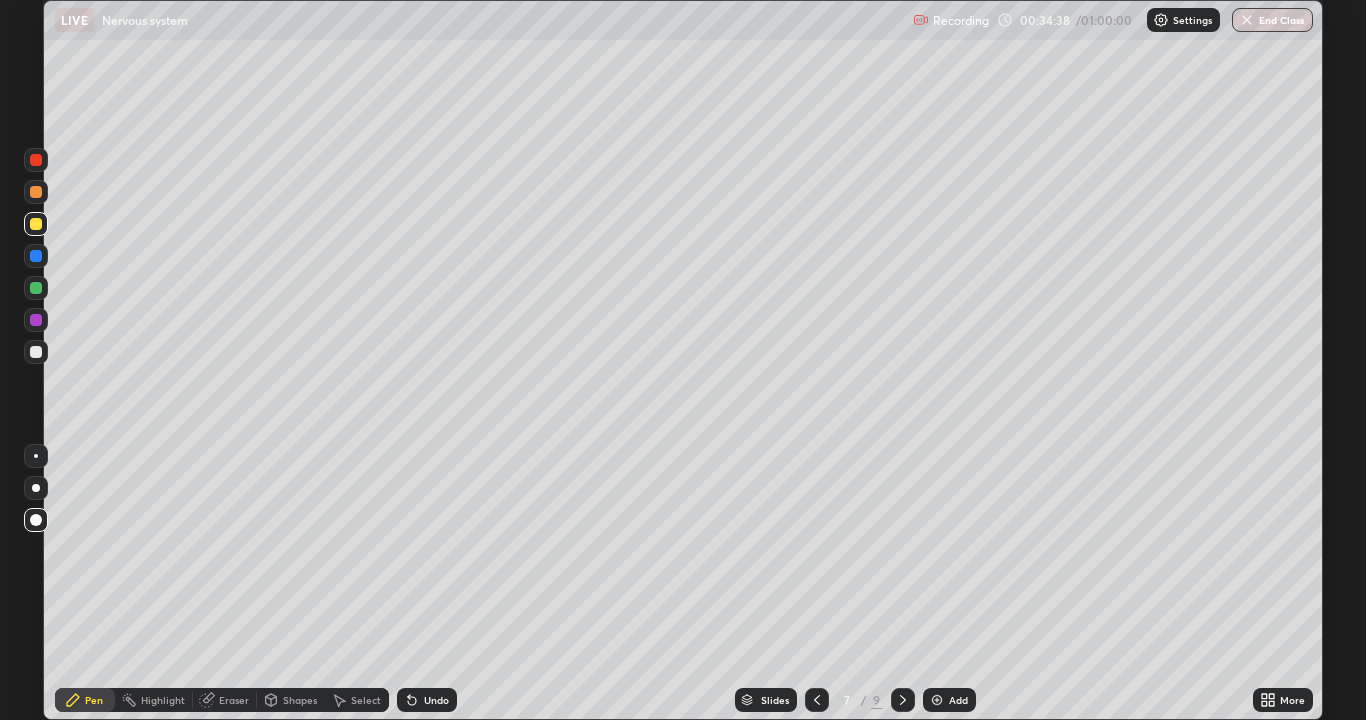 click at bounding box center [903, 700] 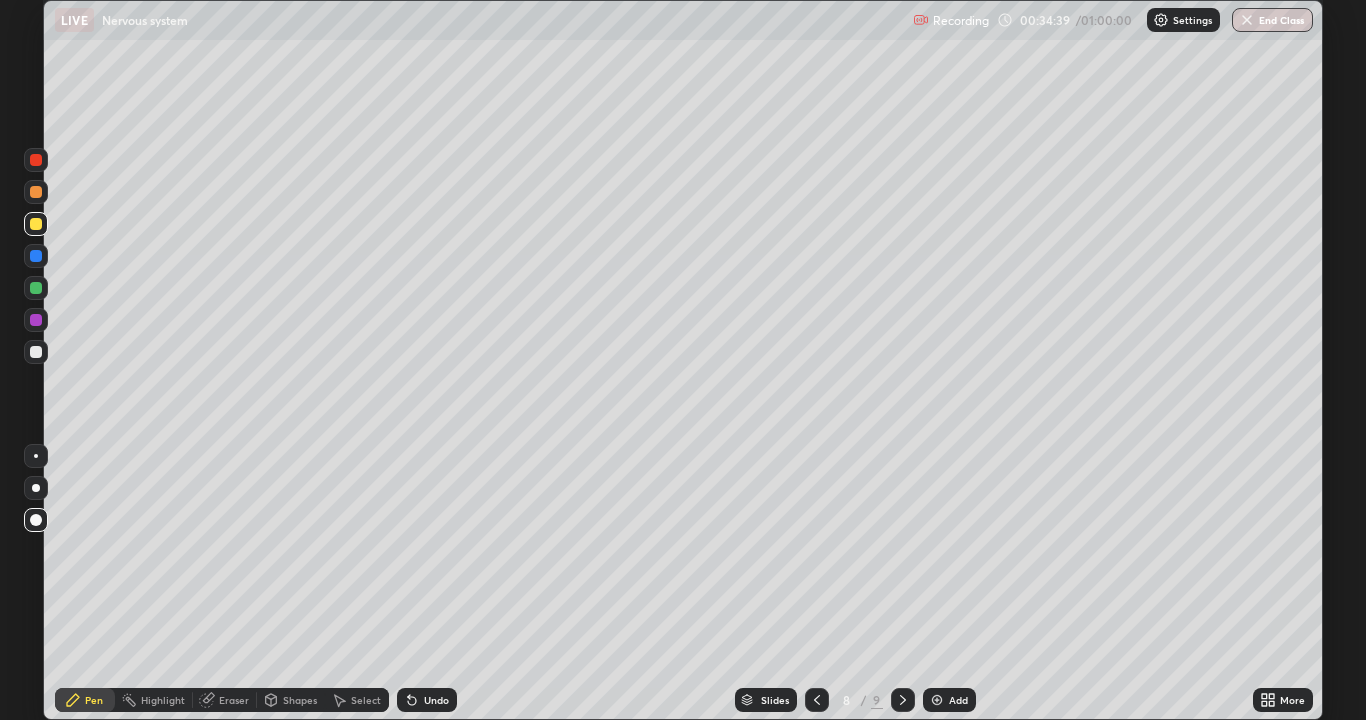 click 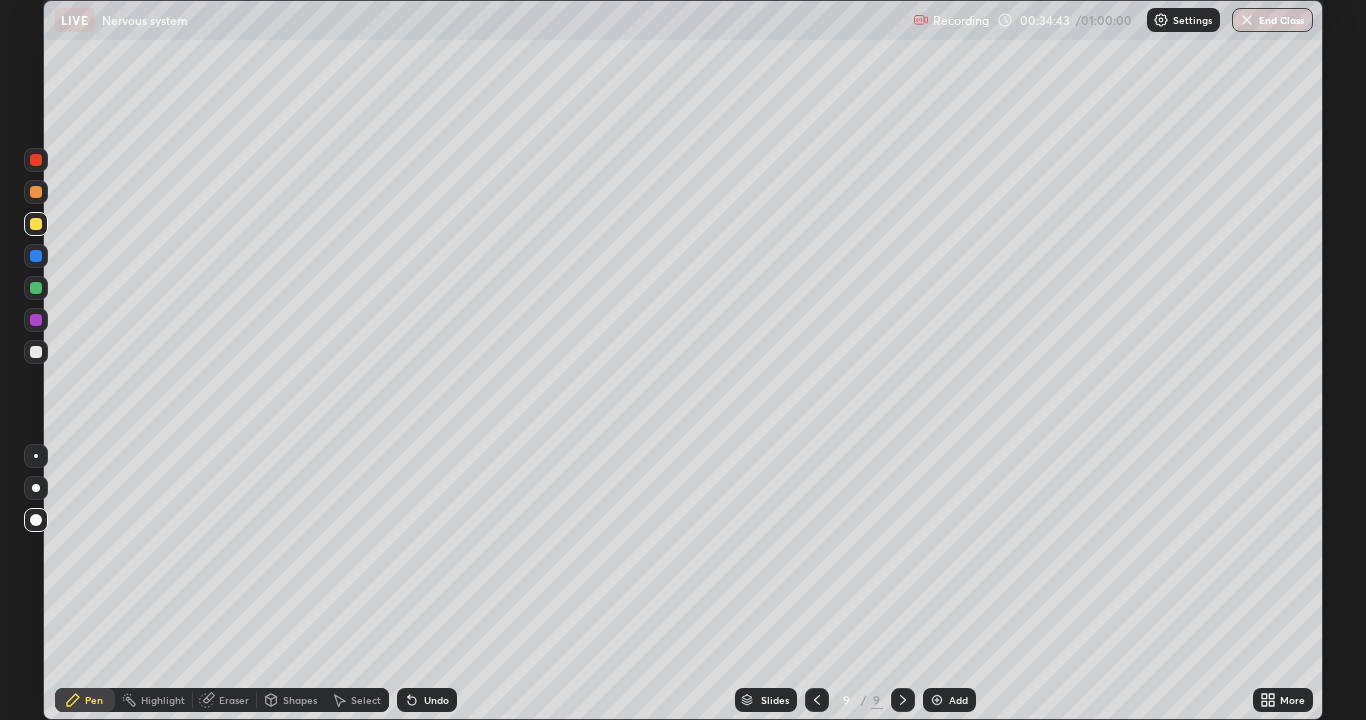 click at bounding box center (36, 352) 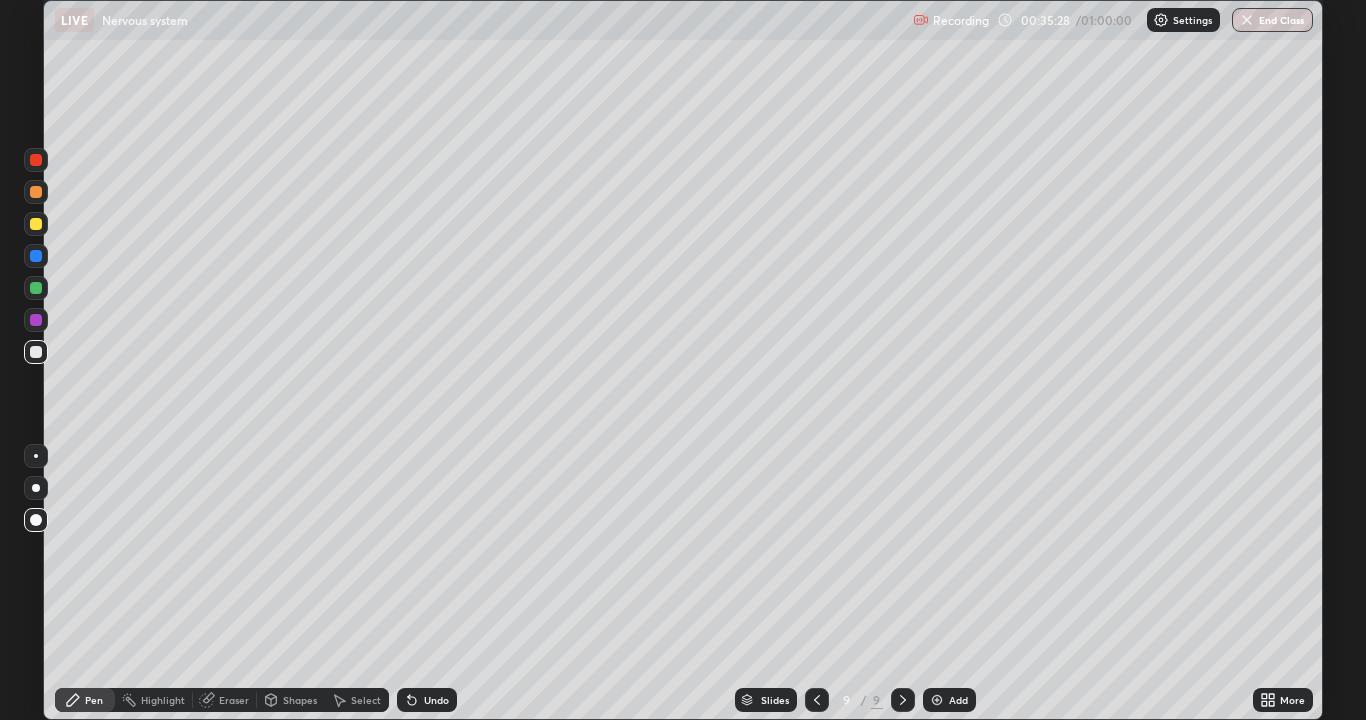 click at bounding box center [36, 288] 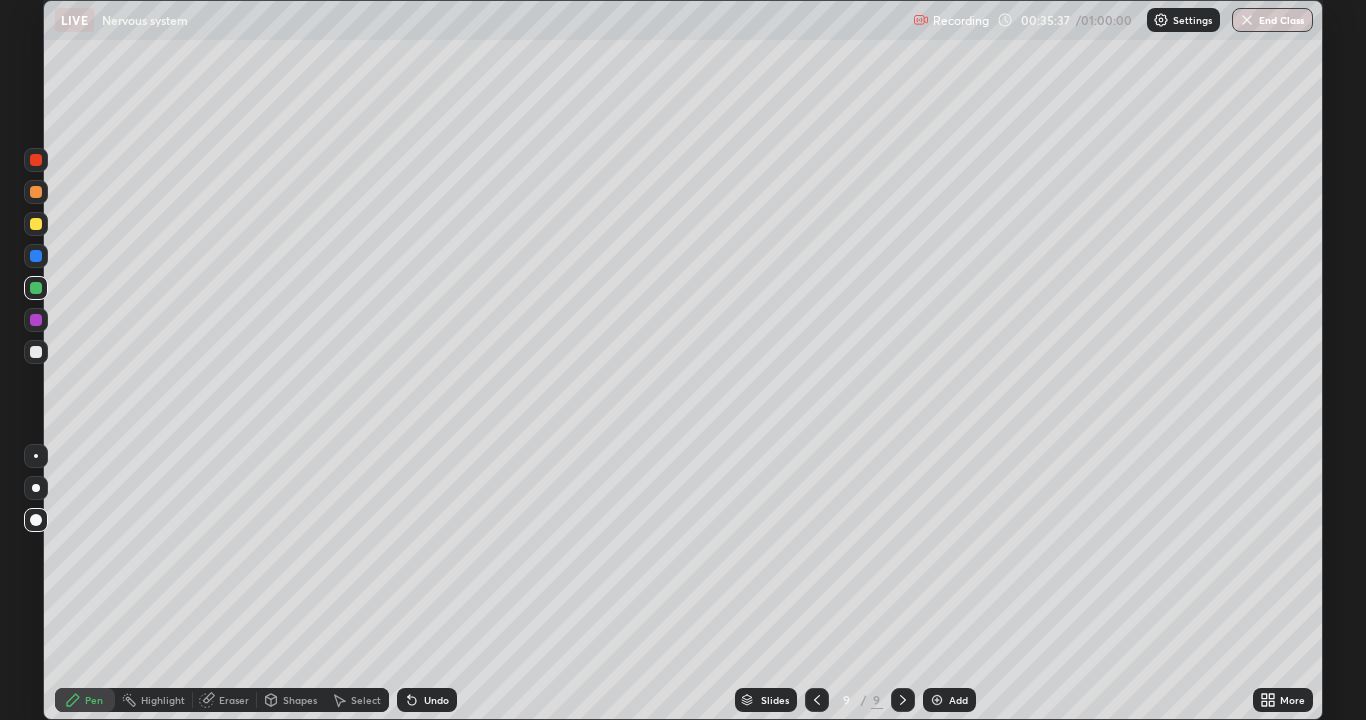click on "Undo" at bounding box center (436, 700) 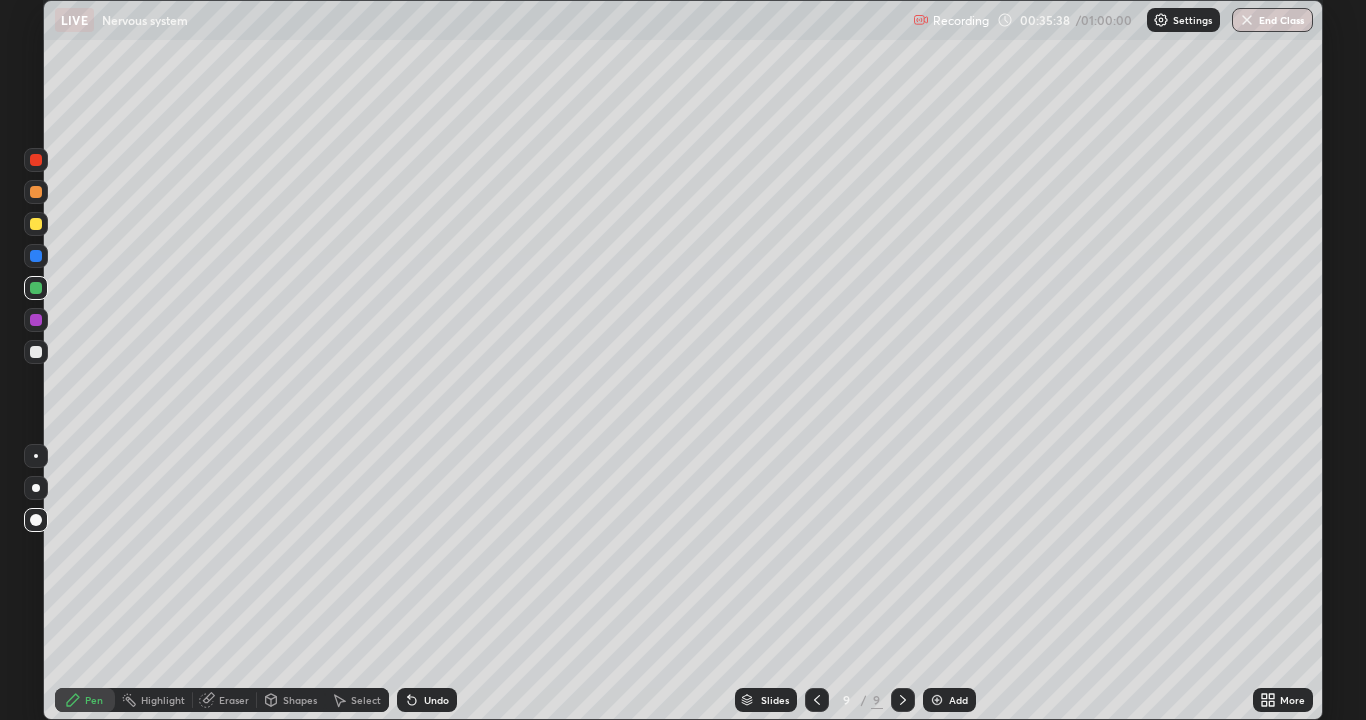 click on "Undo" at bounding box center (427, 700) 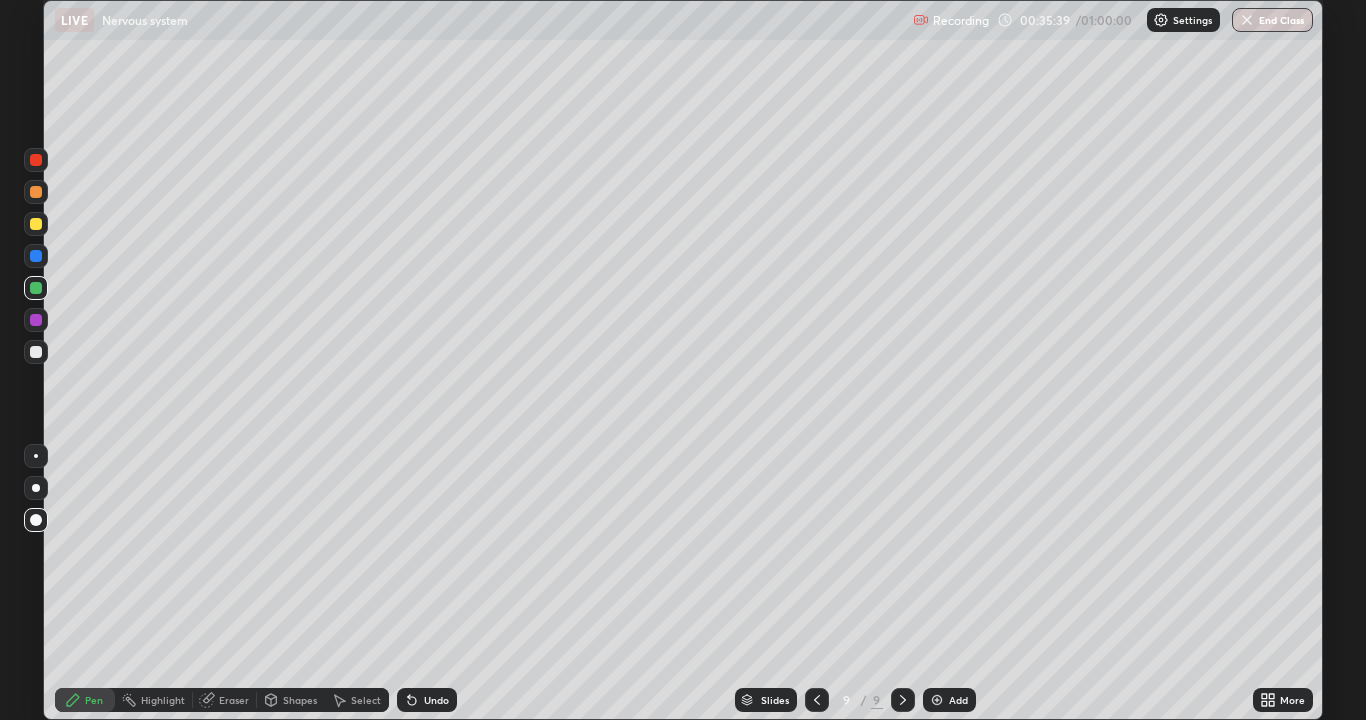click on "Undo" at bounding box center (436, 700) 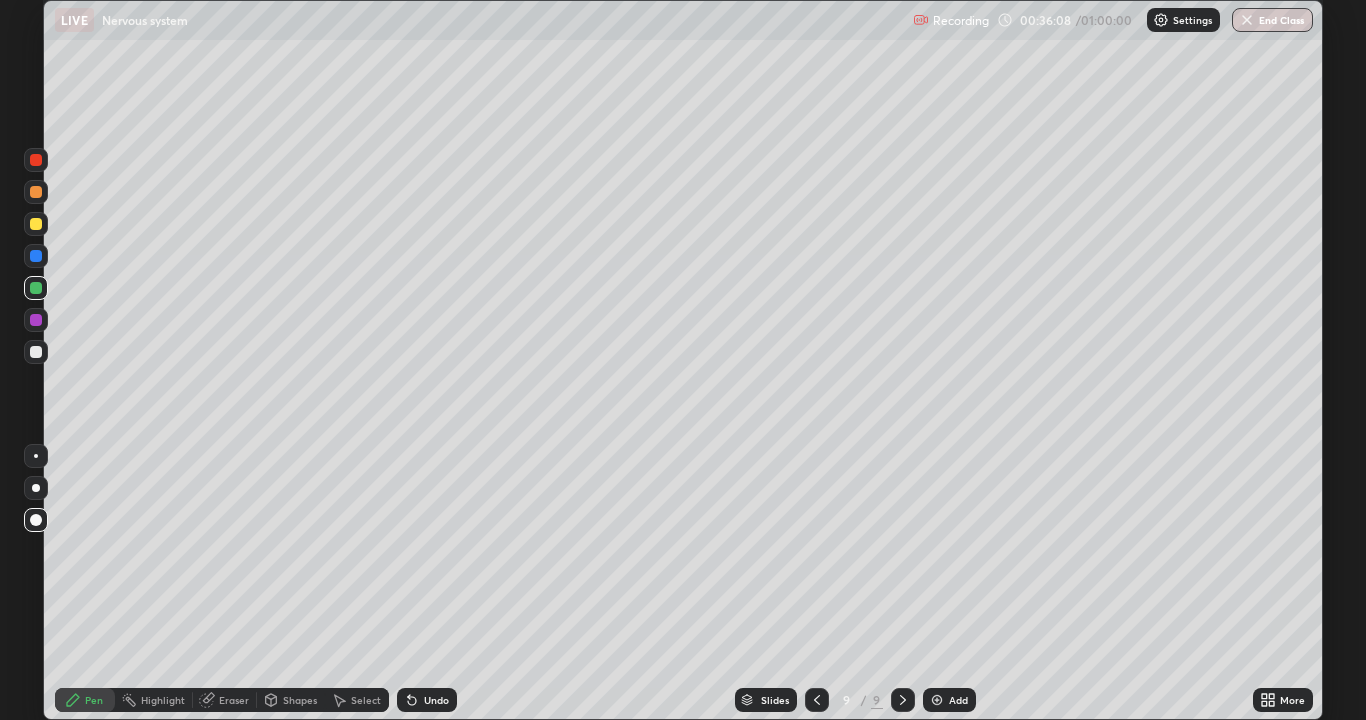 click on "Add" at bounding box center (958, 700) 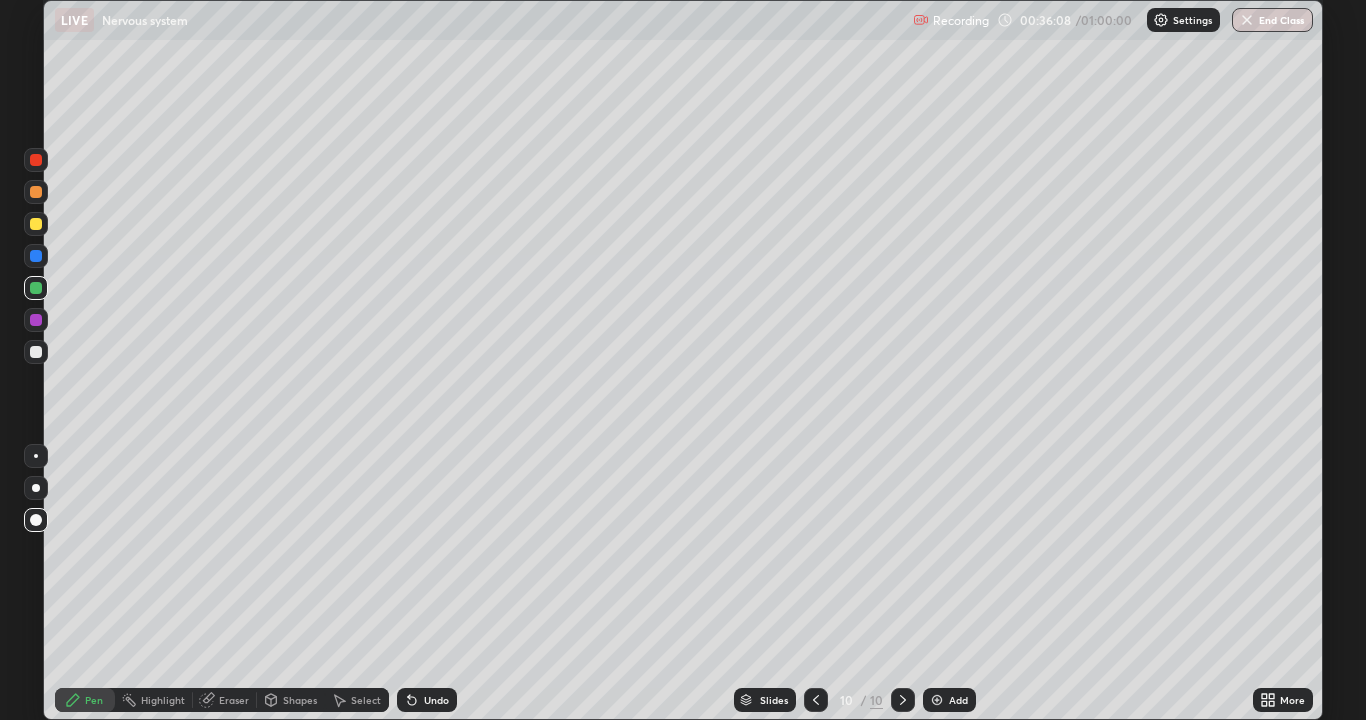 click on "Add" at bounding box center (958, 700) 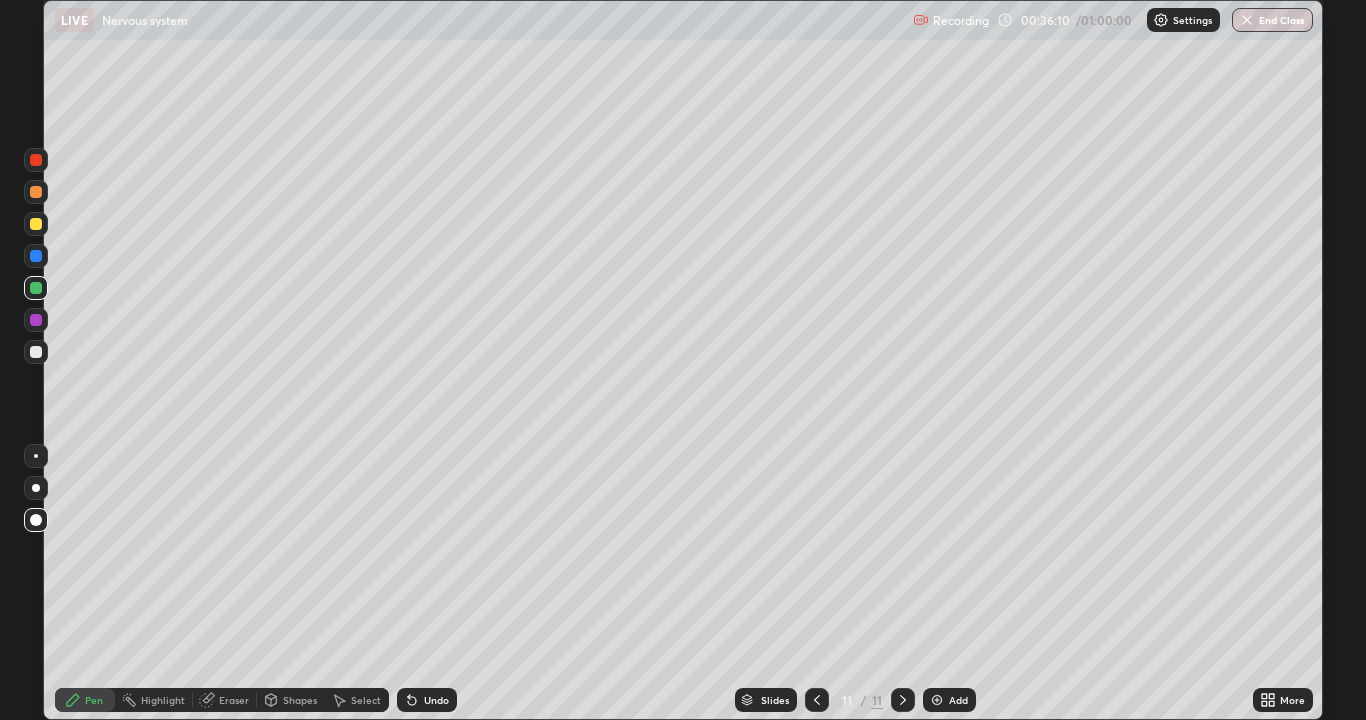 click 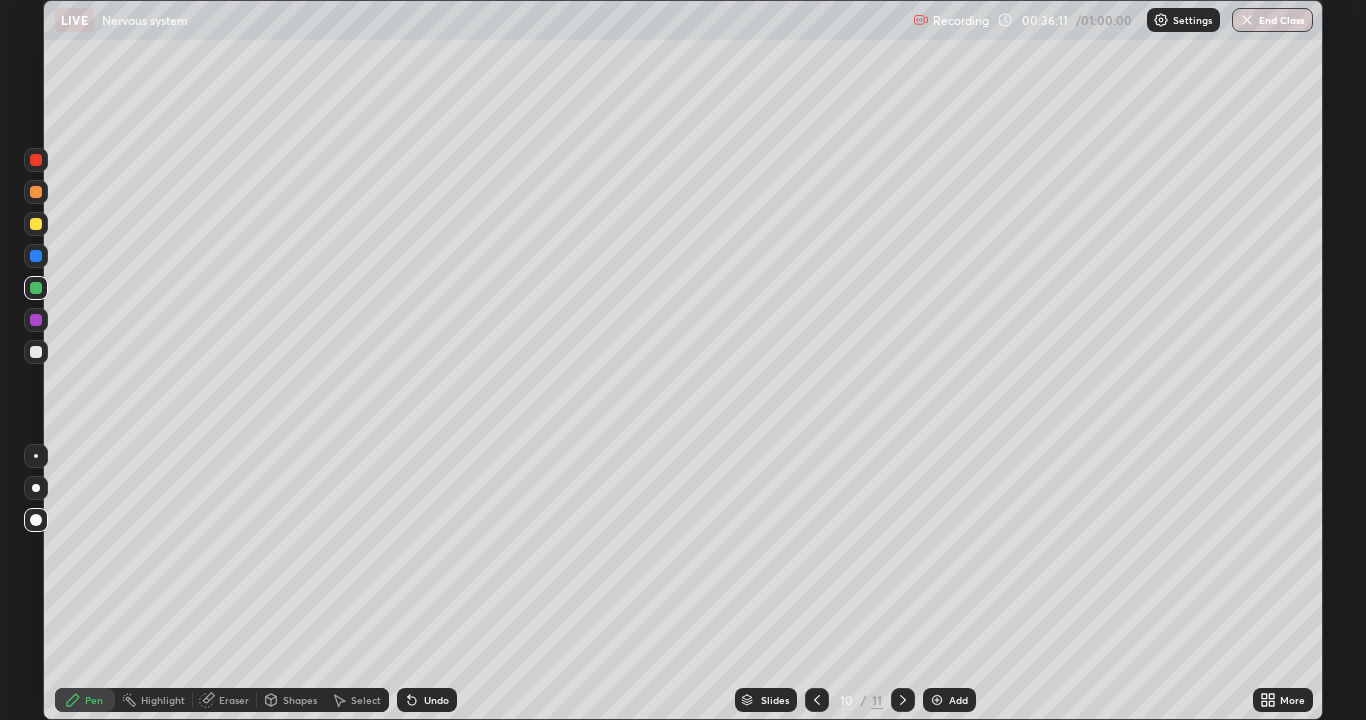click 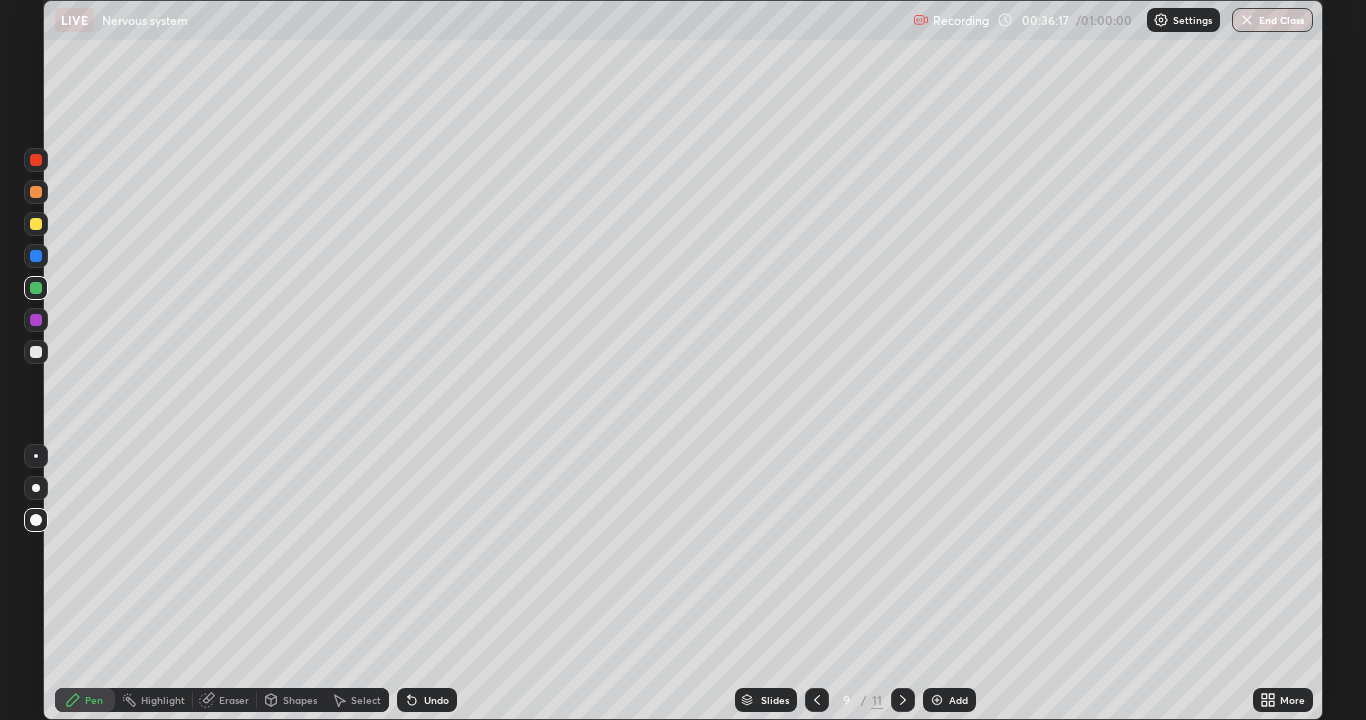 click at bounding box center (36, 352) 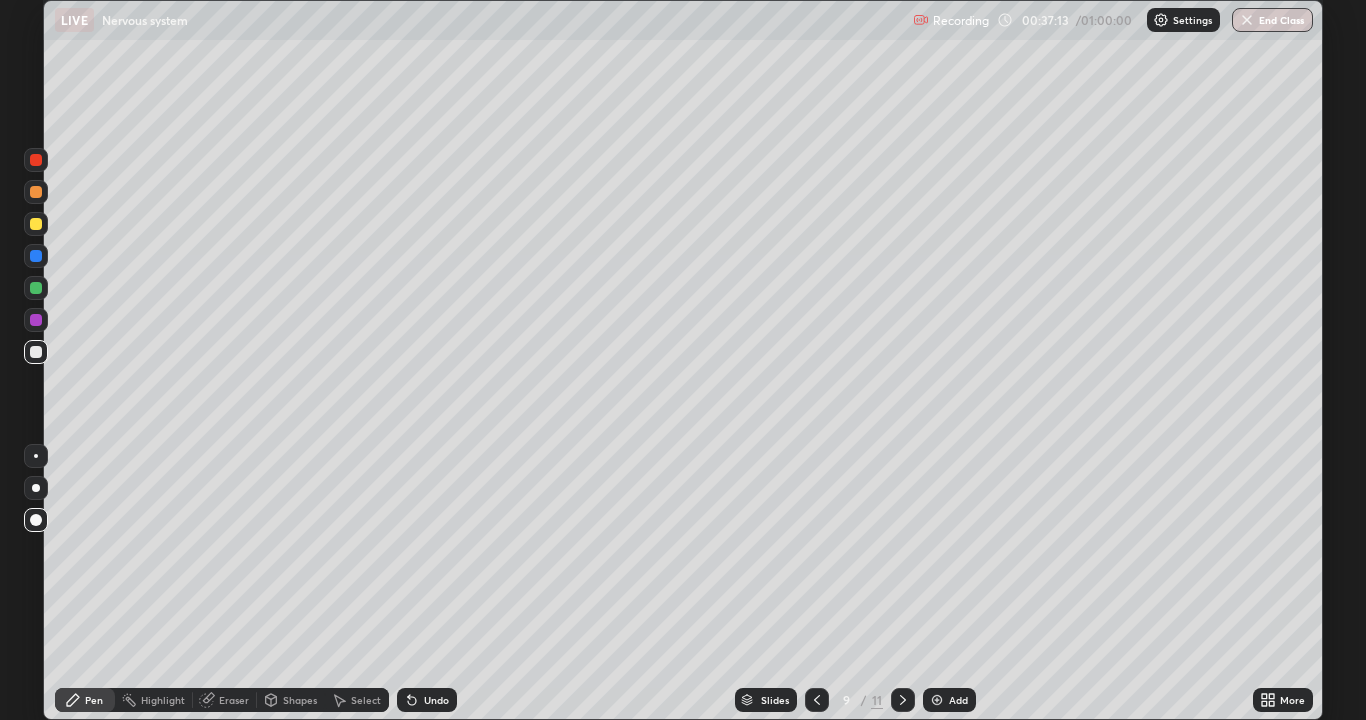 click on "Add" at bounding box center (949, 700) 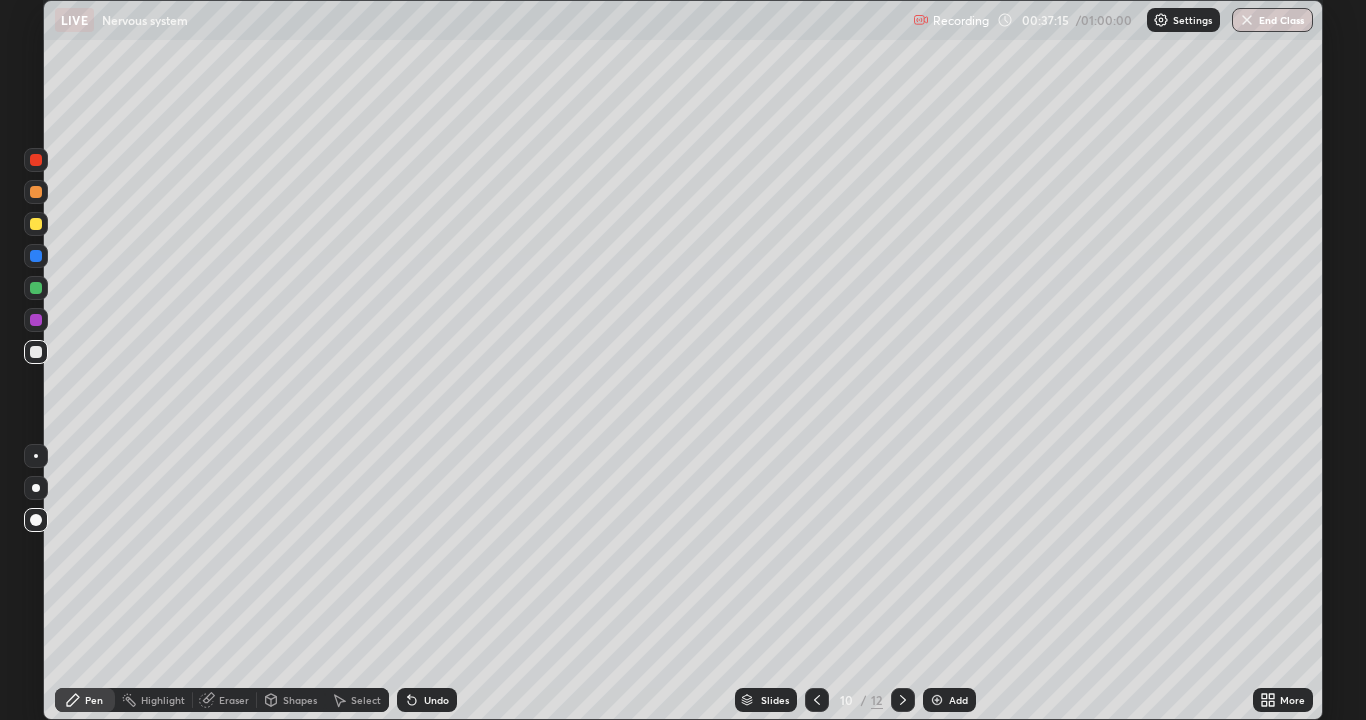 click at bounding box center (36, 224) 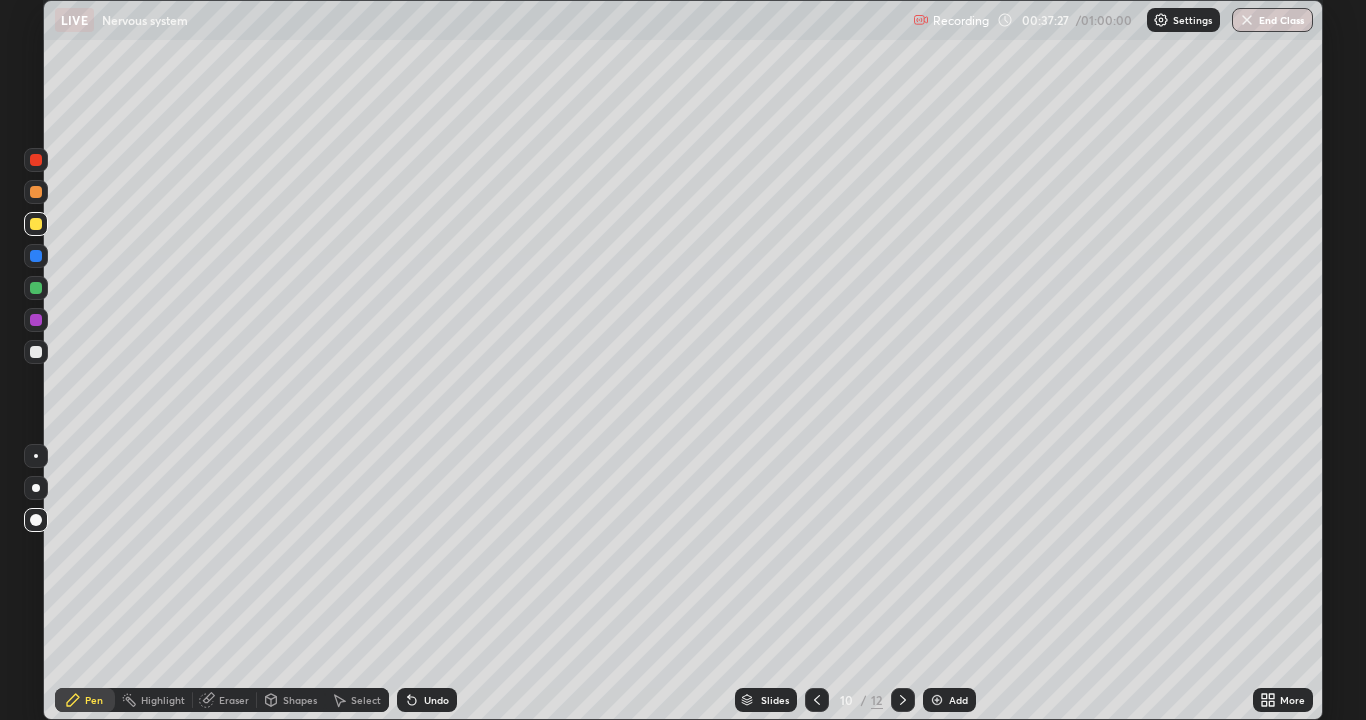 click at bounding box center (36, 352) 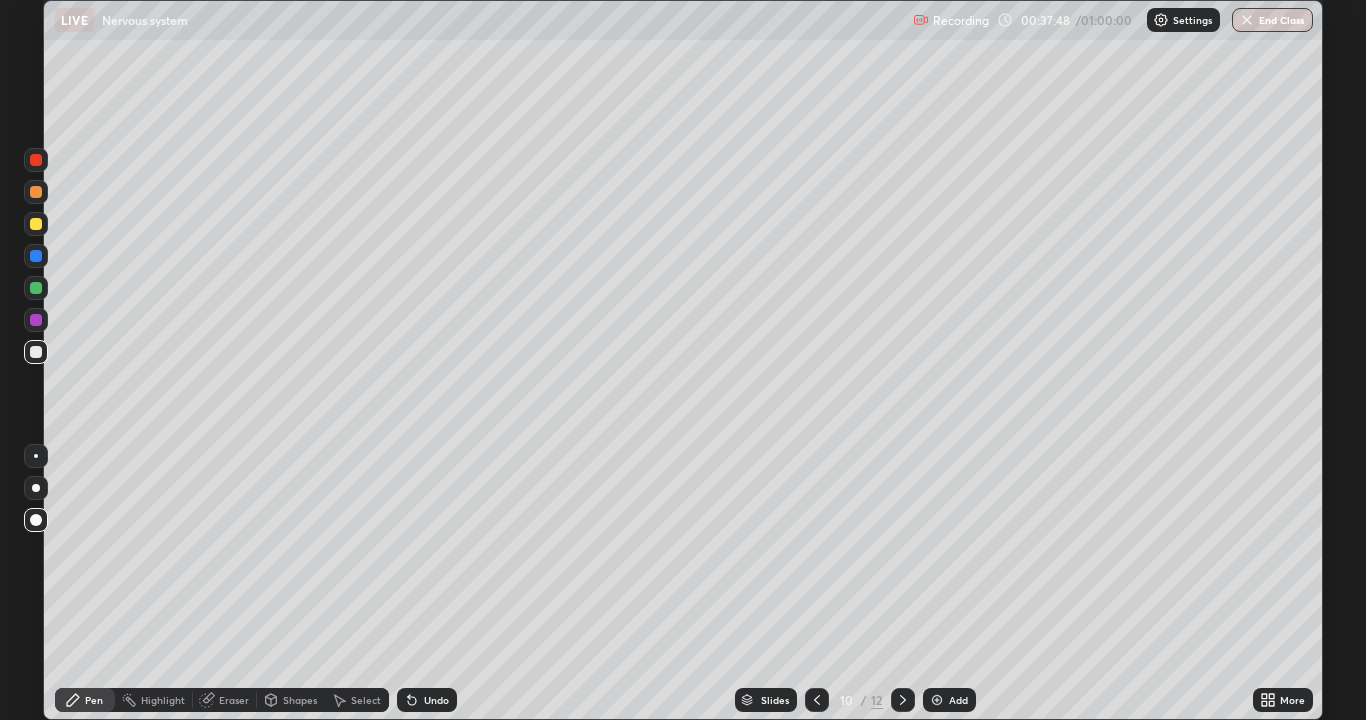 click at bounding box center (36, 288) 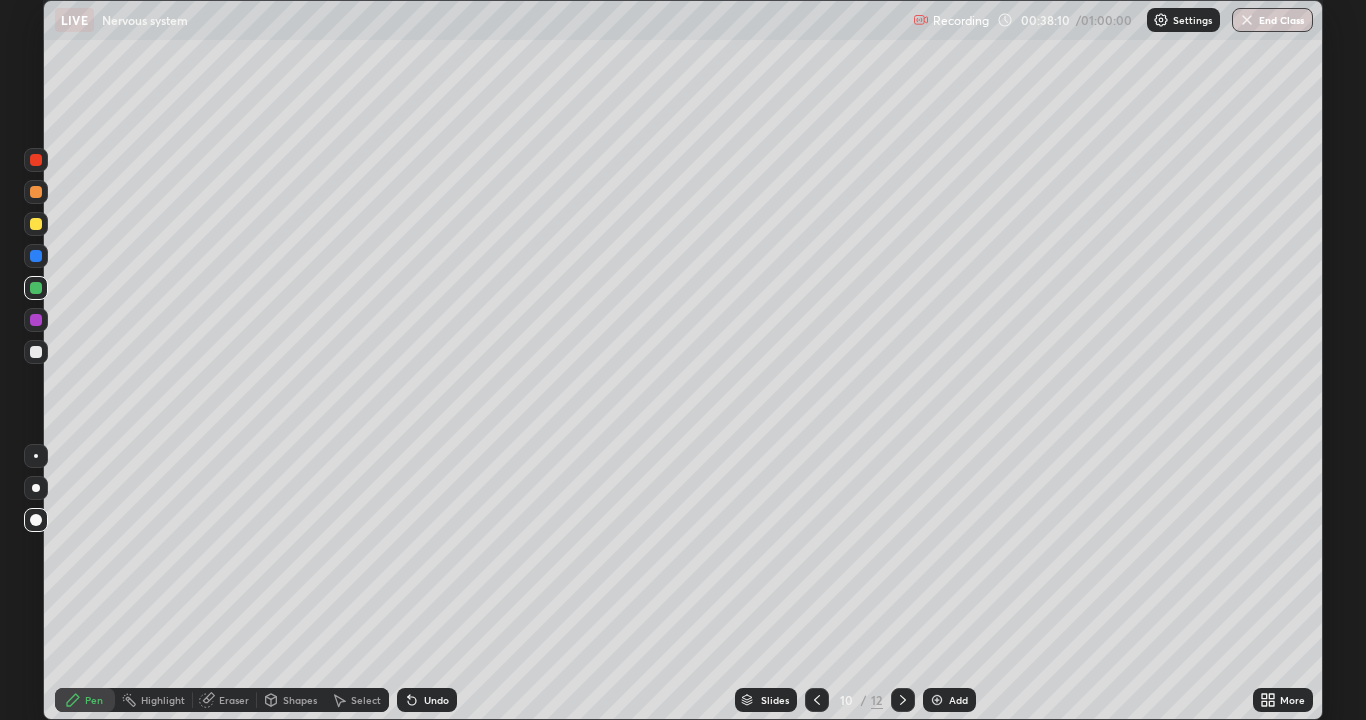 click at bounding box center [36, 352] 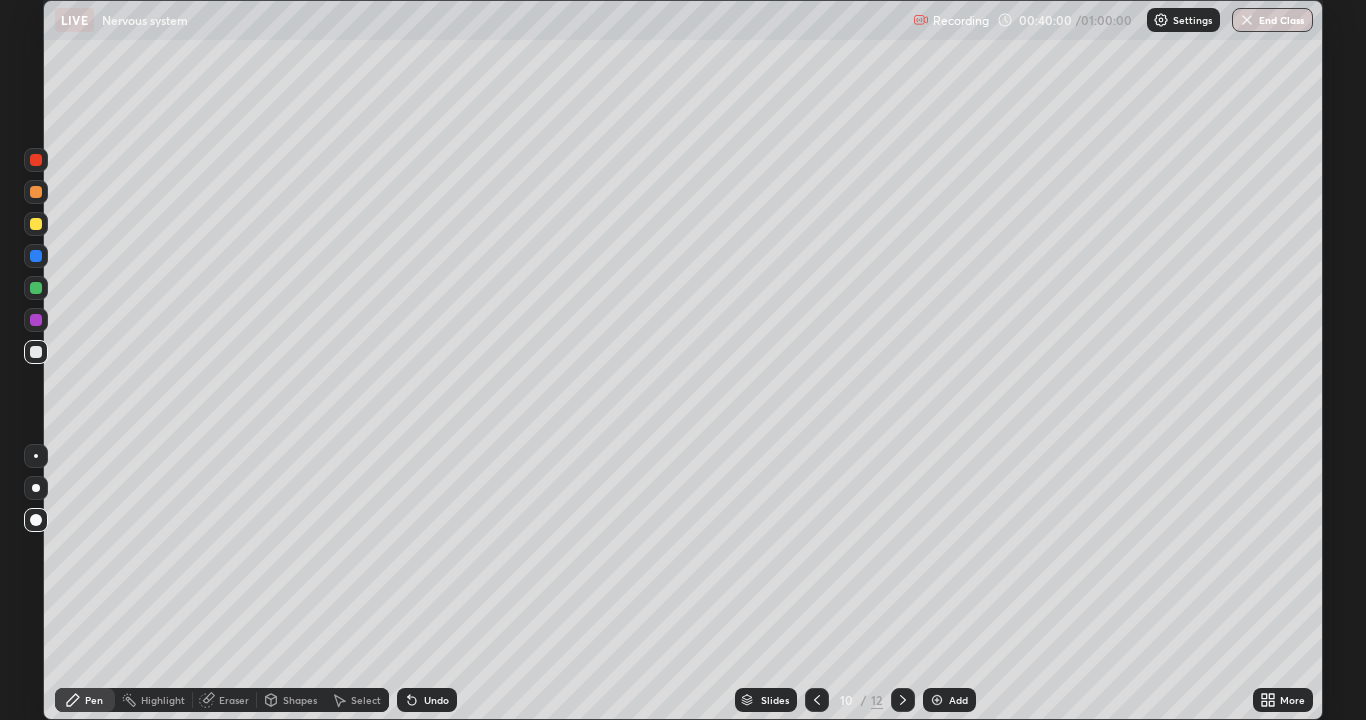 click on "Add" at bounding box center (949, 700) 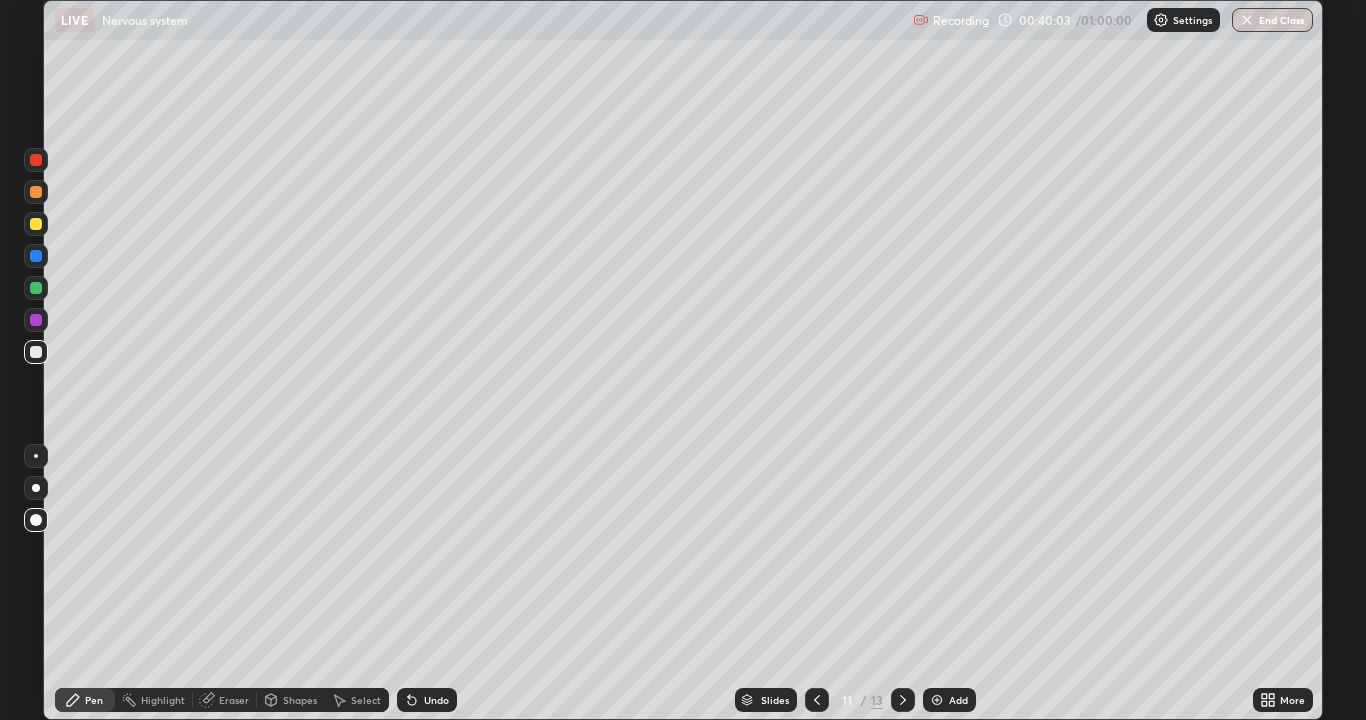 click at bounding box center (36, 224) 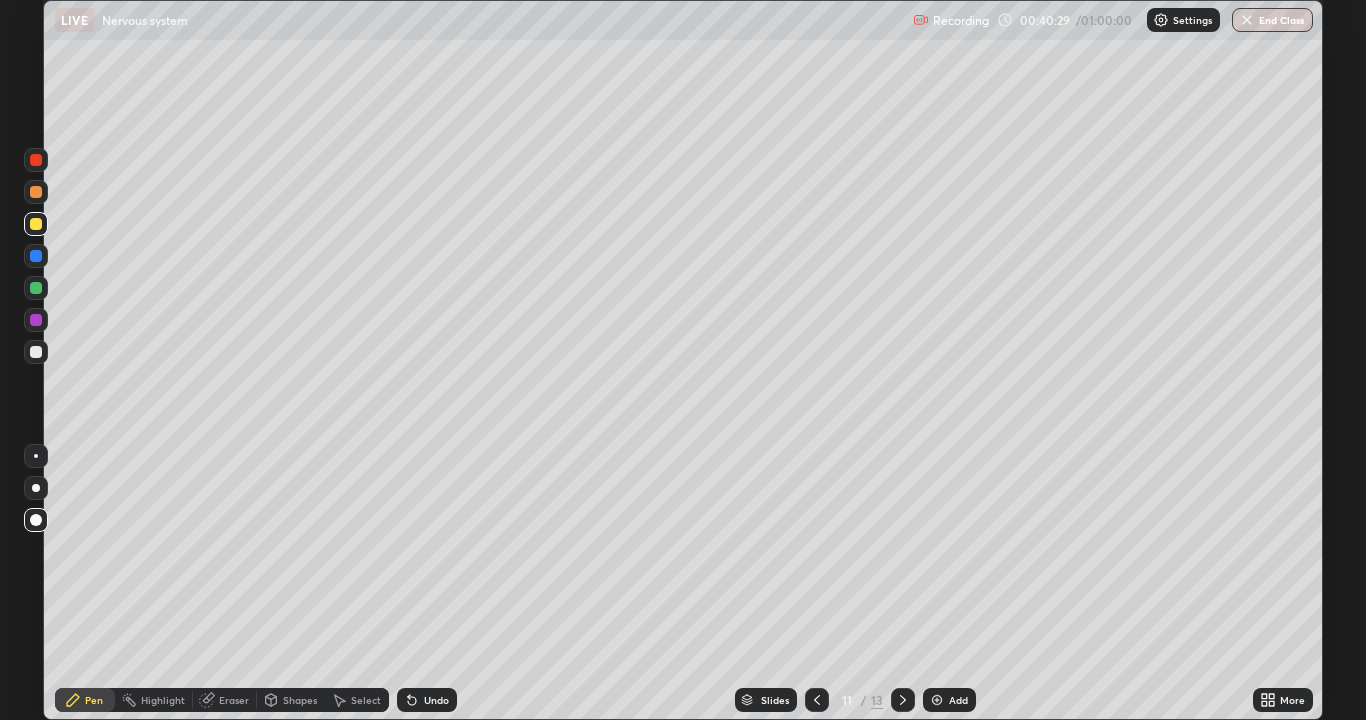 click at bounding box center (36, 352) 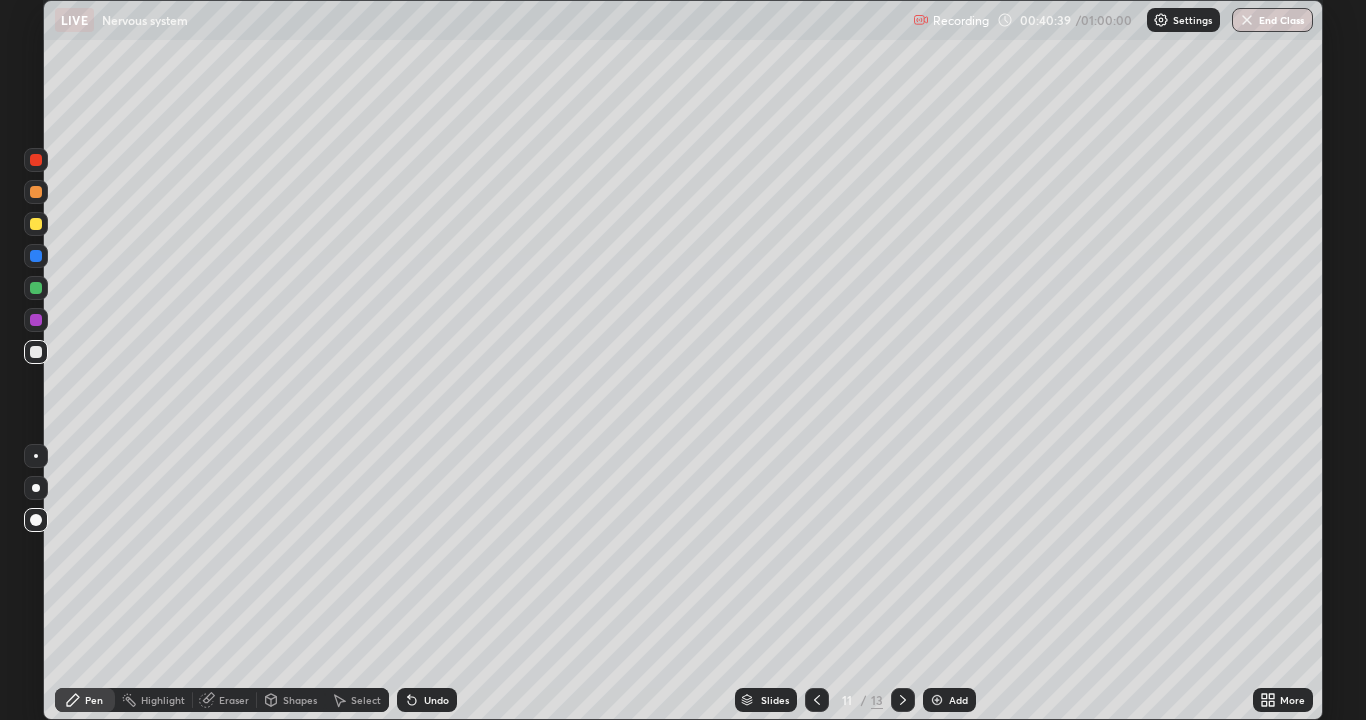 click at bounding box center (36, 352) 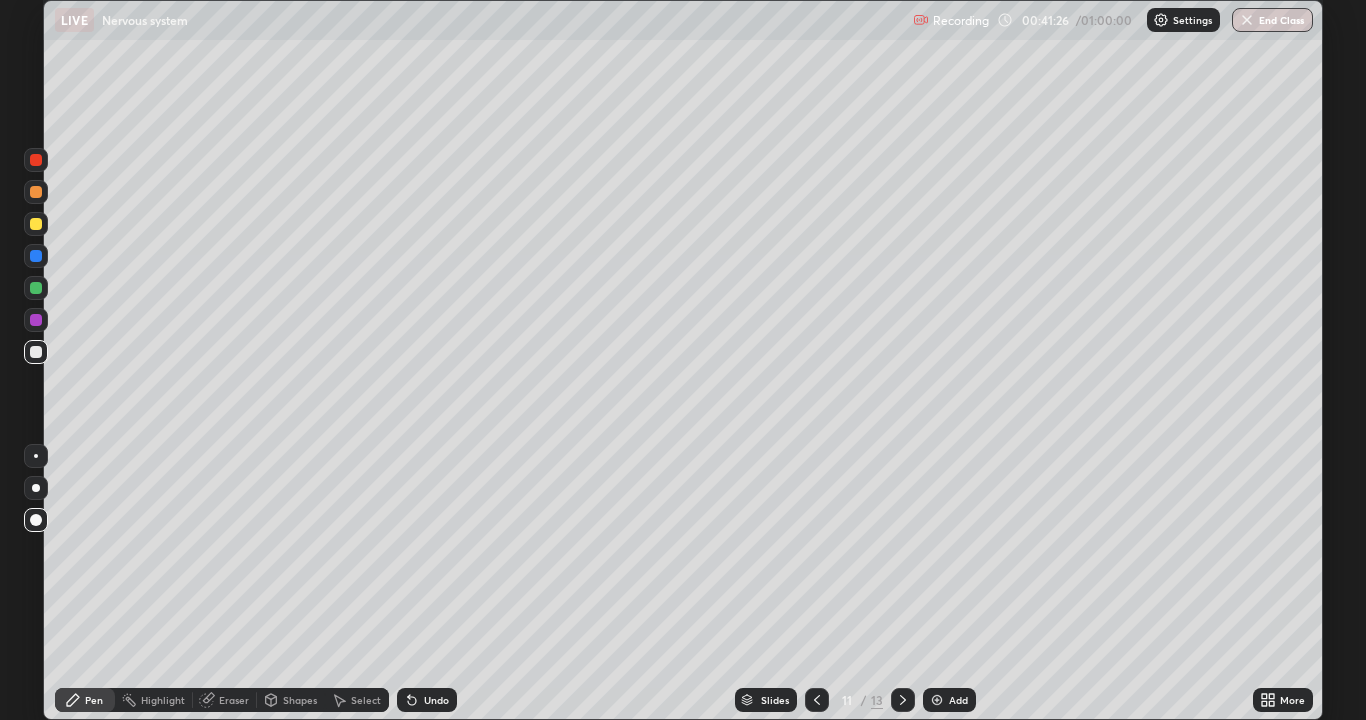 click at bounding box center [36, 224] 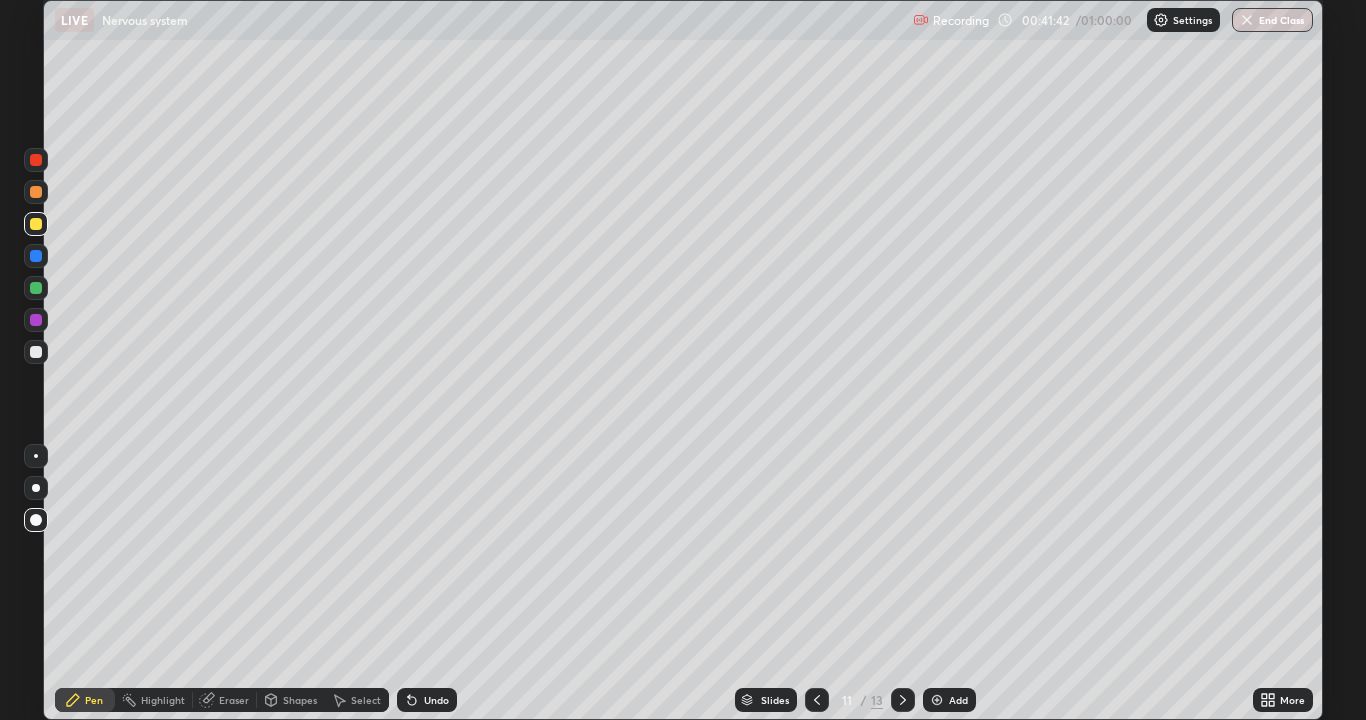 click at bounding box center (36, 352) 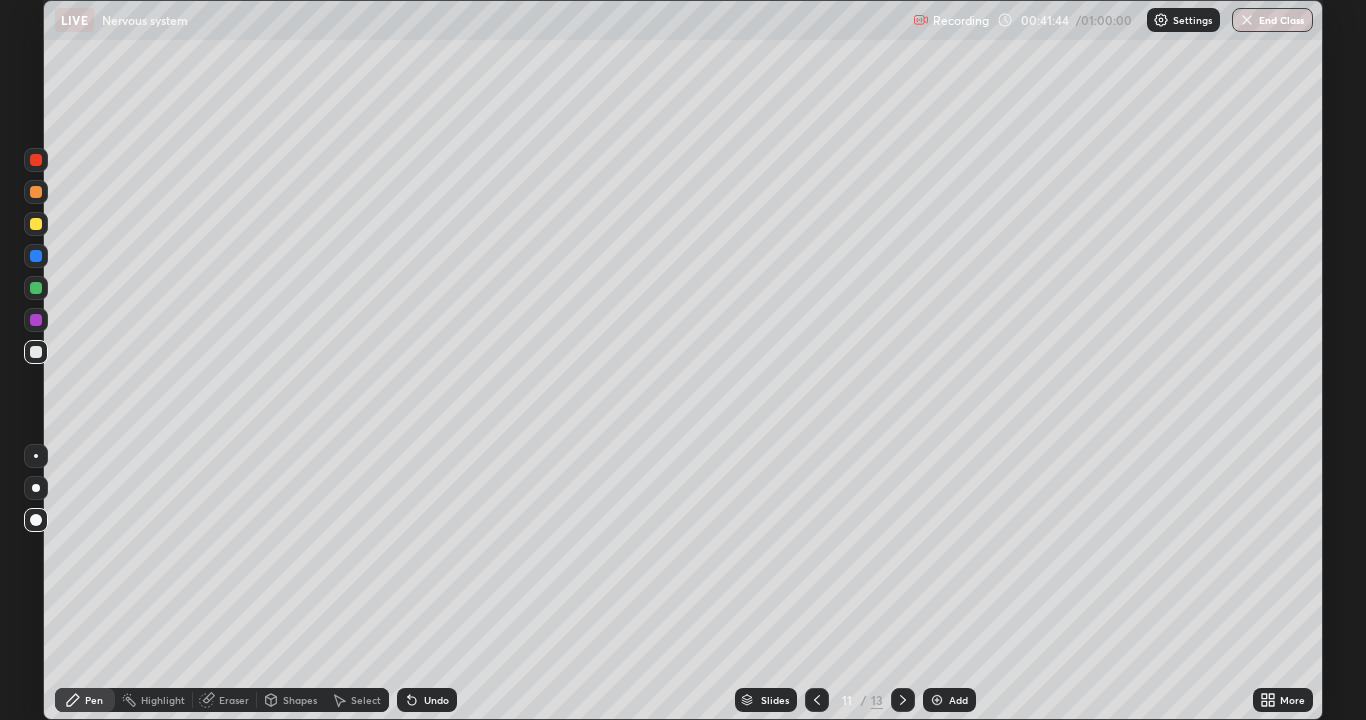 click at bounding box center (36, 320) 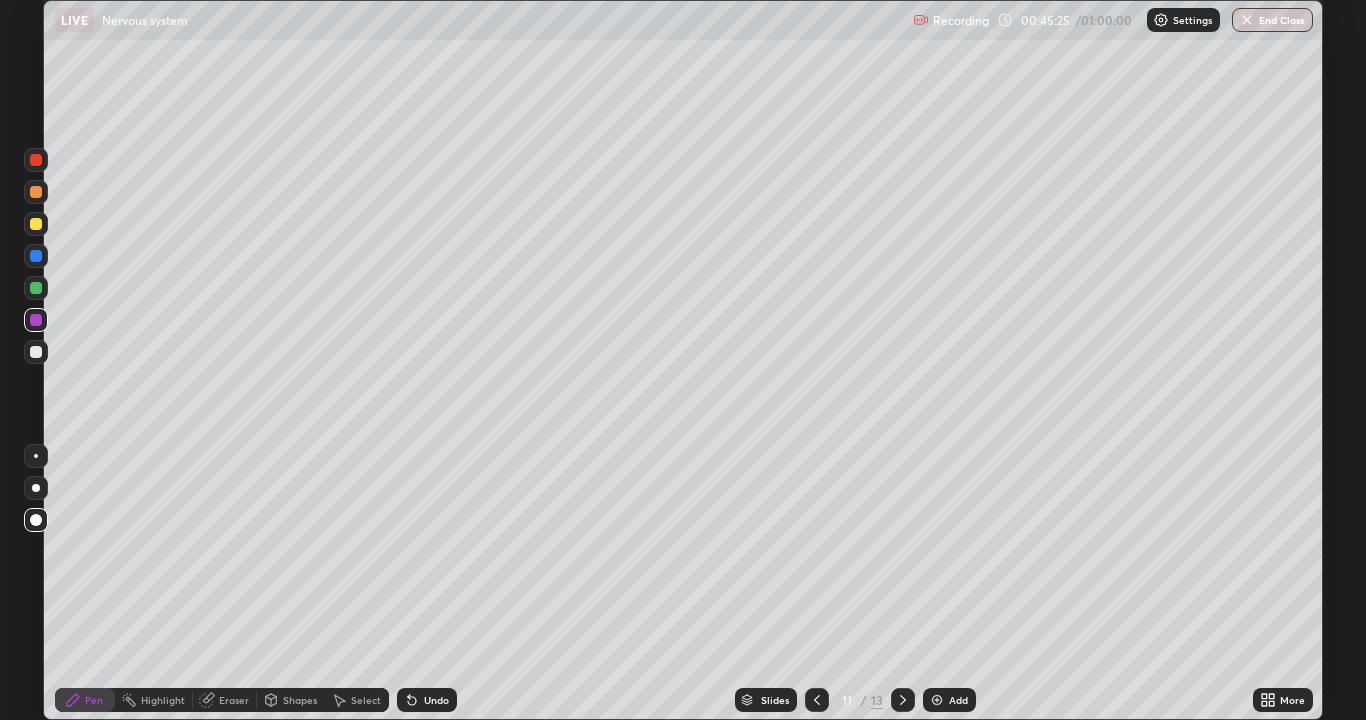click on "Add" at bounding box center (958, 700) 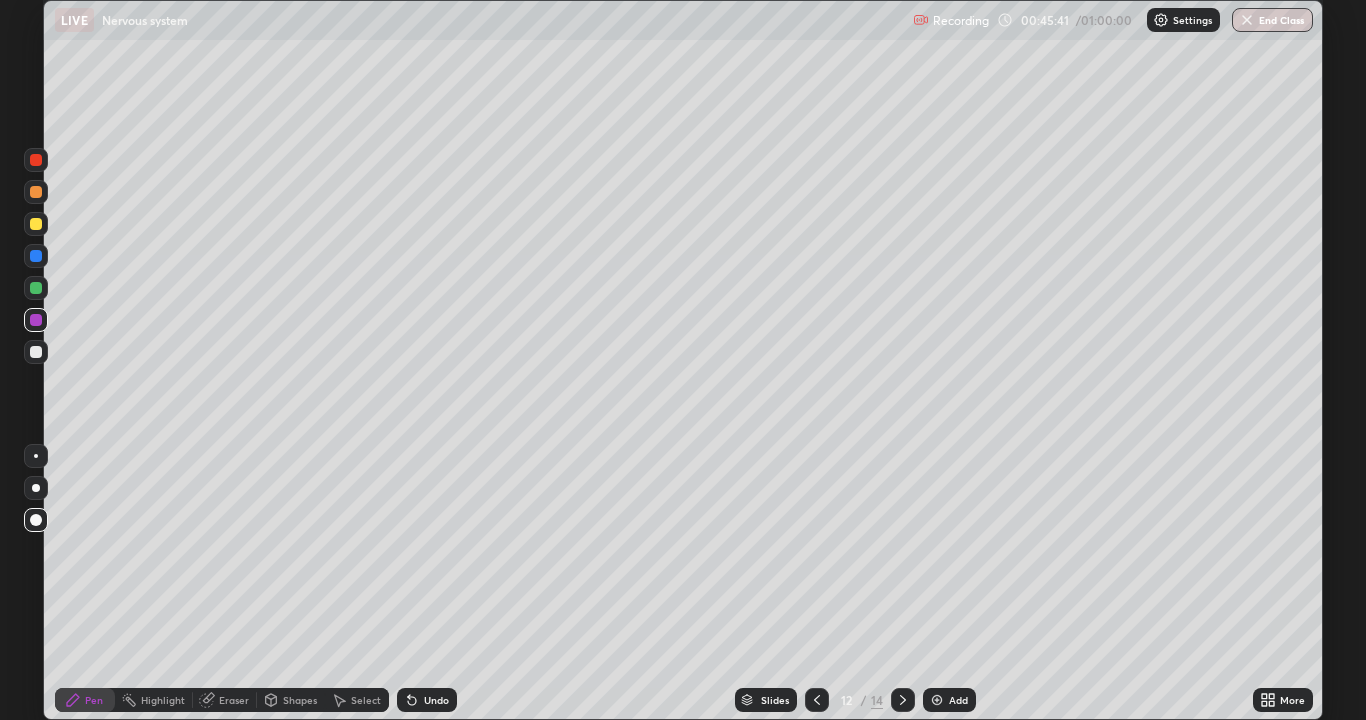click at bounding box center (36, 352) 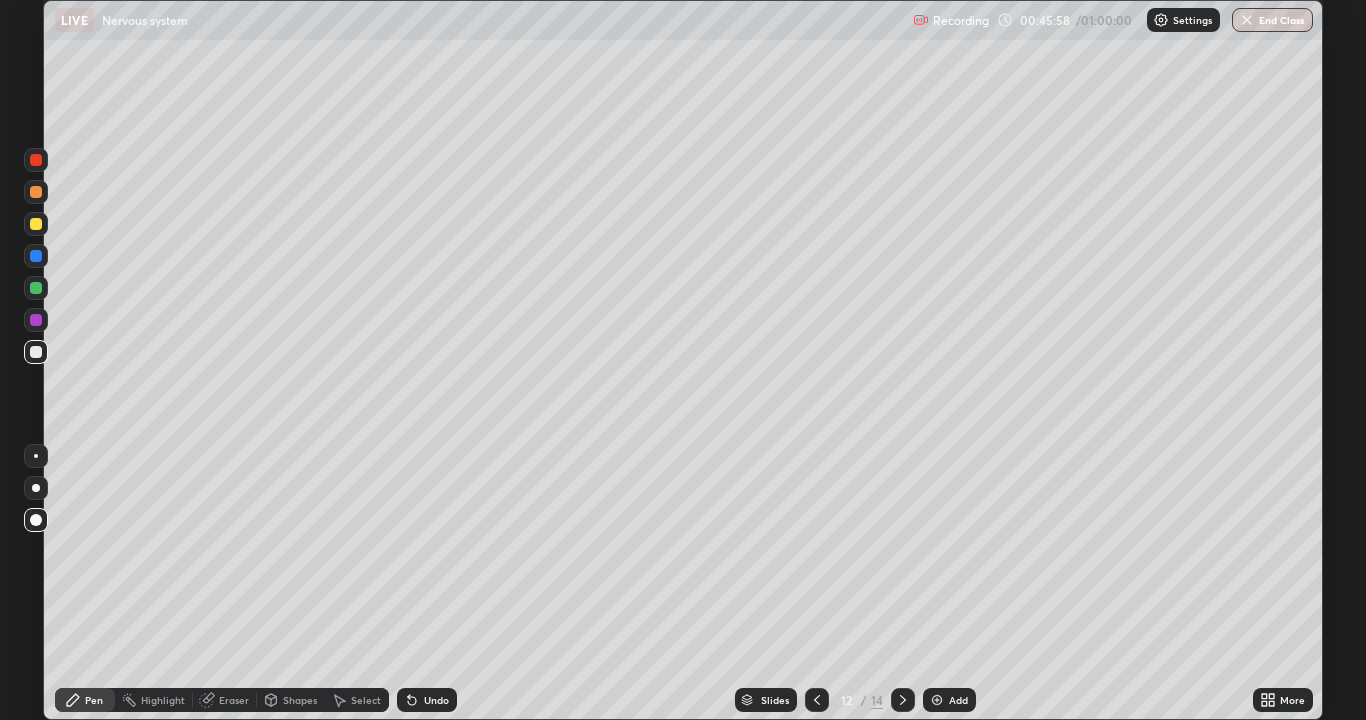 click at bounding box center (36, 224) 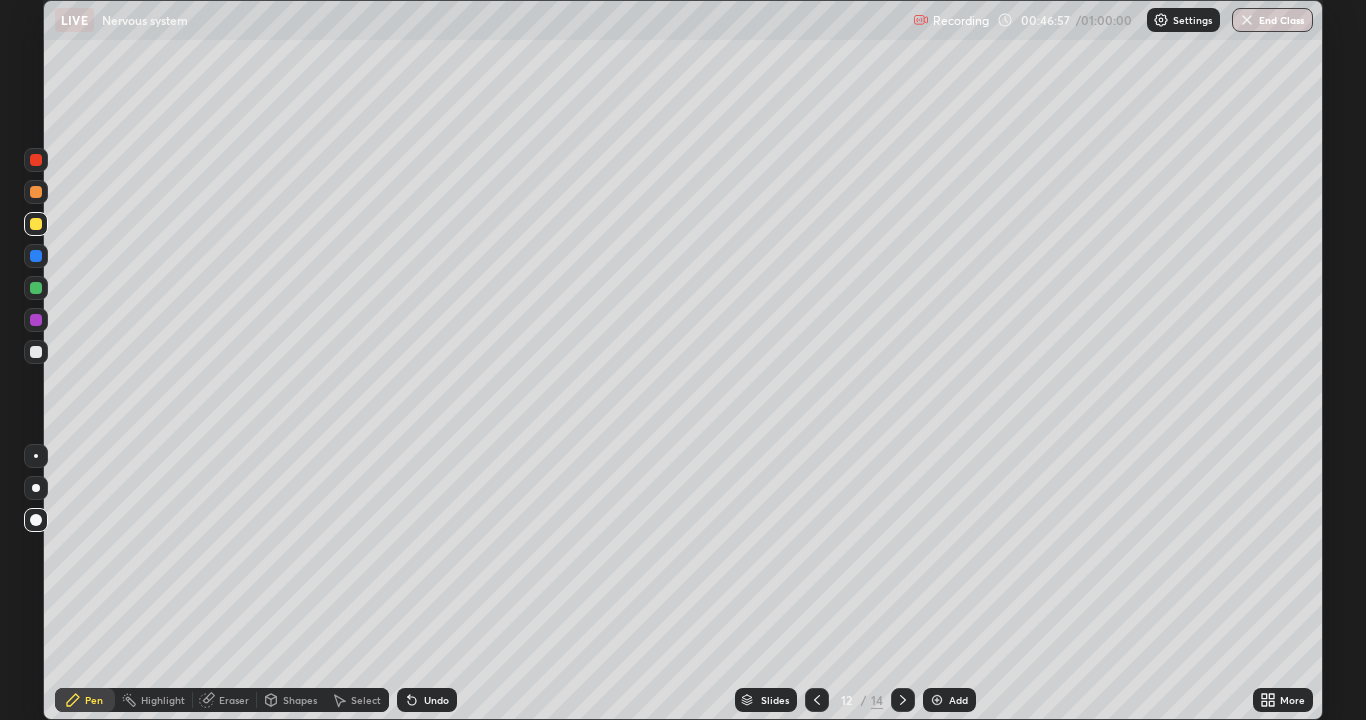 click at bounding box center (36, 352) 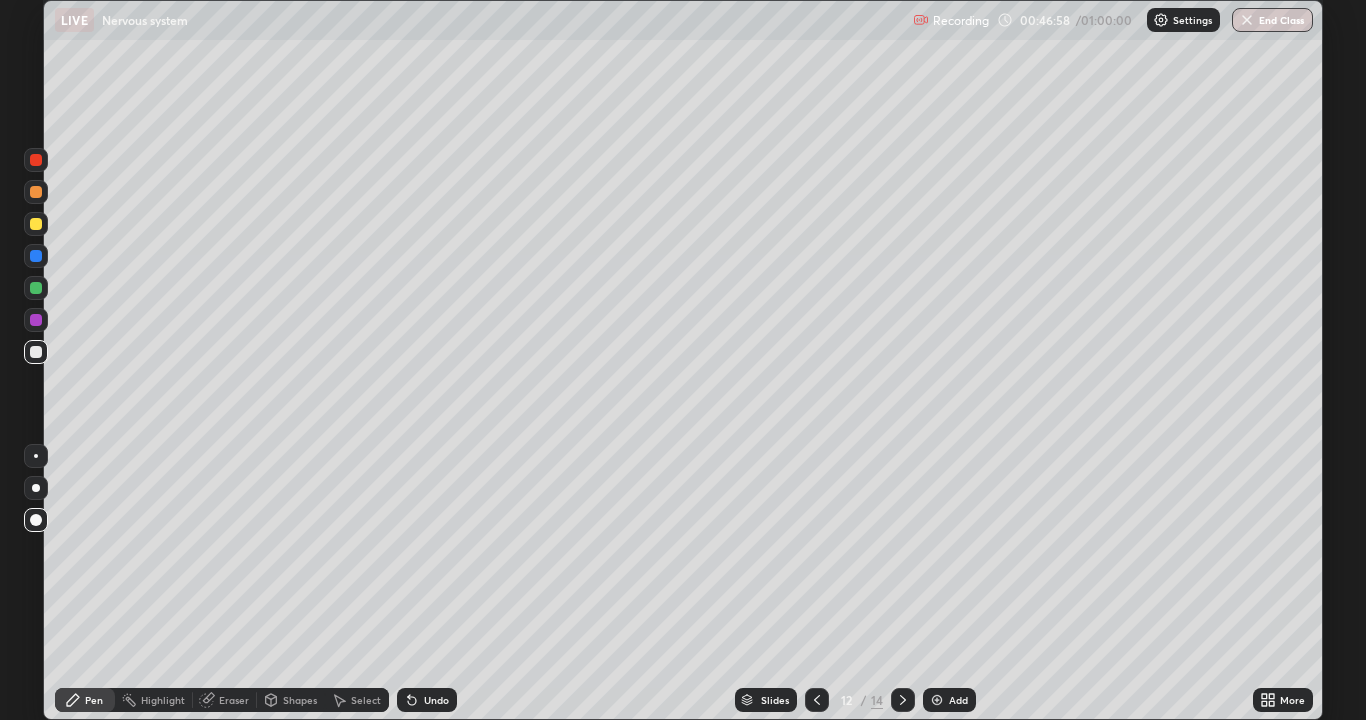 click at bounding box center (36, 352) 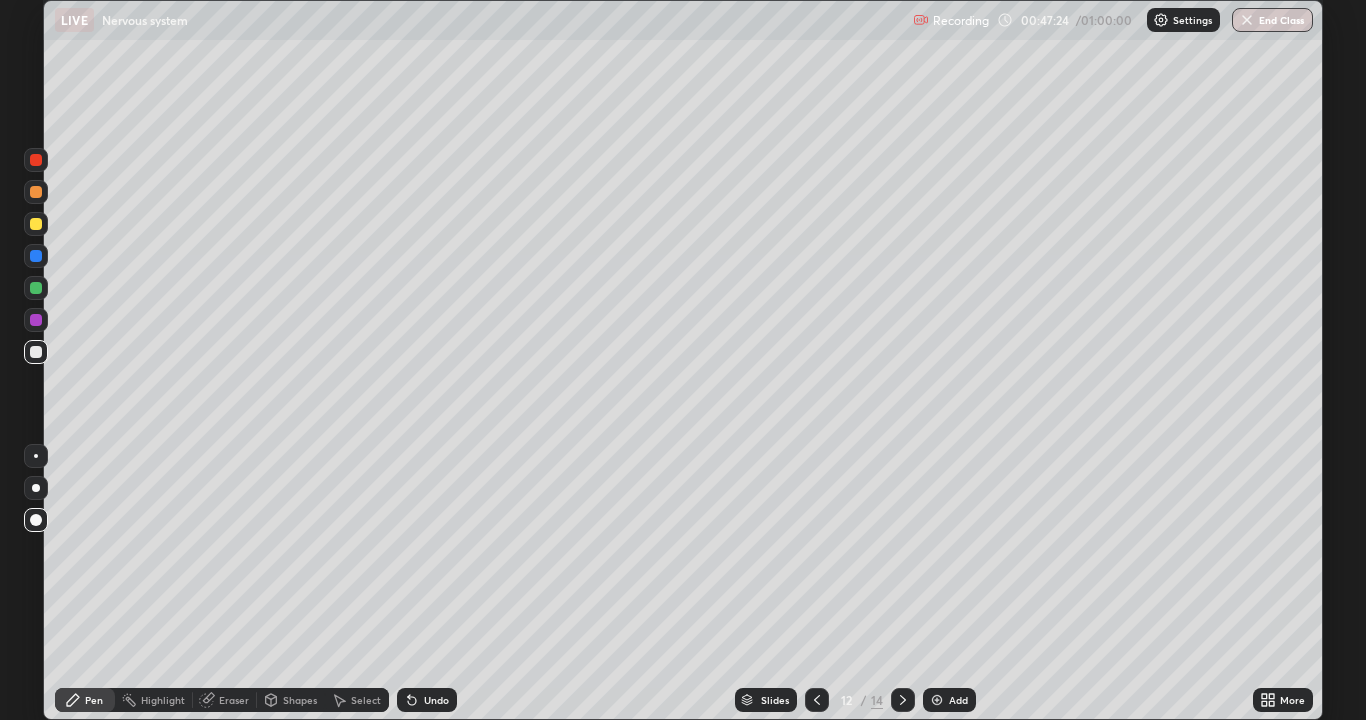 click at bounding box center [36, 288] 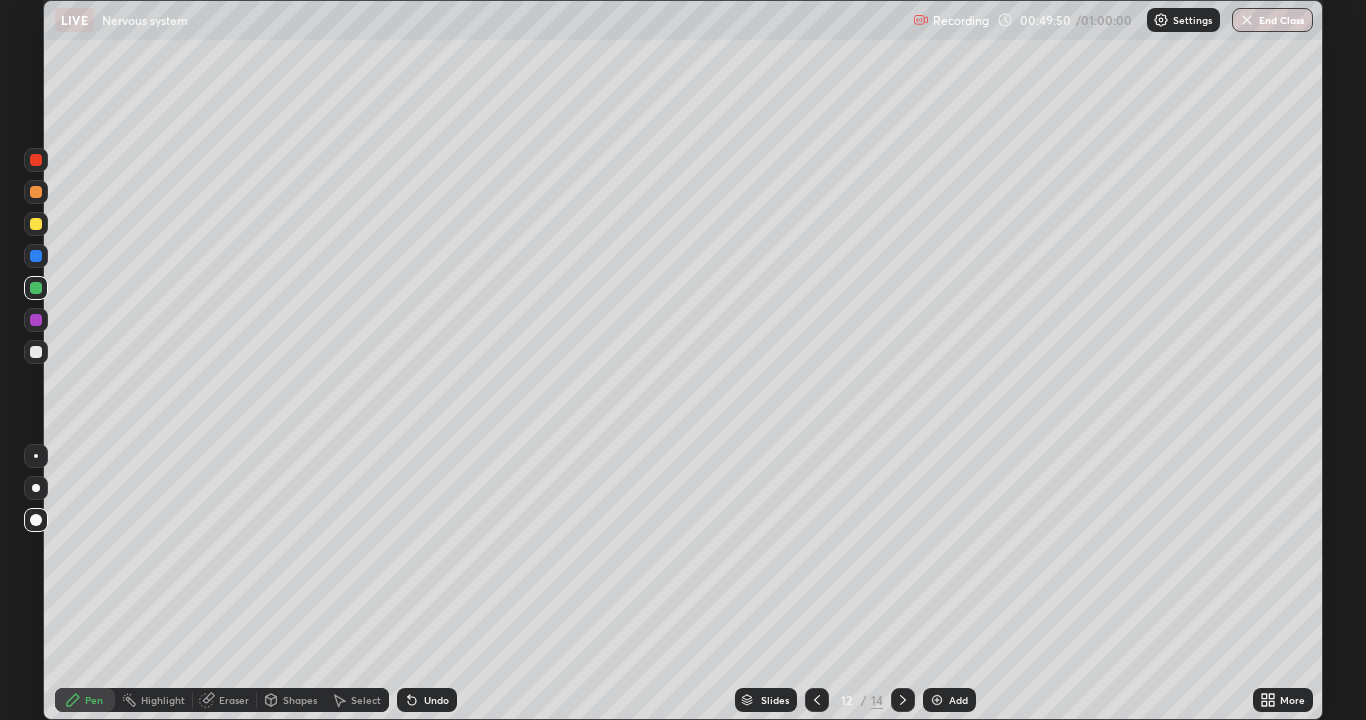 click on "Add" at bounding box center (949, 700) 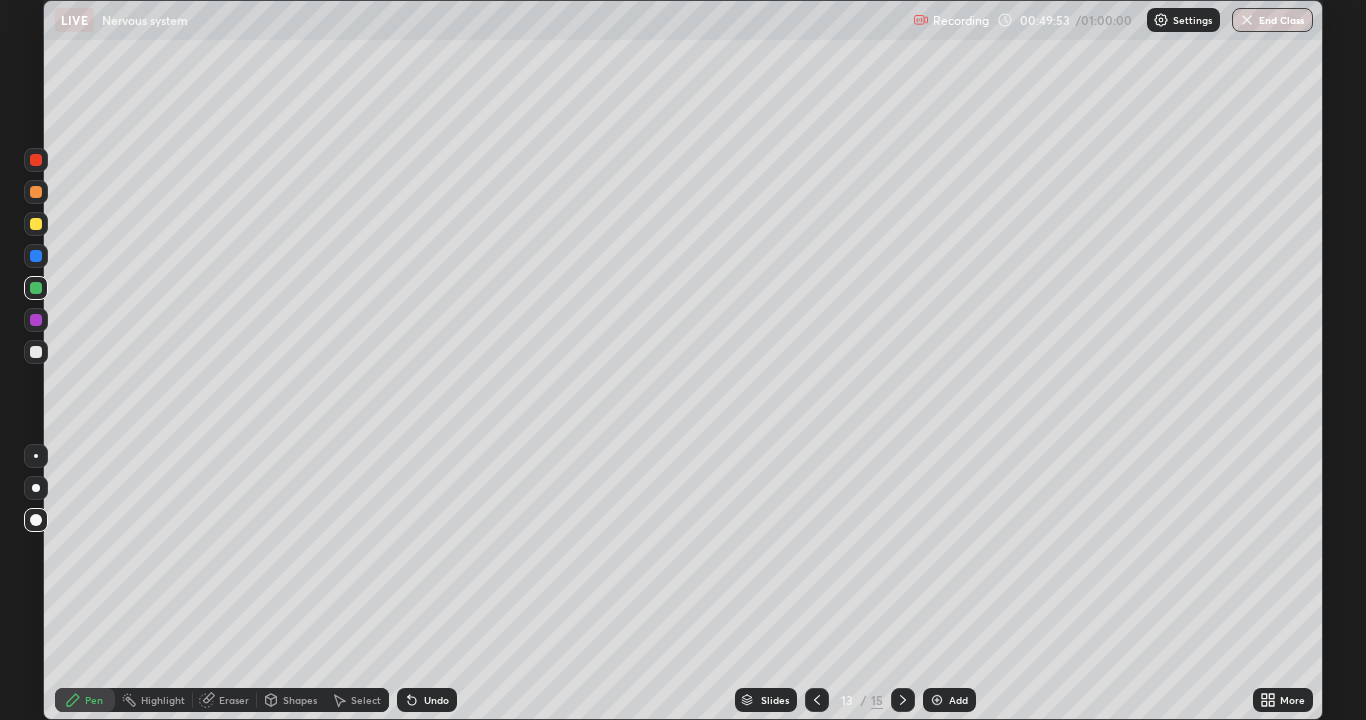 click at bounding box center [36, 352] 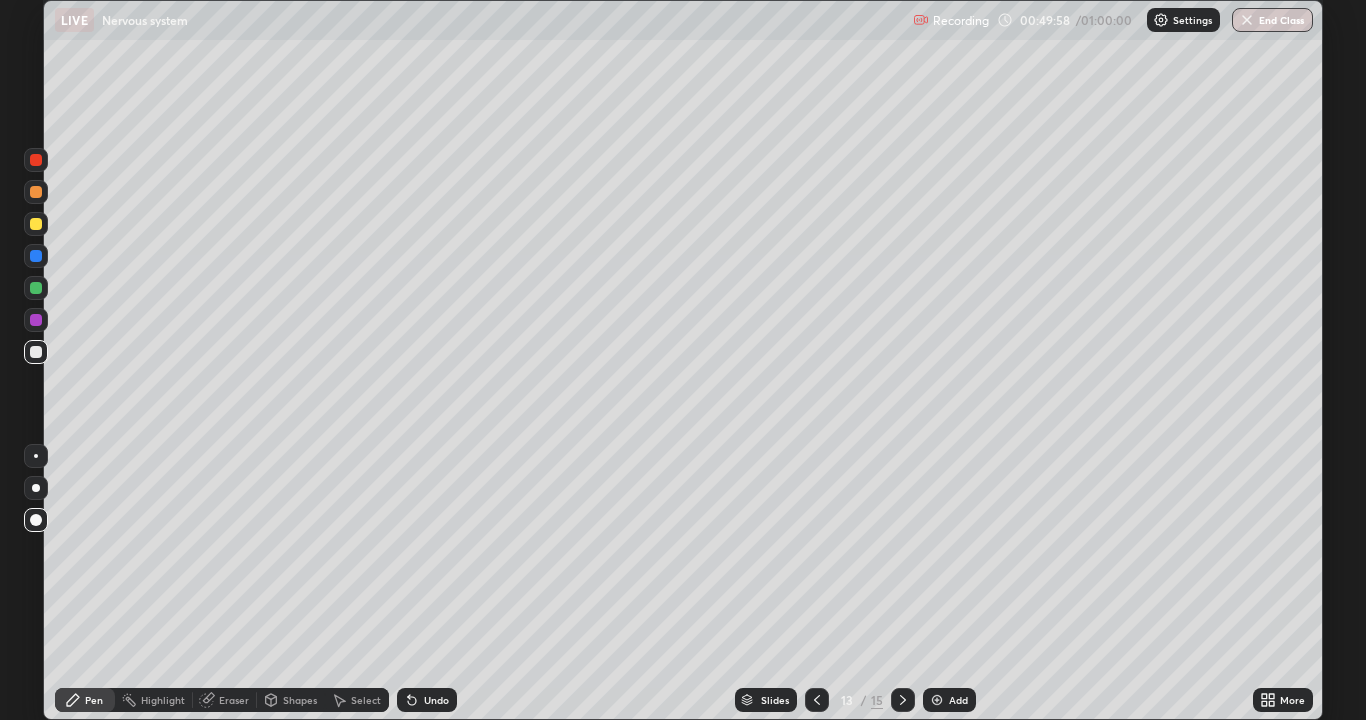 click at bounding box center (36, 288) 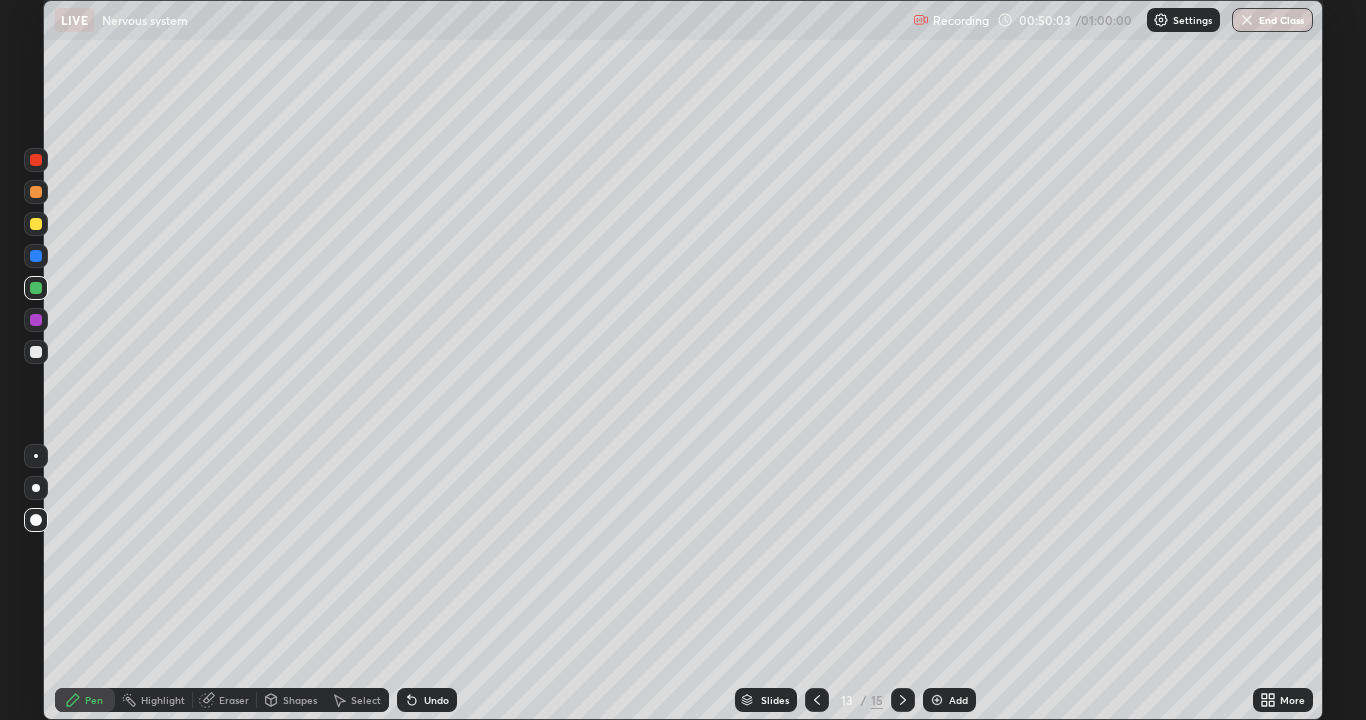click at bounding box center (36, 352) 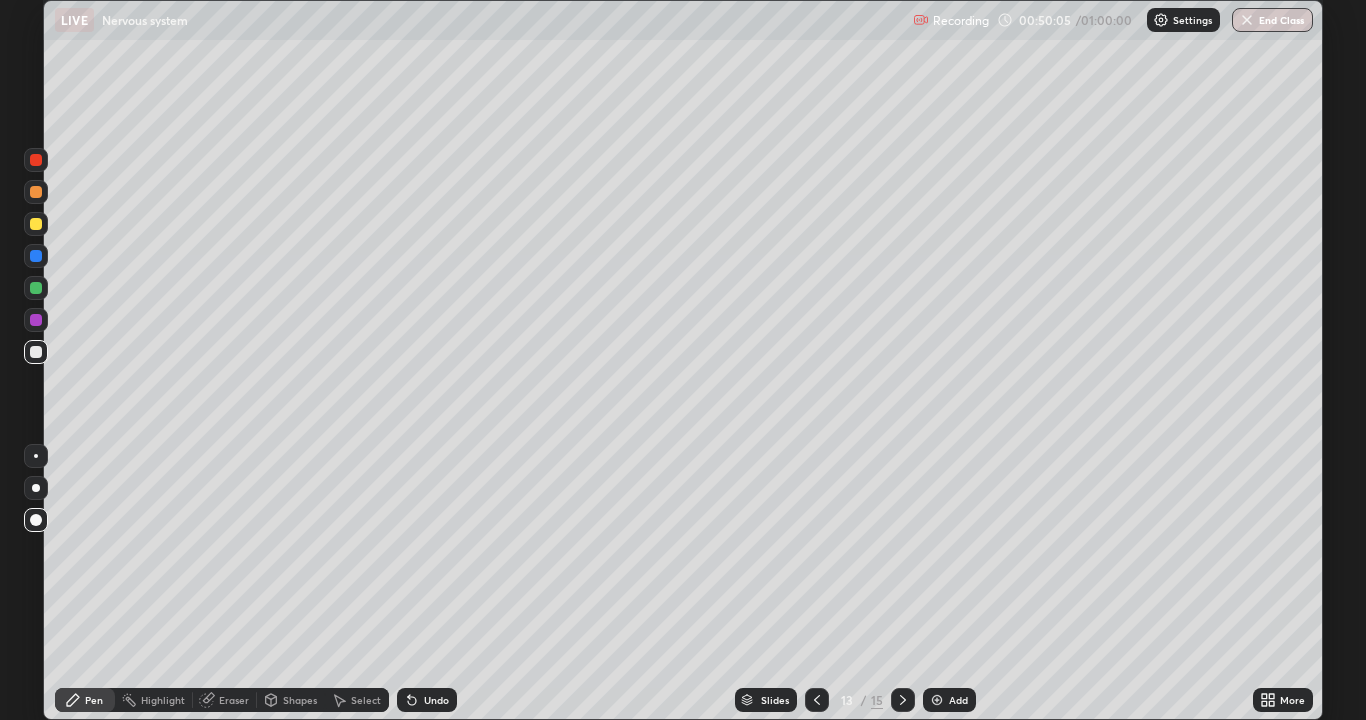 click at bounding box center (36, 288) 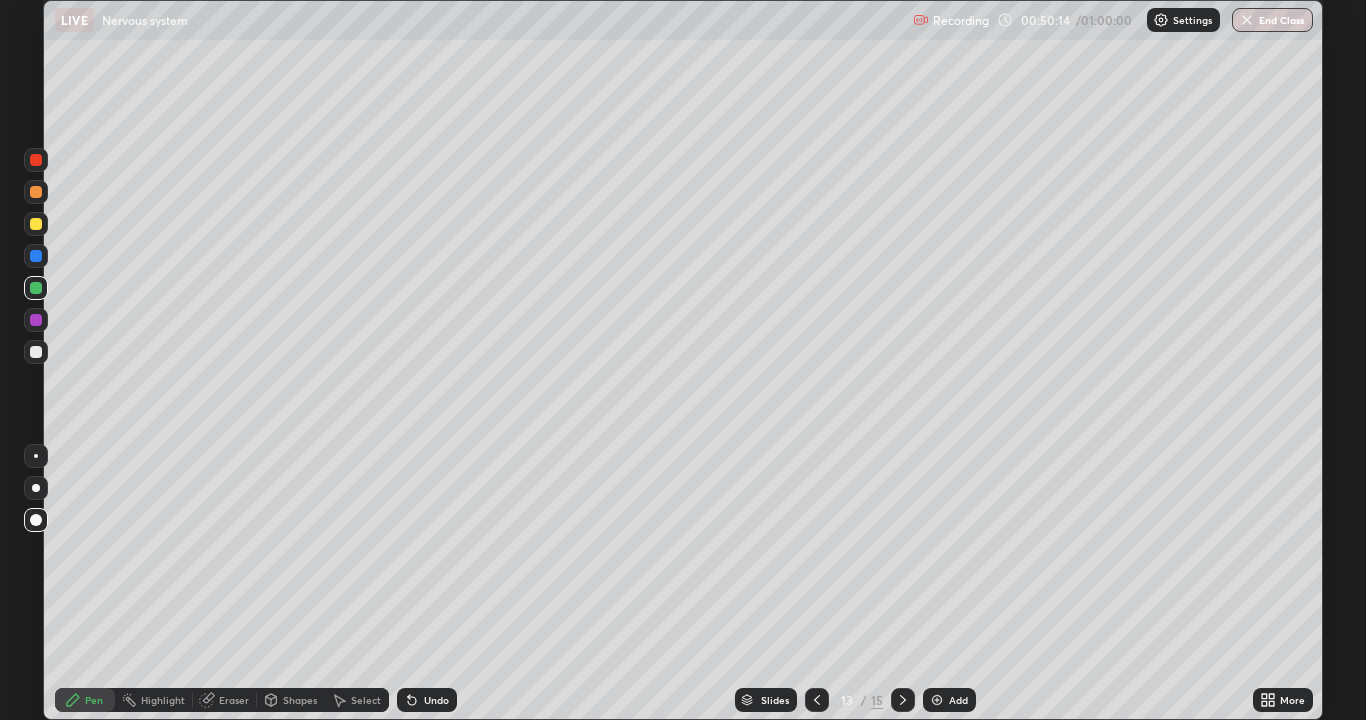 click at bounding box center (36, 160) 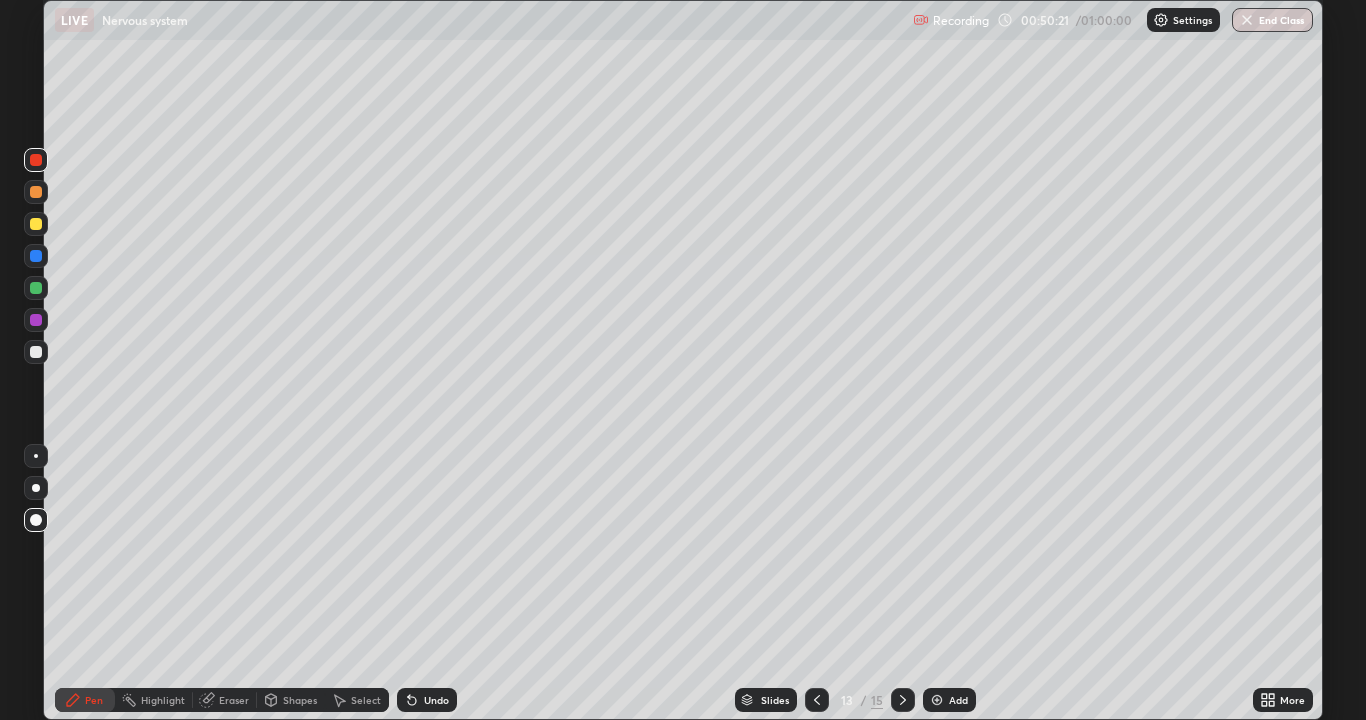 click at bounding box center (36, 352) 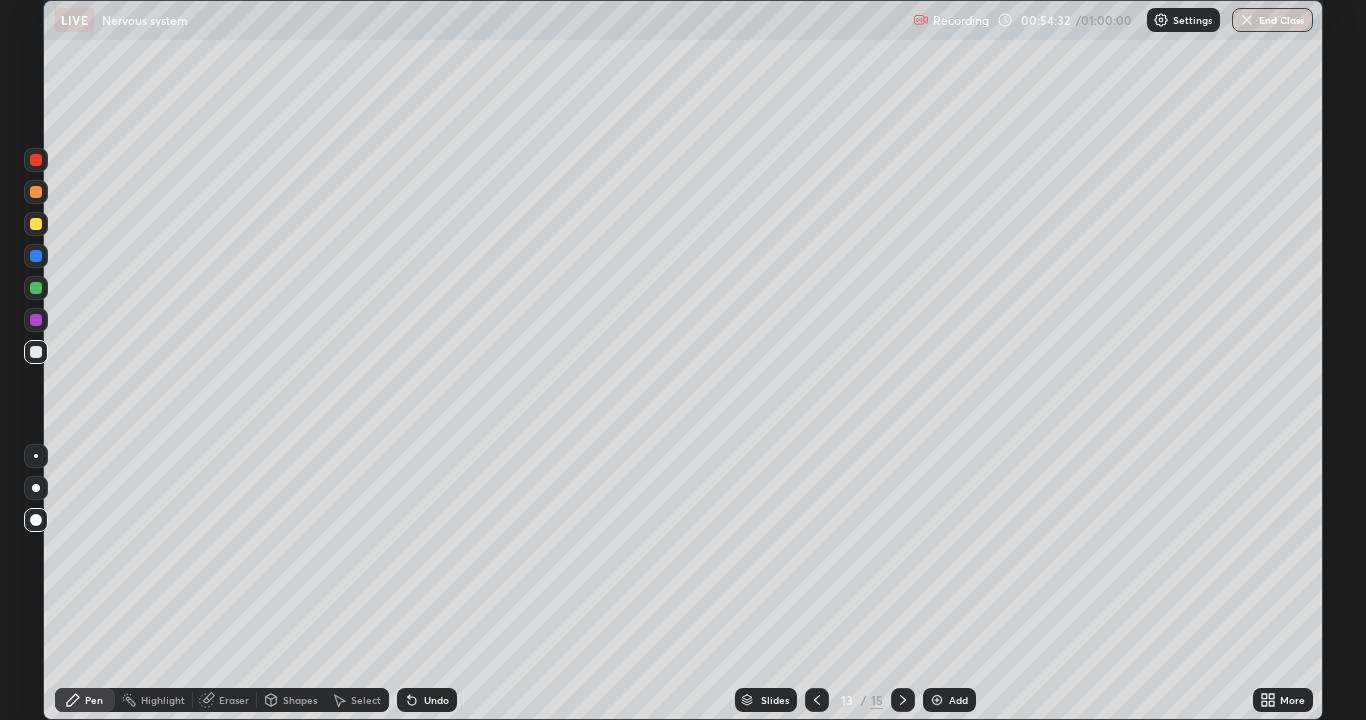 click on "End Class" at bounding box center [1272, 20] 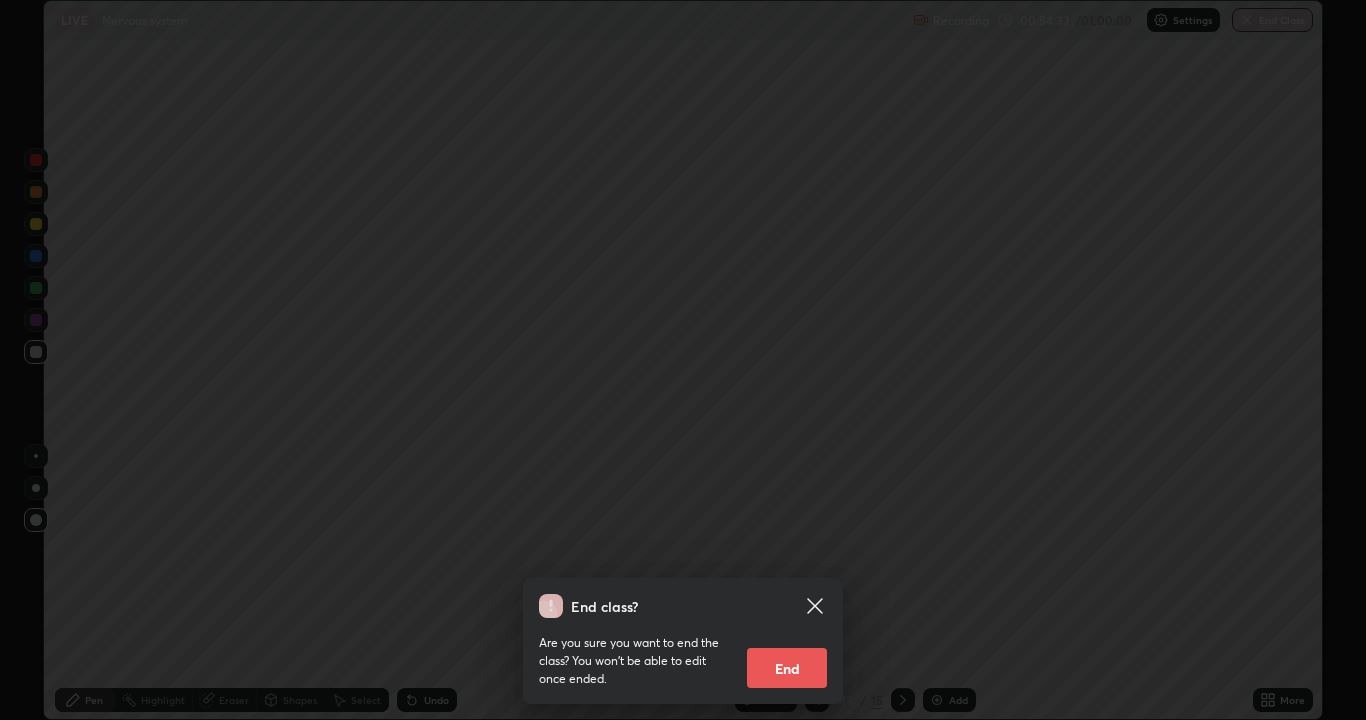 click on "End" at bounding box center [787, 668] 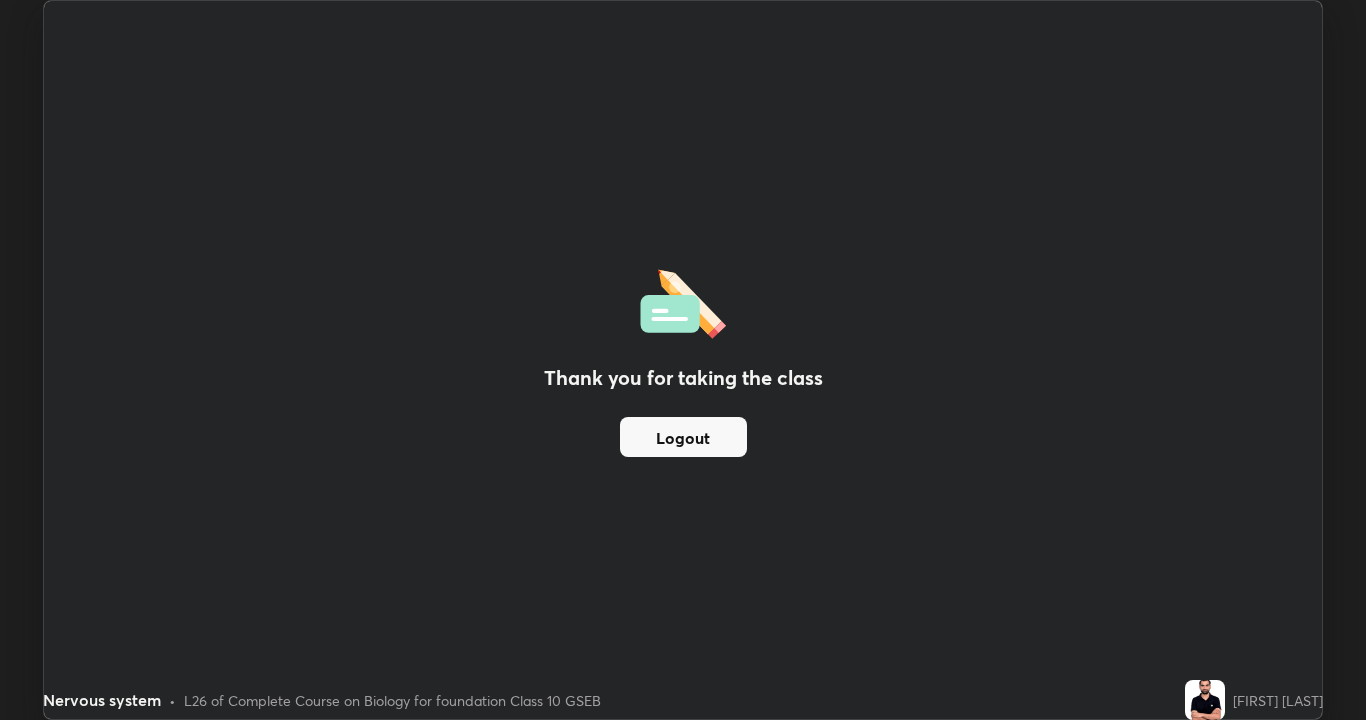click on "Logout" at bounding box center (683, 437) 